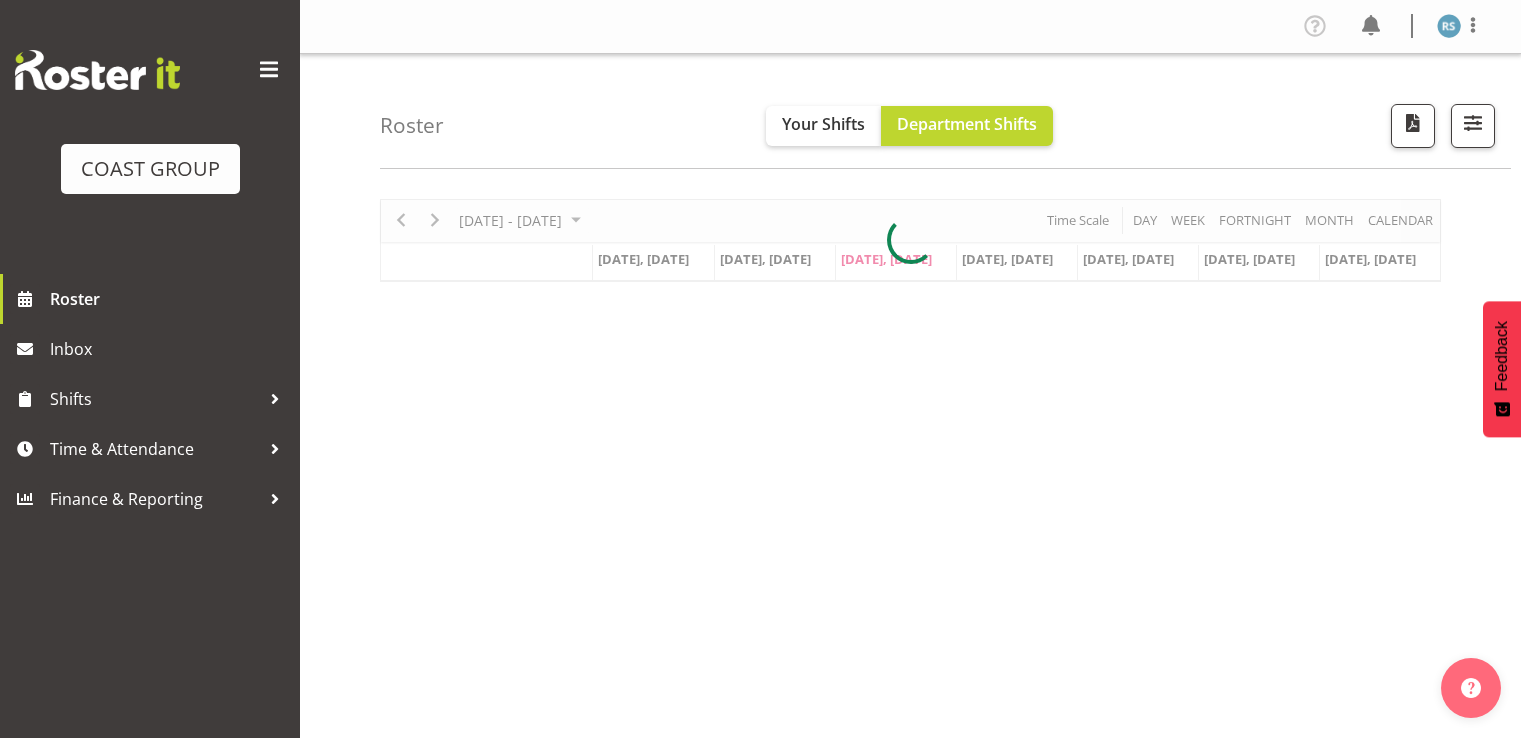 scroll, scrollTop: 0, scrollLeft: 0, axis: both 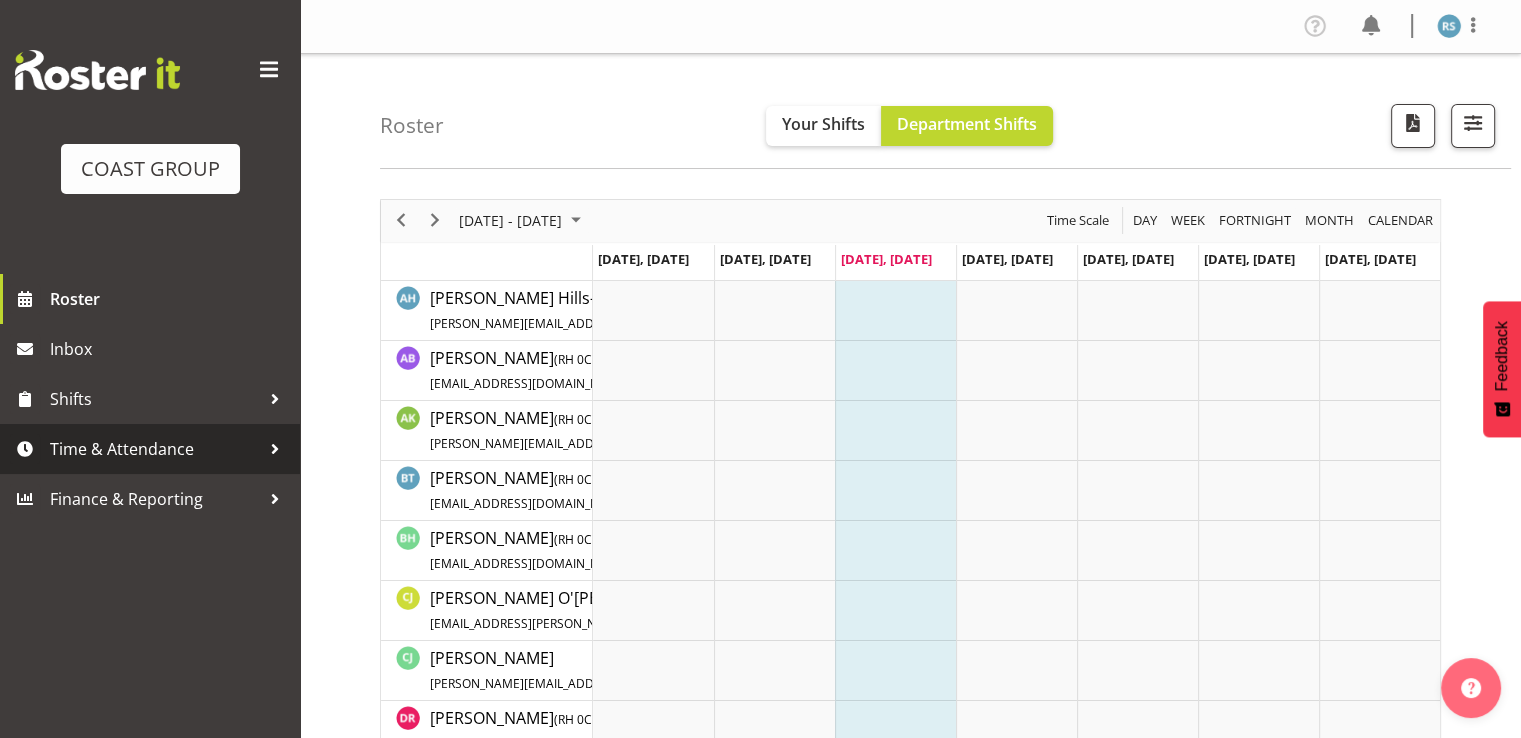 click on "Time & Attendance" at bounding box center [155, 449] 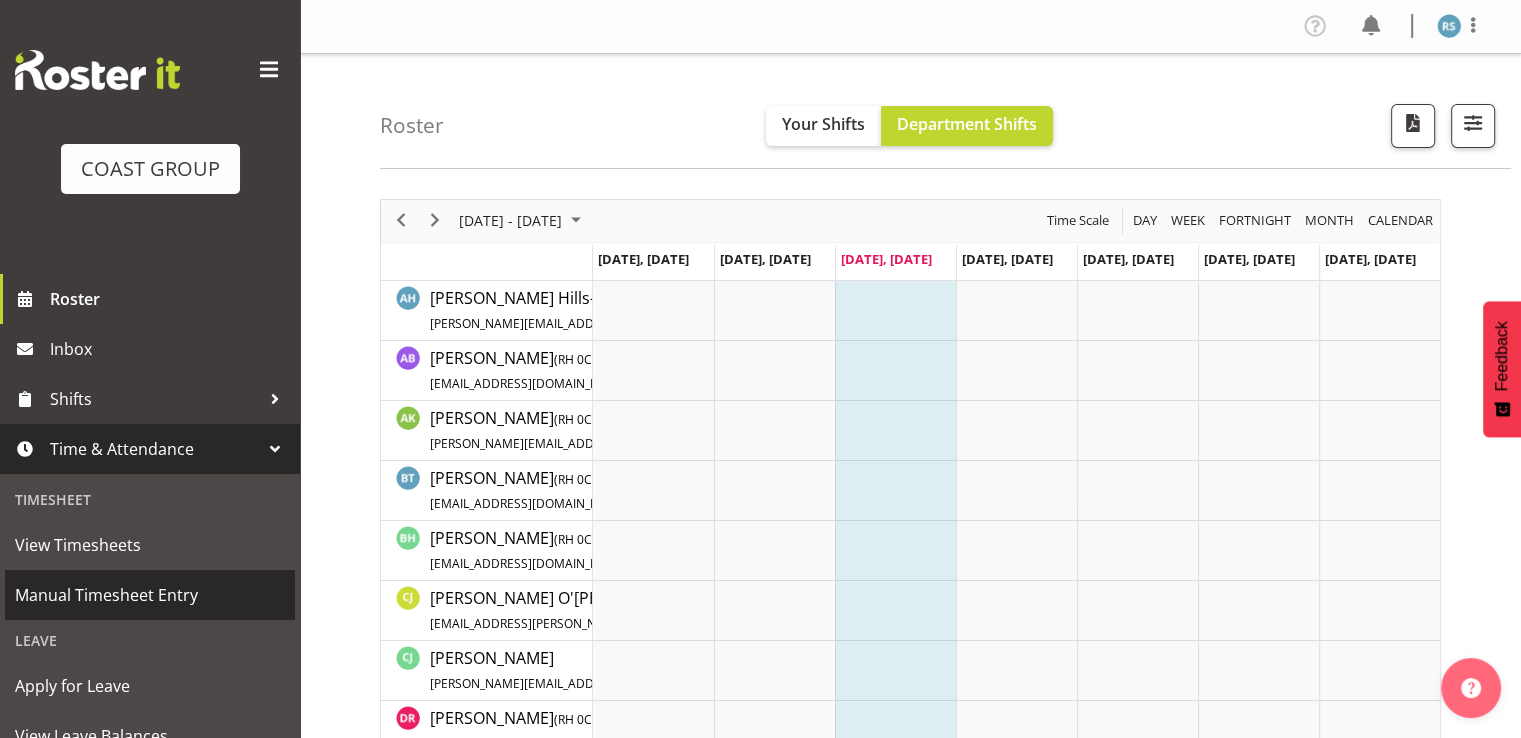 click on "Manual Timesheet Entry" at bounding box center (150, 595) 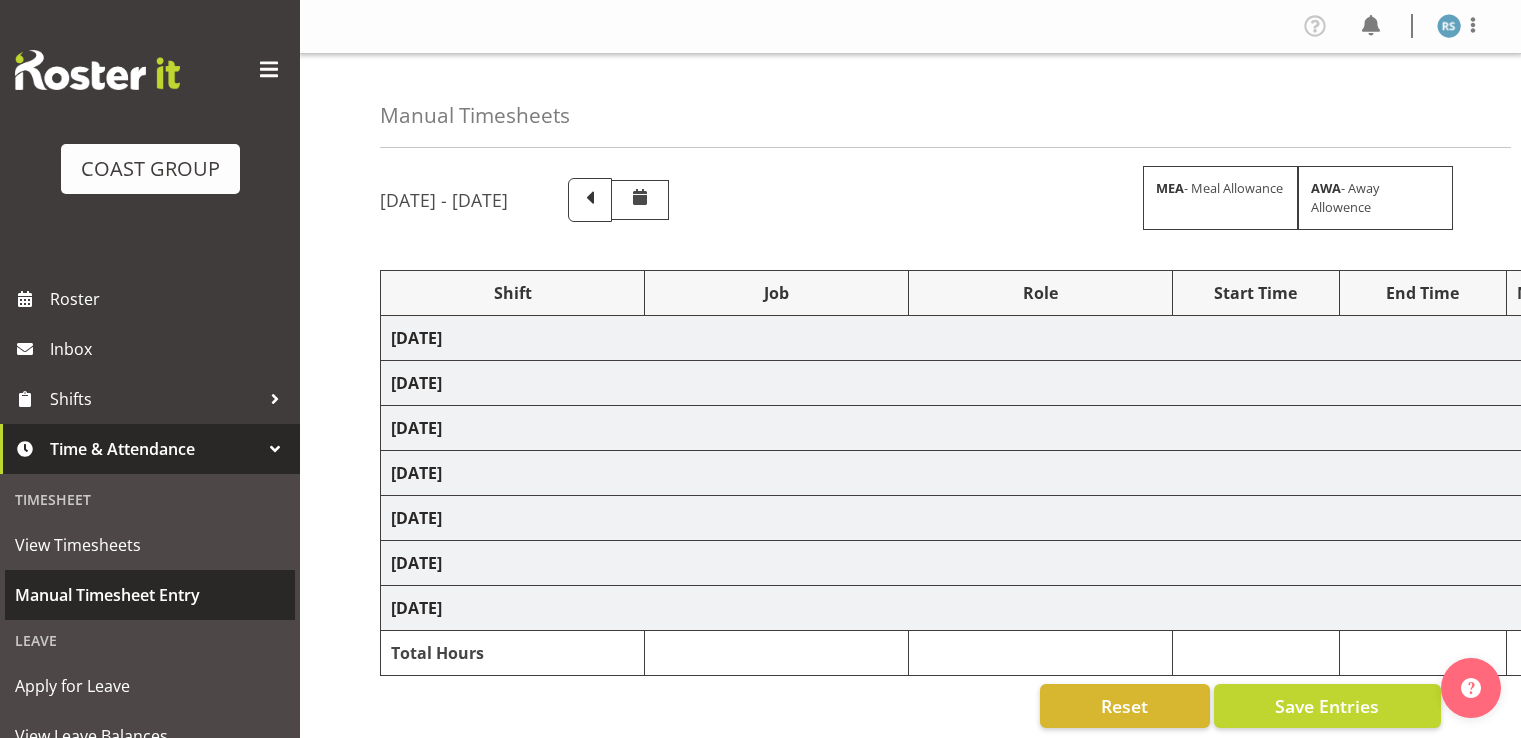 scroll, scrollTop: 0, scrollLeft: 0, axis: both 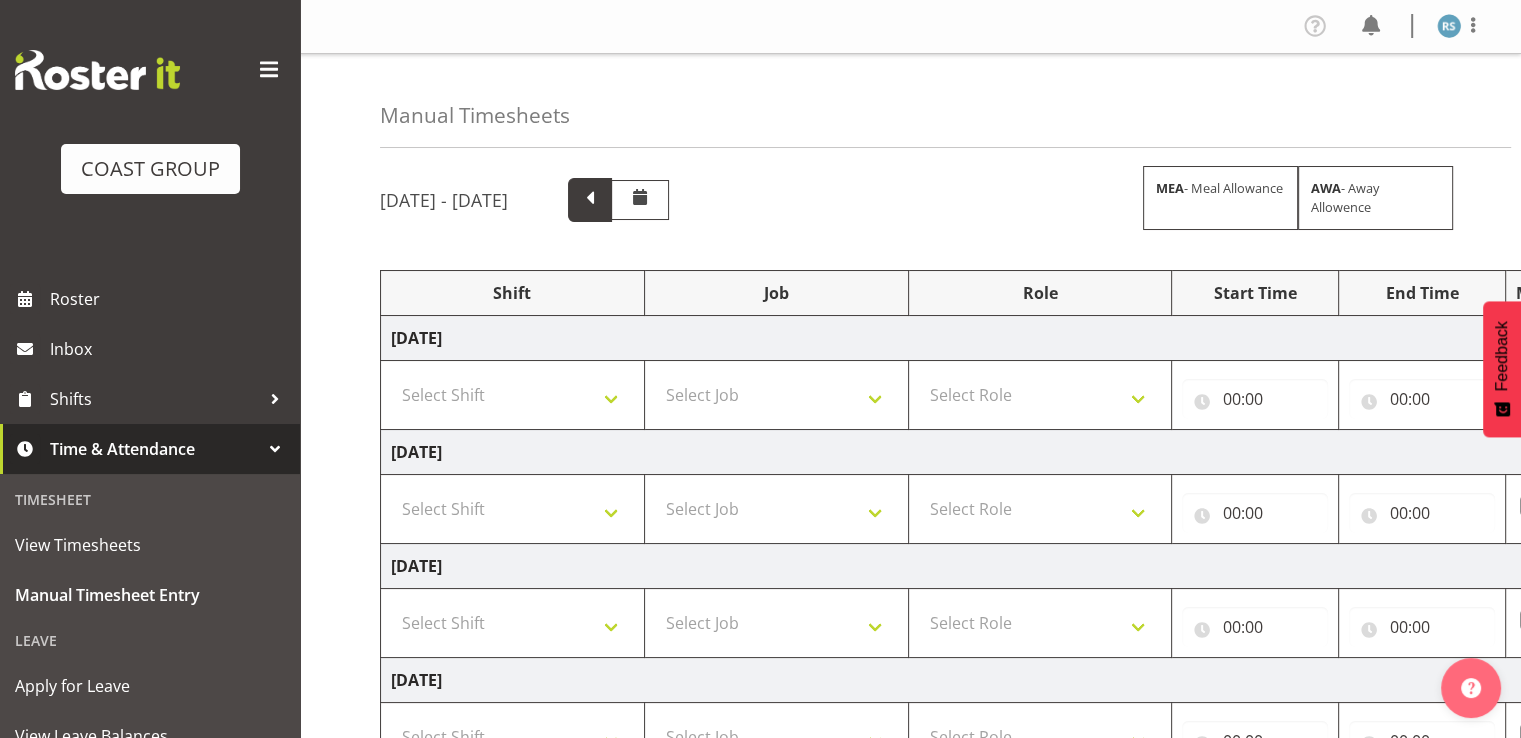 click at bounding box center (590, 200) 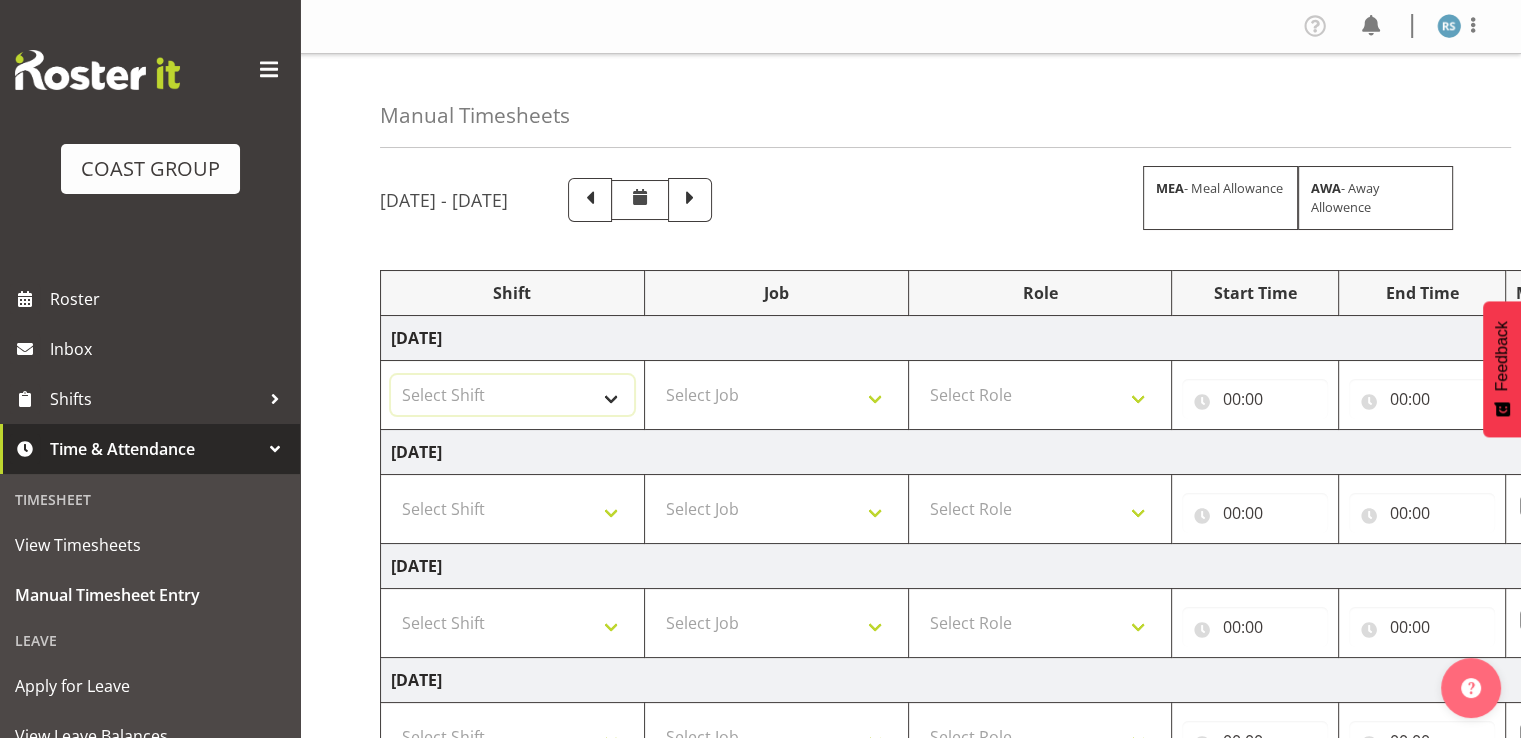 click on "Select Shift  Break ANZICS Break All Blacks casual Break Armageddon Break Art show Break CHCH Food Show Break CHCH Food Show Break CSNZ Break Canterbury Homeshow Break [PERSON_NAME] H/S Backwalls Break Clubs NZ Break Downstream Break Dramfest Break FANZ Break HOY Break HOY Break HOY Fly to CHCH Break Horticulture Break Host tech Break IBD Break LGNZ Break Lawlink Break Marlborough Home show Break NZ Shoulder and Elbow Break NZHS Break NZMCA Break NZMCA Break NZOHA Break NZSBA Break PINZ Break Panels Arena Break QT Homeshow Break [PERSON_NAME] Pinot Noir Break SYA Break Show your ability Break Wedding expo Break back walls of foodshow Break back walls of star homeshow Break brewers Guild Break red meat Break selwyn art show Break south mach Break south mach Break southerbys conference Break starhomeshow Build ANZICS Build BOINZ Build Baby Show Build Holiday parks Build Host tech Build LGNZ Build LGNZ Build Lawlink Build [GEOGRAPHIC_DATA] Home show Build NRHC Build NZMCA Build NZMCA Build NZMCA Build NZMCA Build [GEOGRAPHIC_DATA] Build NZSBA" at bounding box center [512, 395] 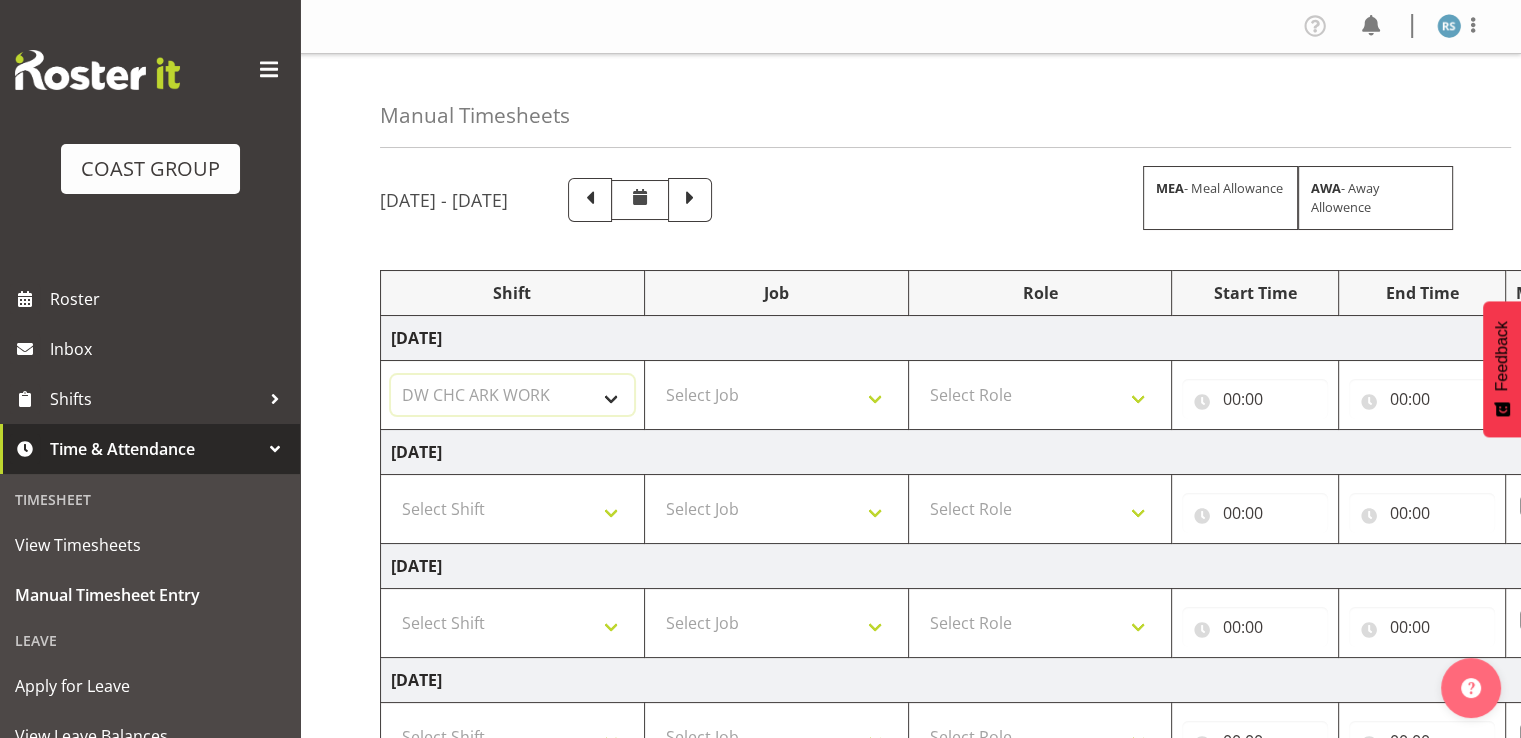 click on "Select Shift  Break ANZICS Break All Blacks casual Break Armageddon Break Art show Break CHCH Food Show Break CHCH Food Show Break CSNZ Break Canterbury Homeshow Break [PERSON_NAME] H/S Backwalls Break Clubs NZ Break Downstream Break Dramfest Break FANZ Break HOY Break HOY Break HOY Fly to CHCH Break Horticulture Break Host tech Break IBD Break LGNZ Break Lawlink Break Marlborough Home show Break NZ Shoulder and Elbow Break NZHS Break NZMCA Break NZMCA Break NZOHA Break NZSBA Break PINZ Break Panels Arena Break QT Homeshow Break [PERSON_NAME] Pinot Noir Break SYA Break Show your ability Break Wedding expo Break back walls of foodshow Break back walls of star homeshow Break brewers Guild Break red meat Break selwyn art show Break south mach Break south mach Break southerbys conference Break starhomeshow Build ANZICS Build BOINZ Build Baby Show Build Holiday parks Build Host tech Build LGNZ Build LGNZ Build Lawlink Build [GEOGRAPHIC_DATA] Home show Build NRHC Build NZMCA Build NZMCA Build NZMCA Build NZMCA Build [GEOGRAPHIC_DATA] Build NZSBA" at bounding box center [512, 395] 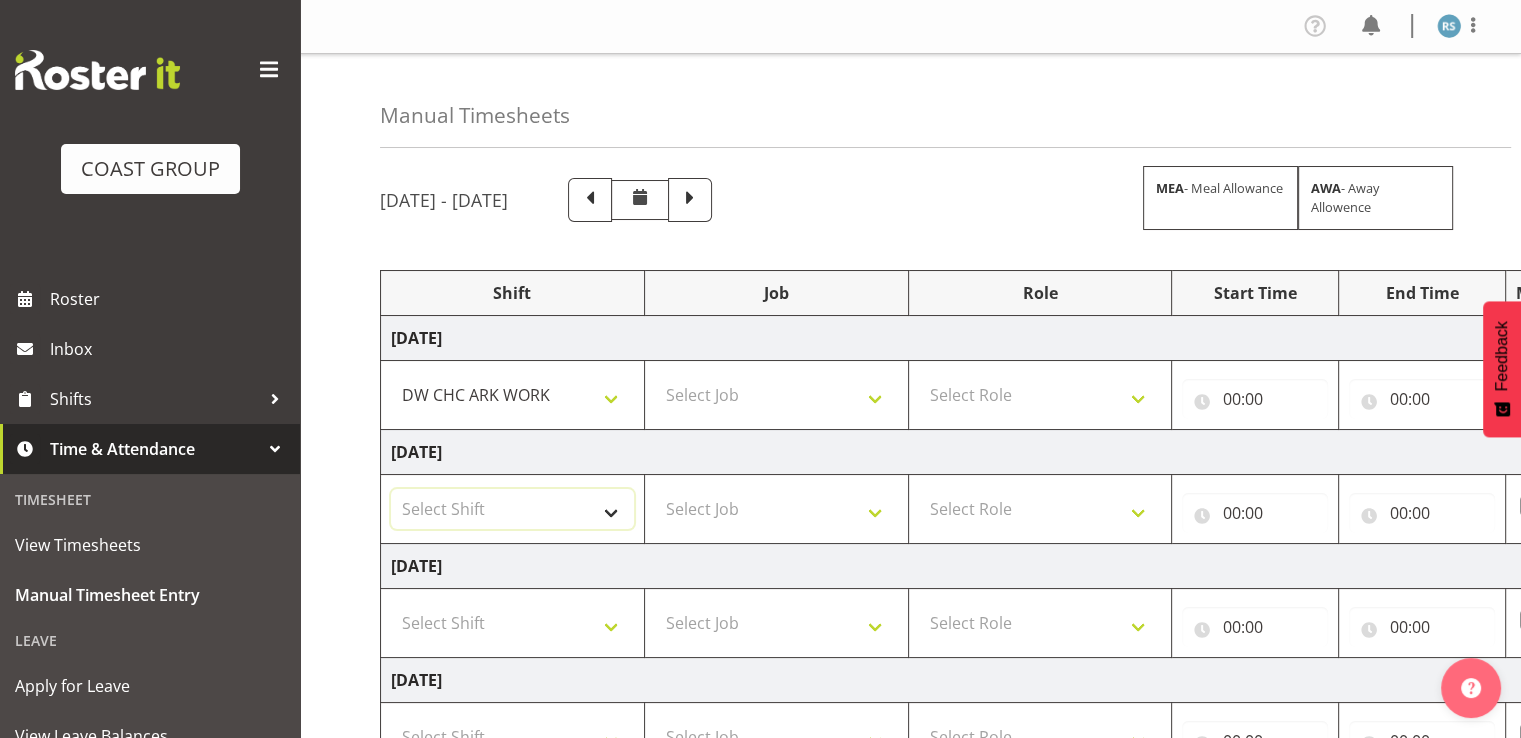 click on "Select Shift  Break ANZICS Break All Blacks casual Break Armageddon Break Art show Break CHCH Food Show Break CHCH Food Show Break CSNZ Break Canterbury Homeshow Break [PERSON_NAME] H/S Backwalls Break Clubs NZ Break Downstream Break Dramfest Break FANZ Break HOY Break HOY Break HOY Fly to CHCH Break Horticulture Break Host tech Break IBD Break LGNZ Break Lawlink Break Marlborough Home show Break NZ Shoulder and Elbow Break NZHS Break NZMCA Break NZMCA Break NZOHA Break NZSBA Break PINZ Break Panels Arena Break QT Homeshow Break [PERSON_NAME] Pinot Noir Break SYA Break Show your ability Break Wedding expo Break back walls of foodshow Break back walls of star homeshow Break brewers Guild Break red meat Break selwyn art show Break south mach Break south mach Break southerbys conference Break starhomeshow Build ANZICS Build BOINZ Build Baby Show Build Holiday parks Build Host tech Build LGNZ Build LGNZ Build Lawlink Build [GEOGRAPHIC_DATA] Home show Build NRHC Build NZMCA Build NZMCA Build NZMCA Build NZMCA Build [GEOGRAPHIC_DATA] Build NZSBA" at bounding box center [512, 509] 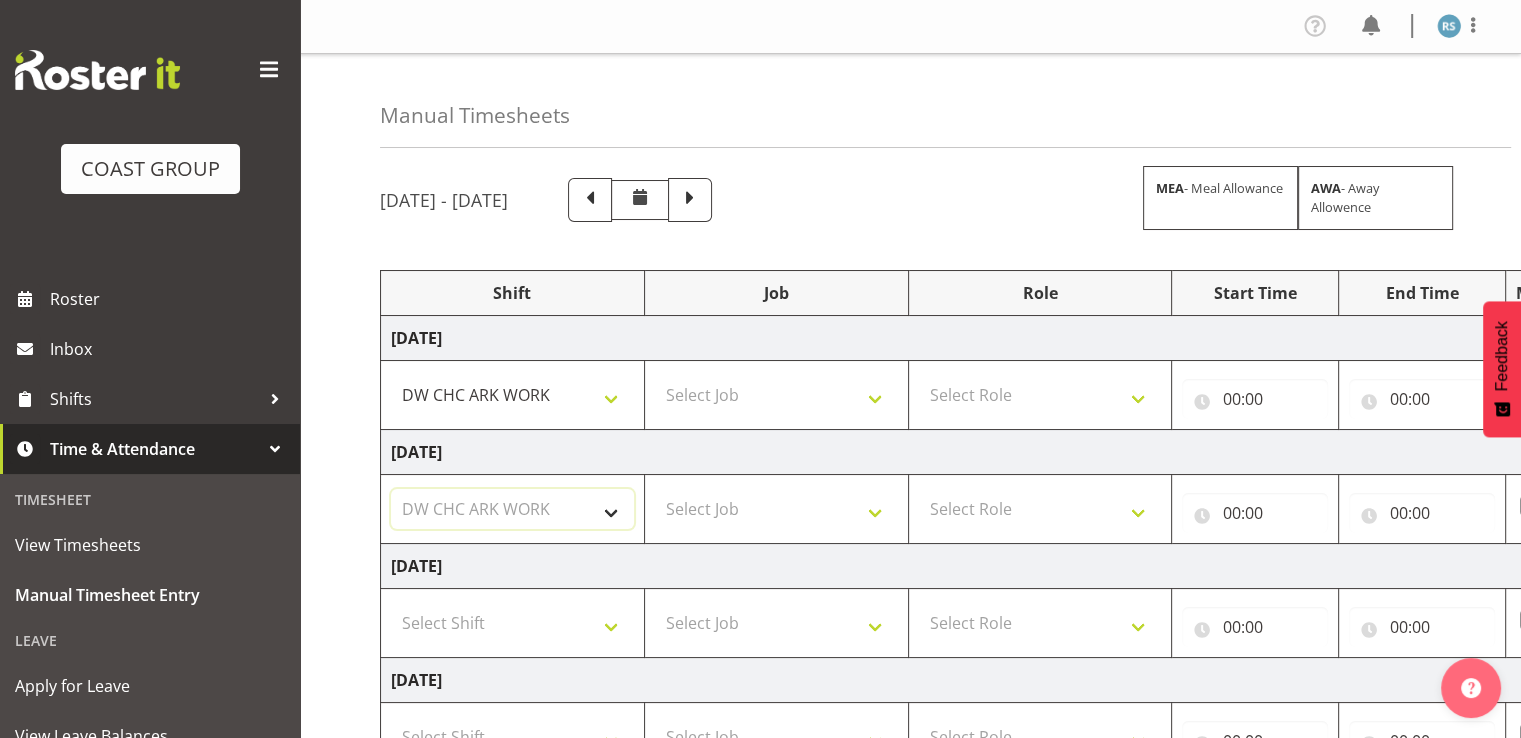 click on "Select Shift  Break ANZICS Break All Blacks casual Break Armageddon Break Art show Break CHCH Food Show Break CHCH Food Show Break CSNZ Break Canterbury Homeshow Break [PERSON_NAME] H/S Backwalls Break Clubs NZ Break Downstream Break Dramfest Break FANZ Break HOY Break HOY Break HOY Fly to CHCH Break Horticulture Break Host tech Break IBD Break LGNZ Break Lawlink Break Marlborough Home show Break NZ Shoulder and Elbow Break NZHS Break NZMCA Break NZMCA Break NZOHA Break NZSBA Break PINZ Break Panels Arena Break QT Homeshow Break [PERSON_NAME] Pinot Noir Break SYA Break Show your ability Break Wedding expo Break back walls of foodshow Break back walls of star homeshow Break brewers Guild Break red meat Break selwyn art show Break south mach Break south mach Break southerbys conference Break starhomeshow Build ANZICS Build BOINZ Build Baby Show Build Holiday parks Build Host tech Build LGNZ Build LGNZ Build Lawlink Build [GEOGRAPHIC_DATA] Home show Build NRHC Build NZMCA Build NZMCA Build NZMCA Build NZMCA Build [GEOGRAPHIC_DATA] Build NZSBA" at bounding box center [512, 509] 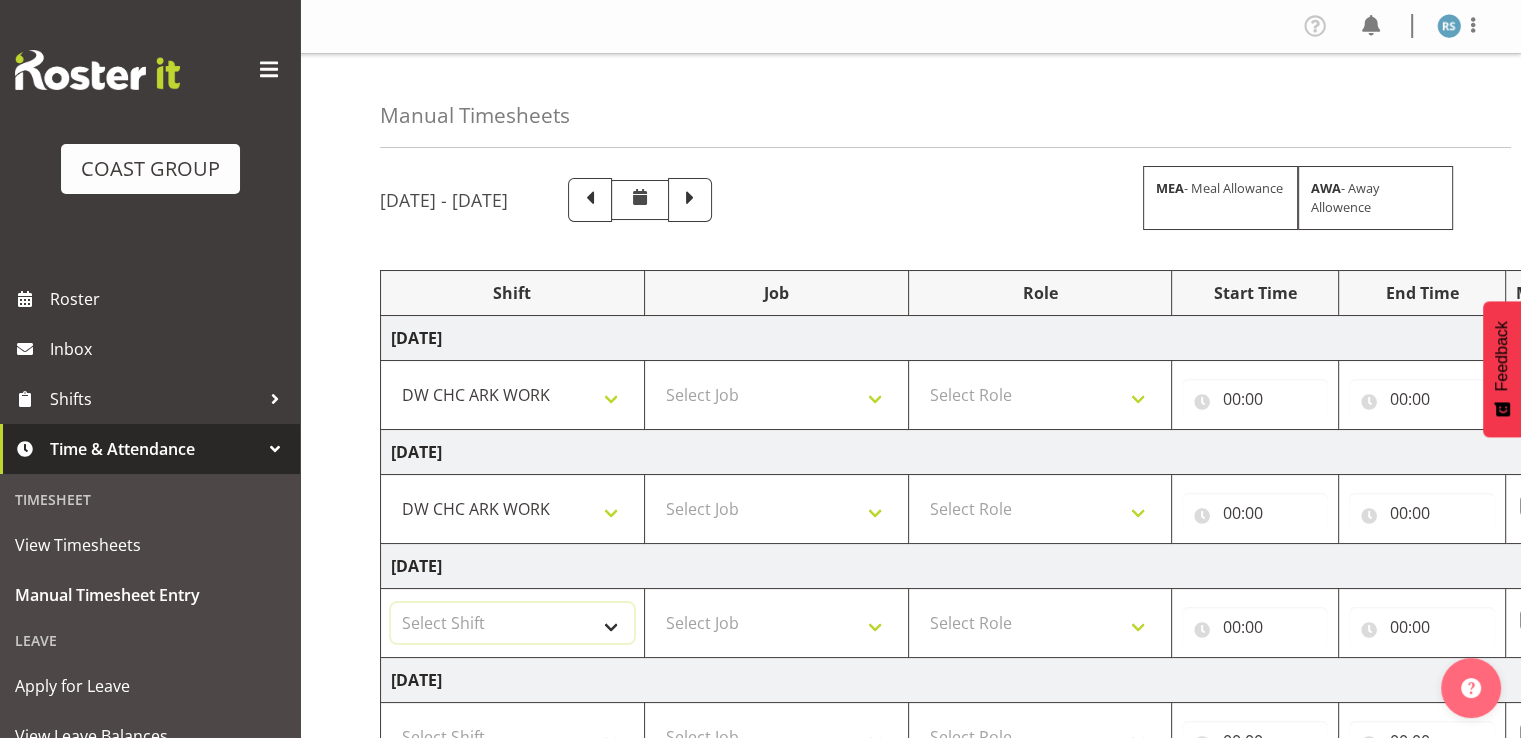 click on "Select Shift  Break ANZICS Break All Blacks casual Break Armageddon Break Art show Break CHCH Food Show Break CHCH Food Show Break CSNZ Break Canterbury Homeshow Break [PERSON_NAME] H/S Backwalls Break Clubs NZ Break Downstream Break Dramfest Break FANZ Break HOY Break HOY Break HOY Fly to CHCH Break Horticulture Break Host tech Break IBD Break LGNZ Break Lawlink Break Marlborough Home show Break NZ Shoulder and Elbow Break NZHS Break NZMCA Break NZMCA Break NZOHA Break NZSBA Break PINZ Break Panels Arena Break QT Homeshow Break [PERSON_NAME] Pinot Noir Break SYA Break Show your ability Break Wedding expo Break back walls of foodshow Break back walls of star homeshow Break brewers Guild Break red meat Break selwyn art show Break south mach Break south mach Break southerbys conference Break starhomeshow Build ANZICS Build BOINZ Build Baby Show Build Holiday parks Build Host tech Build LGNZ Build LGNZ Build Lawlink Build [GEOGRAPHIC_DATA] Home show Build NRHC Build NZMCA Build NZMCA Build NZMCA Build NZMCA Build [GEOGRAPHIC_DATA] Build NZSBA" at bounding box center [512, 623] 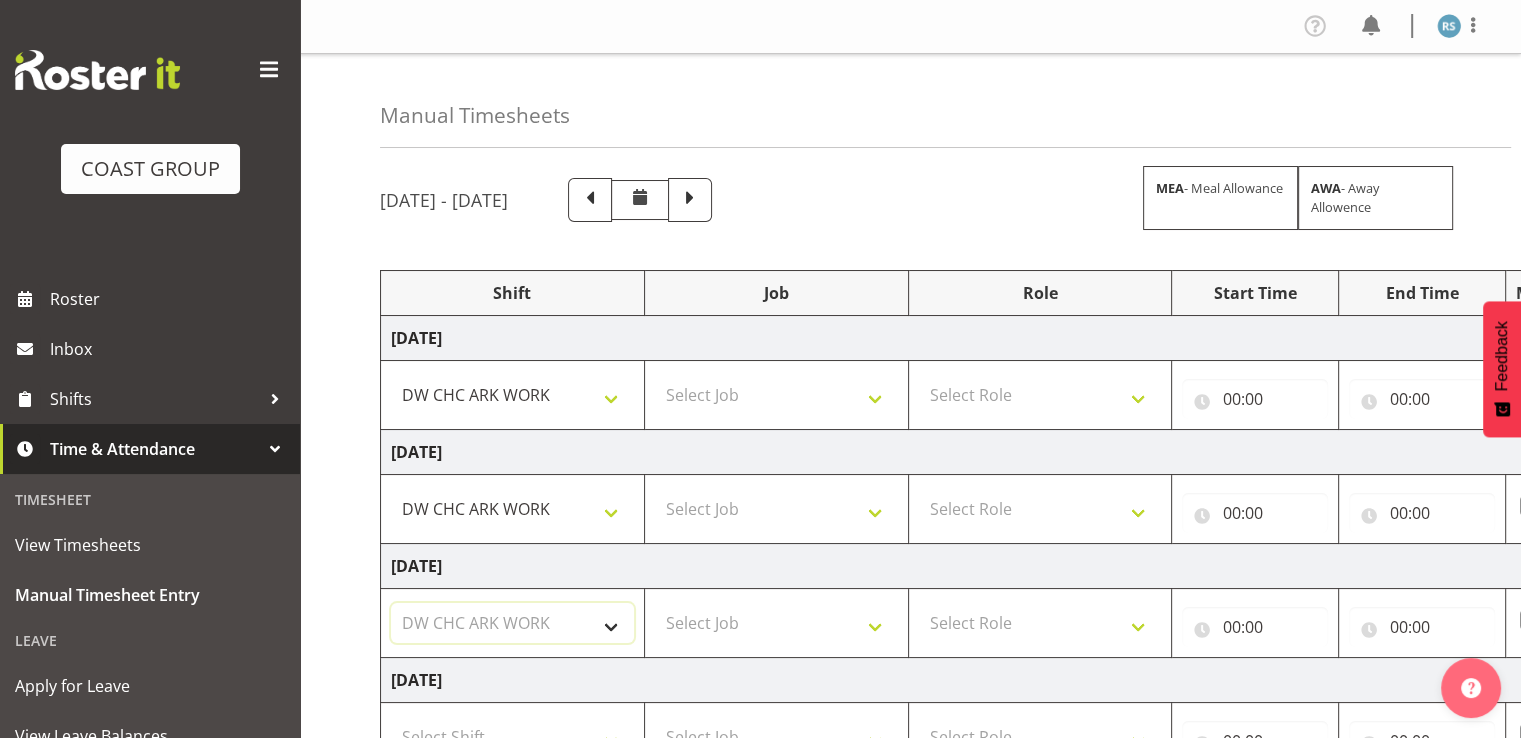 click on "Select Shift  Break ANZICS Break All Blacks casual Break Armageddon Break Art show Break CHCH Food Show Break CHCH Food Show Break CSNZ Break Canterbury Homeshow Break [PERSON_NAME] H/S Backwalls Break Clubs NZ Break Downstream Break Dramfest Break FANZ Break HOY Break HOY Break HOY Fly to CHCH Break Horticulture Break Host tech Break IBD Break LGNZ Break Lawlink Break Marlborough Home show Break NZ Shoulder and Elbow Break NZHS Break NZMCA Break NZMCA Break NZOHA Break NZSBA Break PINZ Break Panels Arena Break QT Homeshow Break [PERSON_NAME] Pinot Noir Break SYA Break Show your ability Break Wedding expo Break back walls of foodshow Break back walls of star homeshow Break brewers Guild Break red meat Break selwyn art show Break south mach Break south mach Break southerbys conference Break starhomeshow Build ANZICS Build BOINZ Build Baby Show Build Holiday parks Build Host tech Build LGNZ Build LGNZ Build Lawlink Build [GEOGRAPHIC_DATA] Home show Build NRHC Build NZMCA Build NZMCA Build NZMCA Build NZMCA Build [GEOGRAPHIC_DATA] Build NZSBA" at bounding box center [512, 623] 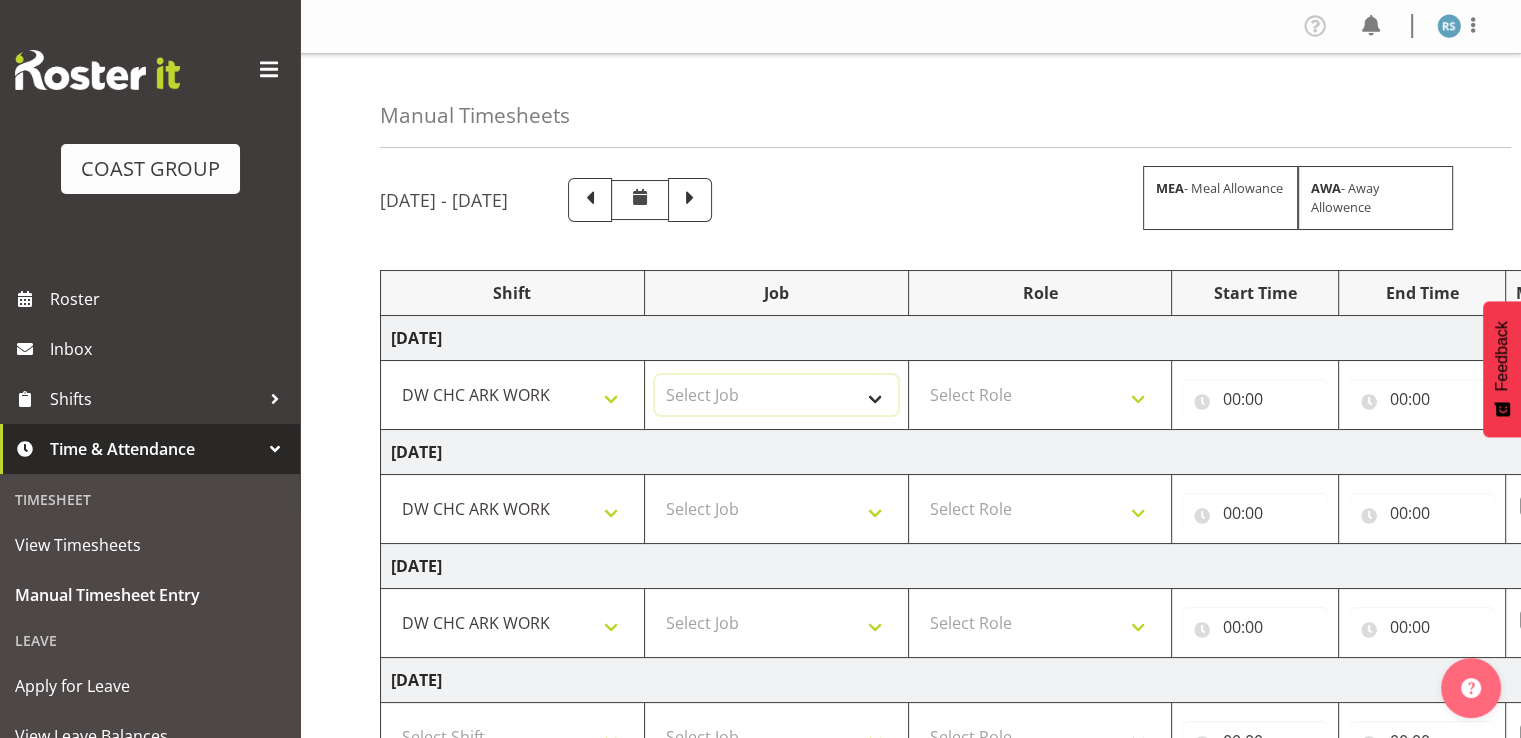 click on "Select Job  1 Carlton Events 1 [PERSON_NAME][GEOGRAPHIC_DATA] 1 [PERSON_NAME][GEOGRAPHIC_DATA] 1 EHS WAREHOUSE/OFFICE 1 GRS 1 SLP Production 1 SLP Tradeshows 12504000 - AKL Casual [DATE] 1250400R - April Casual C&R 2025 12504050 - CDES Engineering and Technology Expo 2025 12504070 - FINZ (National Financial Adviser Conf) 2025 1250407A - Fidelity @ FINZ Conf 2025 1250407B - La Trobe @ FINZ Conf 25 1250407C - Partners Life @ FINZ Conf 25 12504080 - AKL Go Green 2025 12504100 - NZSEE 2025 12504120 - Ester Show 2025 12504150 - Test-[PERSON_NAME]-May 12505000 - AKL Casual [DATE] 1250500R - May Casual C&R 2025 12505020 - Hutchwilco Boat Show 2025 1250502R - [GEOGRAPHIC_DATA] Boat Show 2025 - C&R 12505030 - NZOHS Conference 2025 12505040 - Aotearoa Art Fair 2025 12505060 - Waipa Home Show 2025 12505070 - CAS 2025 1250507A - CAS 2025 - 200 Doors 1250507B - CAS 2025 - Cutera 1250507C - CAS 2025 - Dermocosmetica 12505080 - [GEOGRAPHIC_DATA] Conference 2025 1250508A - Zeiss @ [GEOGRAPHIC_DATA] 25 1250508B - Roche @ [GEOGRAPHIC_DATA] 25 1250508C - Alcon @ [GEOGRAPHIC_DATA] 25 12505130 - Test- [PERSON_NAME] 1" at bounding box center [776, 395] 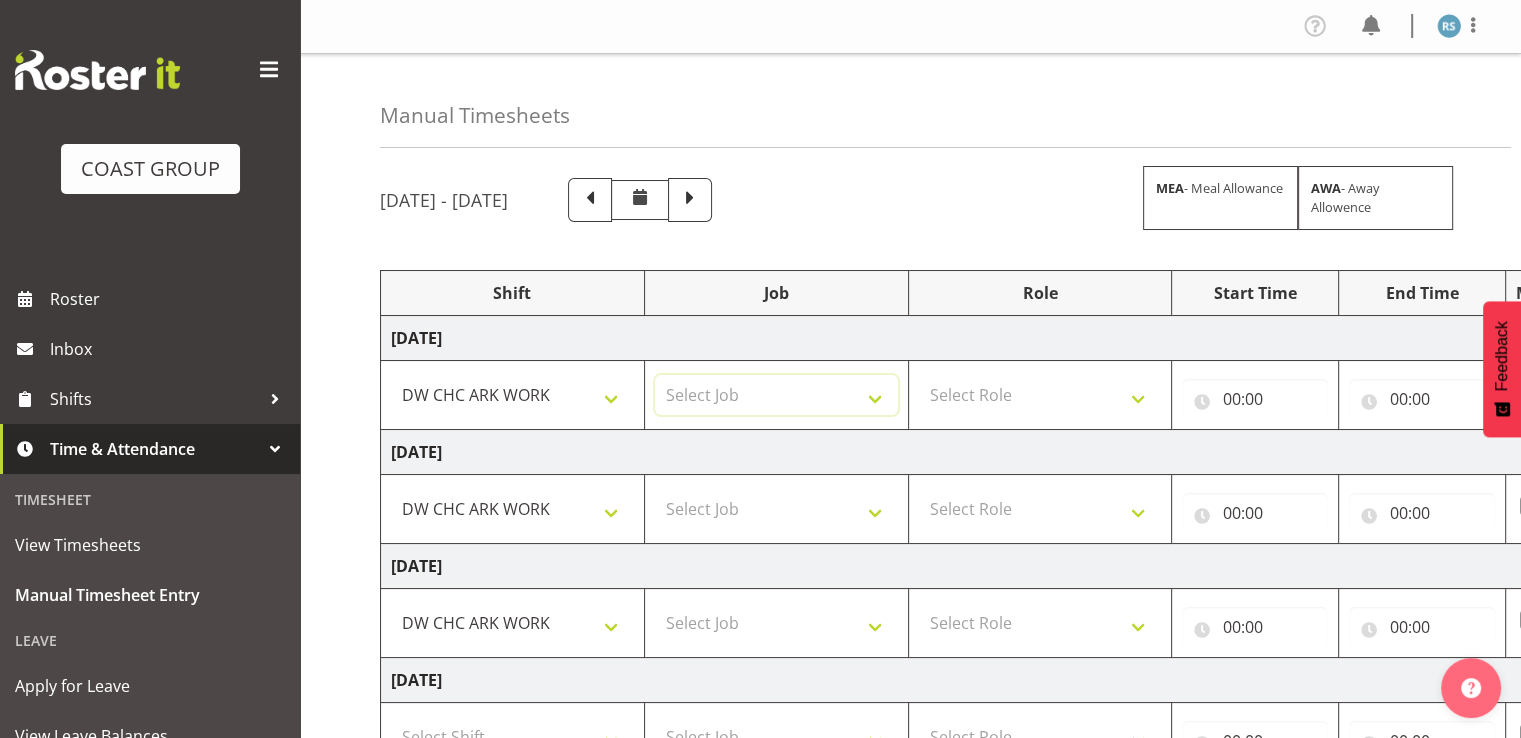 select on "9475" 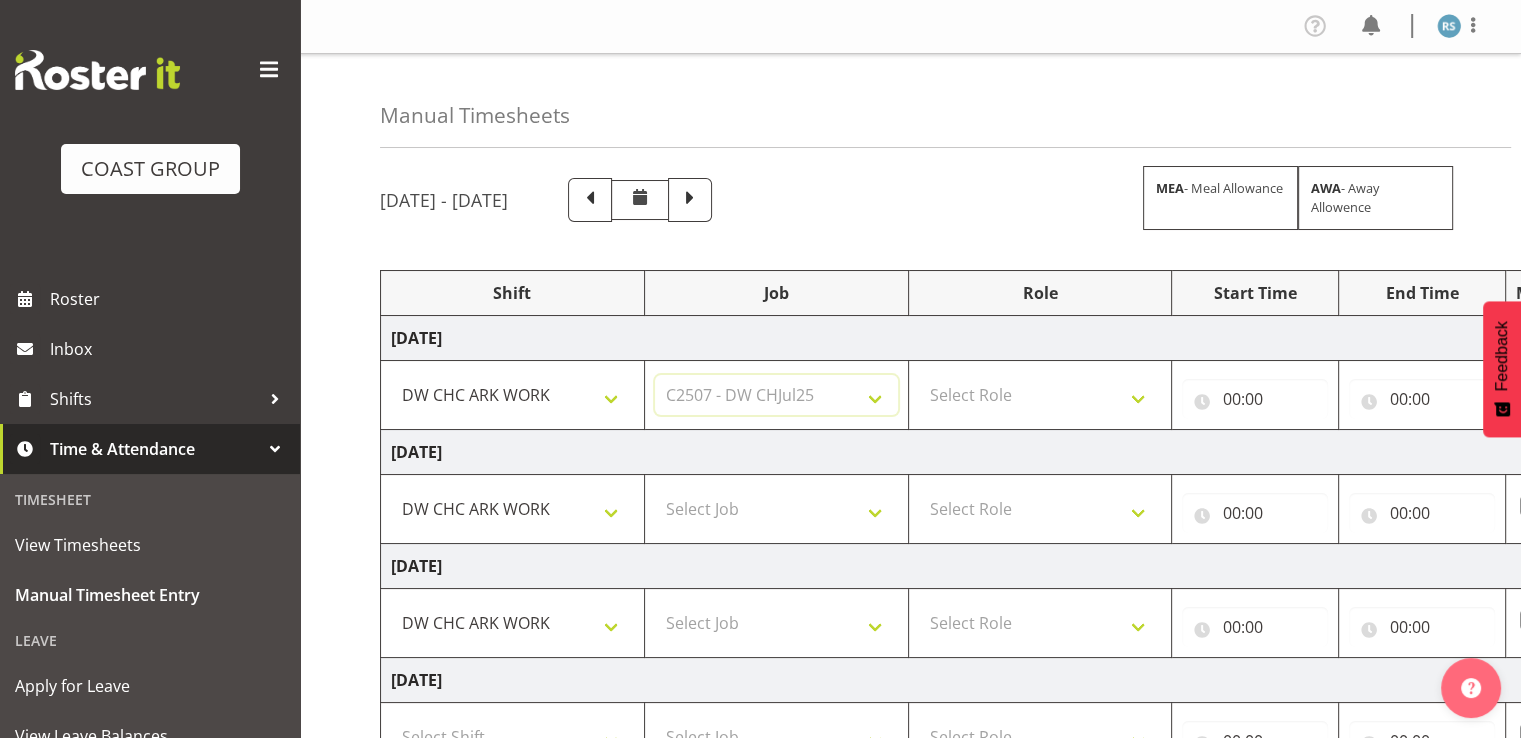 click on "Select Job  1 Carlton Events 1 [PERSON_NAME][GEOGRAPHIC_DATA] 1 [PERSON_NAME][GEOGRAPHIC_DATA] 1 EHS WAREHOUSE/OFFICE 1 GRS 1 SLP Production 1 SLP Tradeshows 12504000 - AKL Casual [DATE] 1250400R - April Casual C&R 2025 12504050 - CDES Engineering and Technology Expo 2025 12504070 - FINZ (National Financial Adviser Conf) 2025 1250407A - Fidelity @ FINZ Conf 2025 1250407B - La Trobe @ FINZ Conf 25 1250407C - Partners Life @ FINZ Conf 25 12504080 - AKL Go Green 2025 12504100 - NZSEE 2025 12504120 - Ester Show 2025 12504150 - Test-[PERSON_NAME]-May 12505000 - AKL Casual [DATE] 1250500R - May Casual C&R 2025 12505020 - Hutchwilco Boat Show 2025 1250502R - [GEOGRAPHIC_DATA] Boat Show 2025 - C&R 12505030 - NZOHS Conference 2025 12505040 - Aotearoa Art Fair 2025 12505060 - Waipa Home Show 2025 12505070 - CAS 2025 1250507A - CAS 2025 - 200 Doors 1250507B - CAS 2025 - Cutera 1250507C - CAS 2025 - Dermocosmetica 12505080 - [GEOGRAPHIC_DATA] Conference 2025 1250508A - Zeiss @ [GEOGRAPHIC_DATA] 25 1250508B - Roche @ [GEOGRAPHIC_DATA] 25 1250508C - Alcon @ [GEOGRAPHIC_DATA] 25 12505130 - Test- [PERSON_NAME] 1" at bounding box center (776, 395) 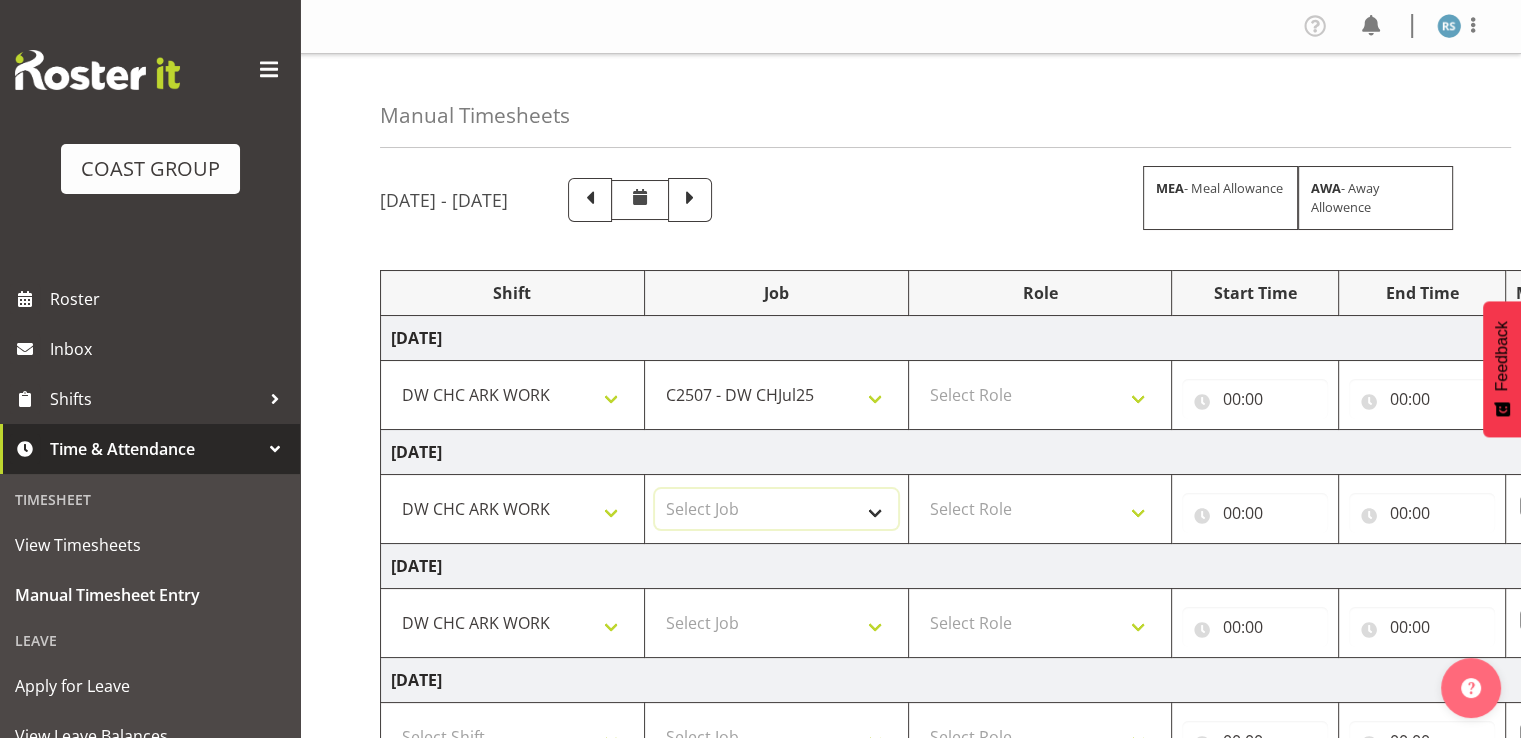 click on "Select Job  1 Carlton Events 1 [PERSON_NAME][GEOGRAPHIC_DATA] 1 [PERSON_NAME][GEOGRAPHIC_DATA] 1 EHS WAREHOUSE/OFFICE 1 GRS 1 SLP Production 1 SLP Tradeshows 12504000 - AKL Casual [DATE] 1250400R - April Casual C&R 2025 12504050 - CDES Engineering and Technology Expo 2025 12504070 - FINZ (National Financial Adviser Conf) 2025 1250407A - Fidelity @ FINZ Conf 2025 1250407B - La Trobe @ FINZ Conf 25 1250407C - Partners Life @ FINZ Conf 25 12504080 - AKL Go Green 2025 12504100 - NZSEE 2025 12504120 - Ester Show 2025 12504150 - Test-[PERSON_NAME]-May 12505000 - AKL Casual [DATE] 1250500R - May Casual C&R 2025 12505020 - Hutchwilco Boat Show 2025 1250502R - [GEOGRAPHIC_DATA] Boat Show 2025 - C&R 12505030 - NZOHS Conference 2025 12505040 - Aotearoa Art Fair 2025 12505060 - Waipa Home Show 2025 12505070 - CAS 2025 1250507A - CAS 2025 - 200 Doors 1250507B - CAS 2025 - Cutera 1250507C - CAS 2025 - Dermocosmetica 12505080 - [GEOGRAPHIC_DATA] Conference 2025 1250508A - Zeiss @ [GEOGRAPHIC_DATA] 25 1250508B - Roche @ [GEOGRAPHIC_DATA] 25 1250508C - Alcon @ [GEOGRAPHIC_DATA] 25 12505130 - Test- [PERSON_NAME] 1" at bounding box center [776, 509] 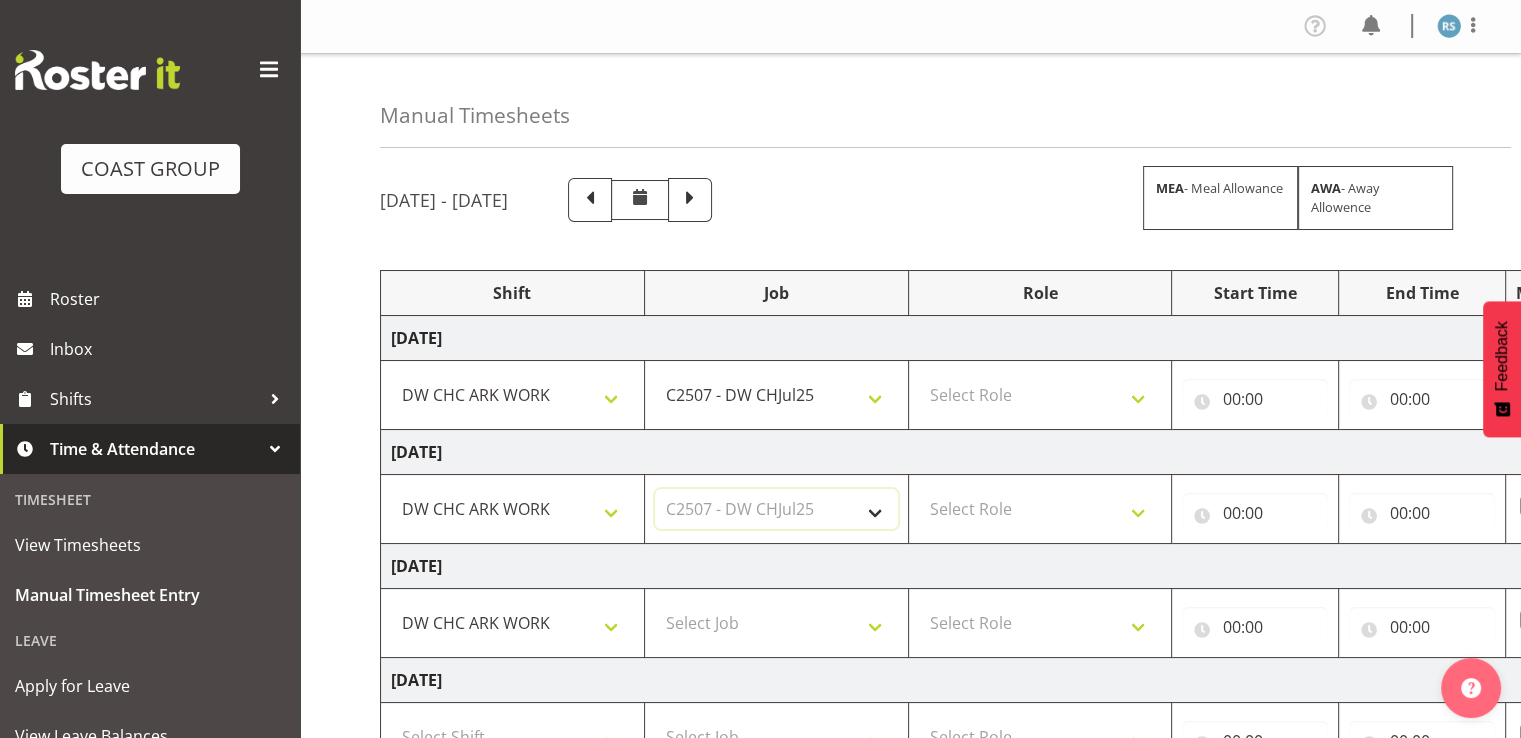 click on "Select Job  1 Carlton Events 1 [PERSON_NAME][GEOGRAPHIC_DATA] 1 [PERSON_NAME][GEOGRAPHIC_DATA] 1 EHS WAREHOUSE/OFFICE 1 GRS 1 SLP Production 1 SLP Tradeshows 12504000 - AKL Casual [DATE] 1250400R - April Casual C&R 2025 12504050 - CDES Engineering and Technology Expo 2025 12504070 - FINZ (National Financial Adviser Conf) 2025 1250407A - Fidelity @ FINZ Conf 2025 1250407B - La Trobe @ FINZ Conf 25 1250407C - Partners Life @ FINZ Conf 25 12504080 - AKL Go Green 2025 12504100 - NZSEE 2025 12504120 - Ester Show 2025 12504150 - Test-[PERSON_NAME]-May 12505000 - AKL Casual [DATE] 1250500R - May Casual C&R 2025 12505020 - Hutchwilco Boat Show 2025 1250502R - [GEOGRAPHIC_DATA] Boat Show 2025 - C&R 12505030 - NZOHS Conference 2025 12505040 - Aotearoa Art Fair 2025 12505060 - Waipa Home Show 2025 12505070 - CAS 2025 1250507A - CAS 2025 - 200 Doors 1250507B - CAS 2025 - Cutera 1250507C - CAS 2025 - Dermocosmetica 12505080 - [GEOGRAPHIC_DATA] Conference 2025 1250508A - Zeiss @ [GEOGRAPHIC_DATA] 25 1250508B - Roche @ [GEOGRAPHIC_DATA] 25 1250508C - Alcon @ [GEOGRAPHIC_DATA] 25 12505130 - Test- [PERSON_NAME] 1" at bounding box center [776, 509] 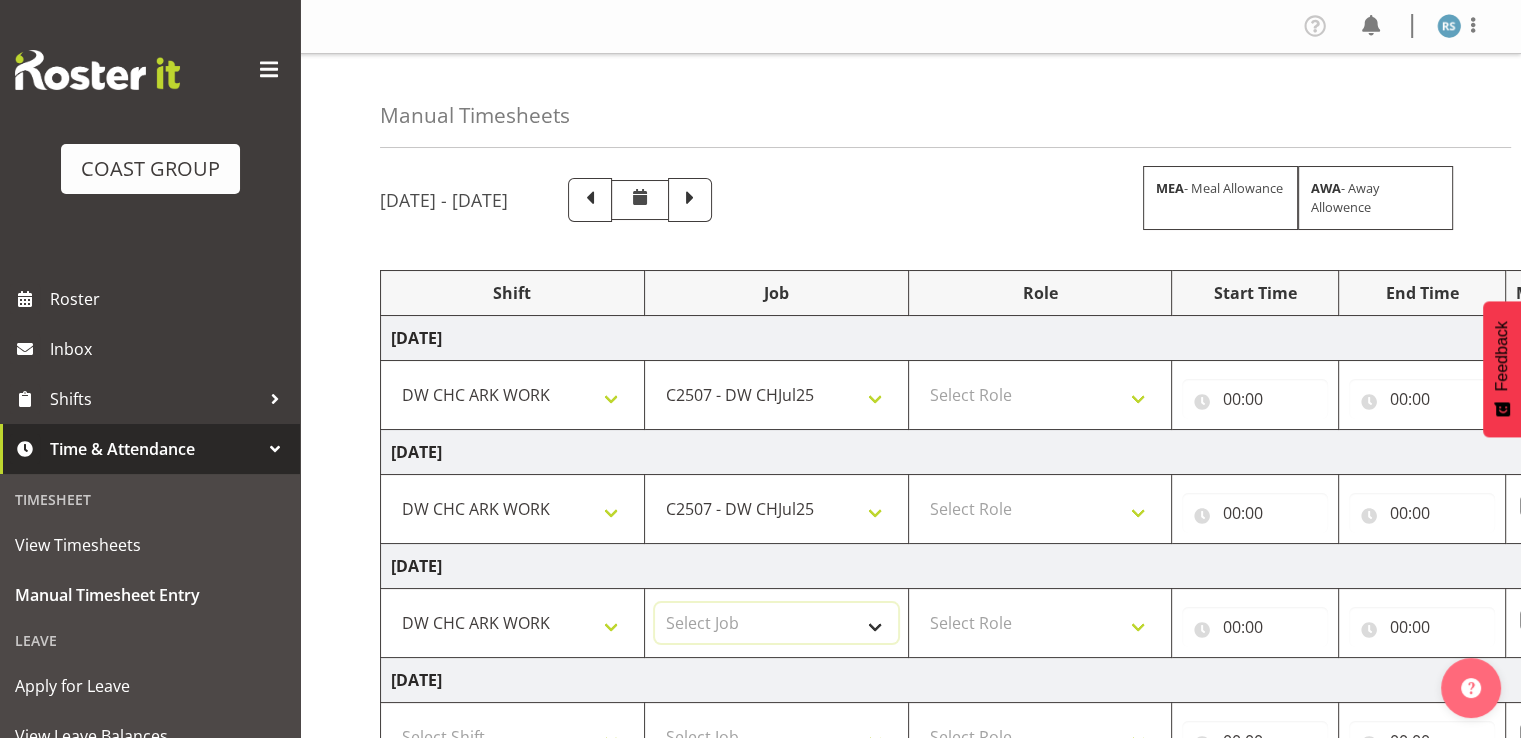 click on "Select Job  1 Carlton Events 1 [PERSON_NAME][GEOGRAPHIC_DATA] 1 [PERSON_NAME][GEOGRAPHIC_DATA] 1 EHS WAREHOUSE/OFFICE 1 GRS 1 SLP Production 1 SLP Tradeshows 12504000 - AKL Casual [DATE] 1250400R - April Casual C&R 2025 12504050 - CDES Engineering and Technology Expo 2025 12504070 - FINZ (National Financial Adviser Conf) 2025 1250407A - Fidelity @ FINZ Conf 2025 1250407B - La Trobe @ FINZ Conf 25 1250407C - Partners Life @ FINZ Conf 25 12504080 - AKL Go Green 2025 12504100 - NZSEE 2025 12504120 - Ester Show 2025 12504150 - Test-[PERSON_NAME]-May 12505000 - AKL Casual [DATE] 1250500R - May Casual C&R 2025 12505020 - Hutchwilco Boat Show 2025 1250502R - [GEOGRAPHIC_DATA] Boat Show 2025 - C&R 12505030 - NZOHS Conference 2025 12505040 - Aotearoa Art Fair 2025 12505060 - Waipa Home Show 2025 12505070 - CAS 2025 1250507A - CAS 2025 - 200 Doors 1250507B - CAS 2025 - Cutera 1250507C - CAS 2025 - Dermocosmetica 12505080 - [GEOGRAPHIC_DATA] Conference 2025 1250508A - Zeiss @ [GEOGRAPHIC_DATA] 25 1250508B - Roche @ [GEOGRAPHIC_DATA] 25 1250508C - Alcon @ [GEOGRAPHIC_DATA] 25 12505130 - Test- [PERSON_NAME] 1" at bounding box center (776, 623) 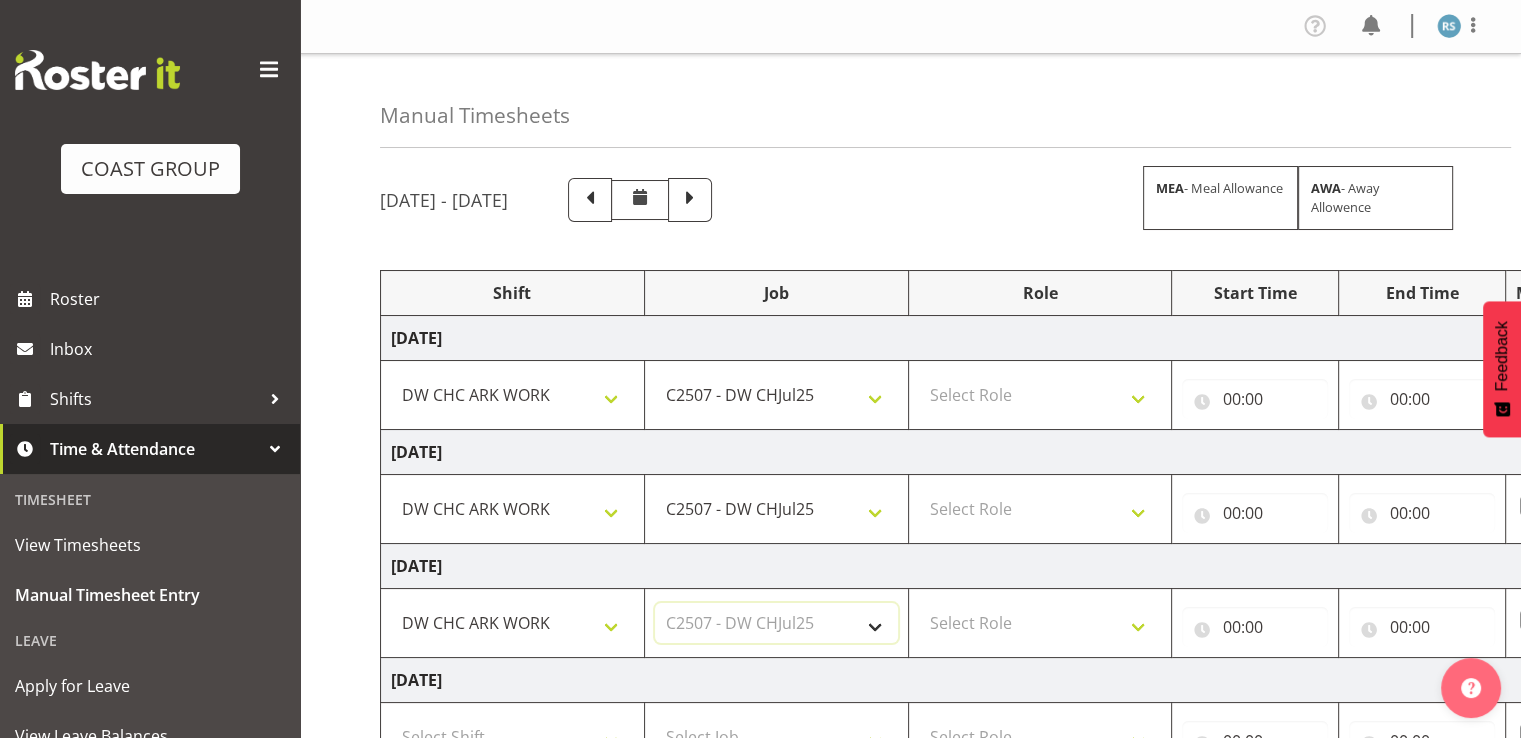 click on "Select Job  1 Carlton Events 1 [PERSON_NAME][GEOGRAPHIC_DATA] 1 [PERSON_NAME][GEOGRAPHIC_DATA] 1 EHS WAREHOUSE/OFFICE 1 GRS 1 SLP Production 1 SLP Tradeshows 12504000 - AKL Casual [DATE] 1250400R - April Casual C&R 2025 12504050 - CDES Engineering and Technology Expo 2025 12504070 - FINZ (National Financial Adviser Conf) 2025 1250407A - Fidelity @ FINZ Conf 2025 1250407B - La Trobe @ FINZ Conf 25 1250407C - Partners Life @ FINZ Conf 25 12504080 - AKL Go Green 2025 12504100 - NZSEE 2025 12504120 - Ester Show 2025 12504150 - Test-[PERSON_NAME]-May 12505000 - AKL Casual [DATE] 1250500R - May Casual C&R 2025 12505020 - Hutchwilco Boat Show 2025 1250502R - [GEOGRAPHIC_DATA] Boat Show 2025 - C&R 12505030 - NZOHS Conference 2025 12505040 - Aotearoa Art Fair 2025 12505060 - Waipa Home Show 2025 12505070 - CAS 2025 1250507A - CAS 2025 - 200 Doors 1250507B - CAS 2025 - Cutera 1250507C - CAS 2025 - Dermocosmetica 12505080 - [GEOGRAPHIC_DATA] Conference 2025 1250508A - Zeiss @ [GEOGRAPHIC_DATA] 25 1250508B - Roche @ [GEOGRAPHIC_DATA] 25 1250508C - Alcon @ [GEOGRAPHIC_DATA] 25 12505130 - Test- [PERSON_NAME] 1" at bounding box center [776, 623] 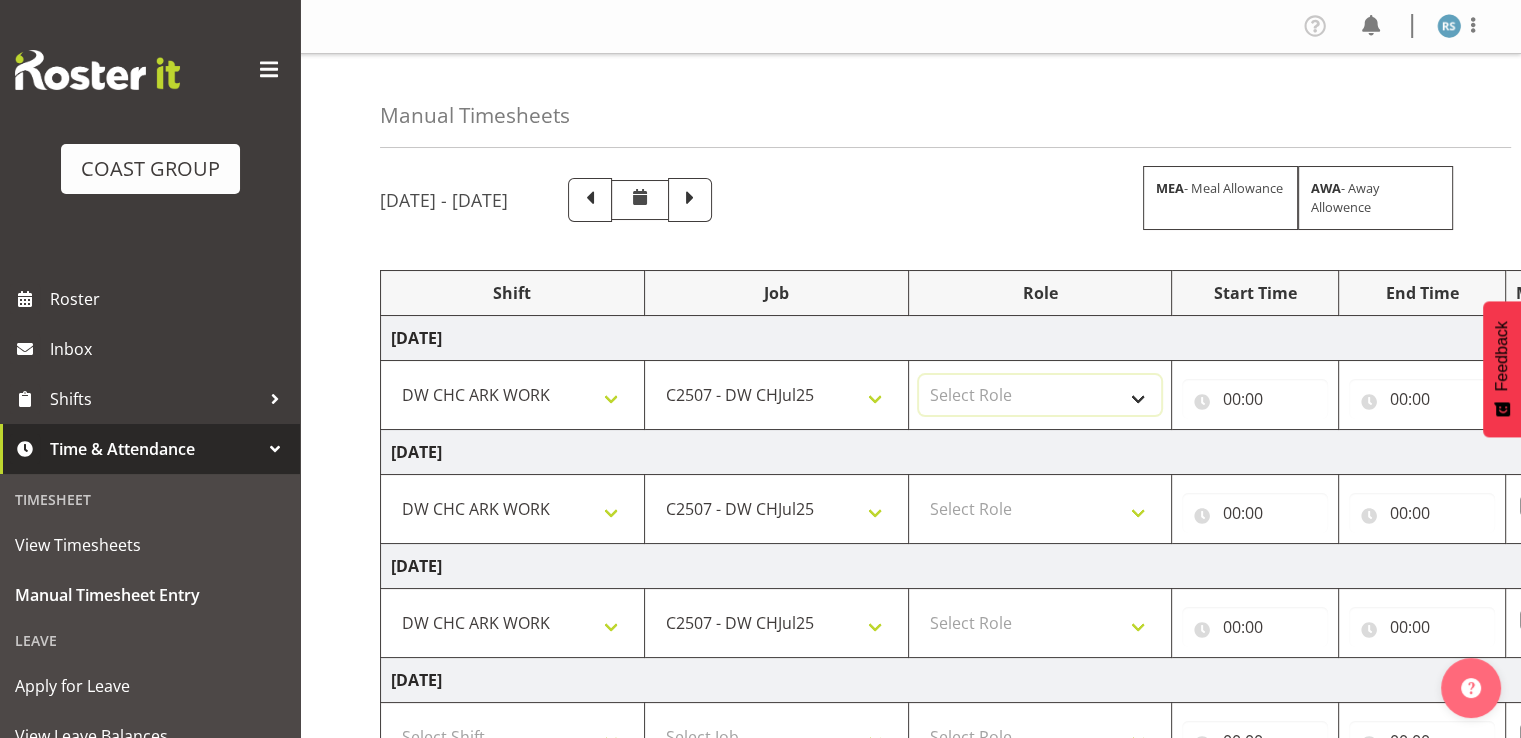 click on "Select Role  SIGNWRITER Signwriter EHS CHC OPS" at bounding box center [1040, 395] 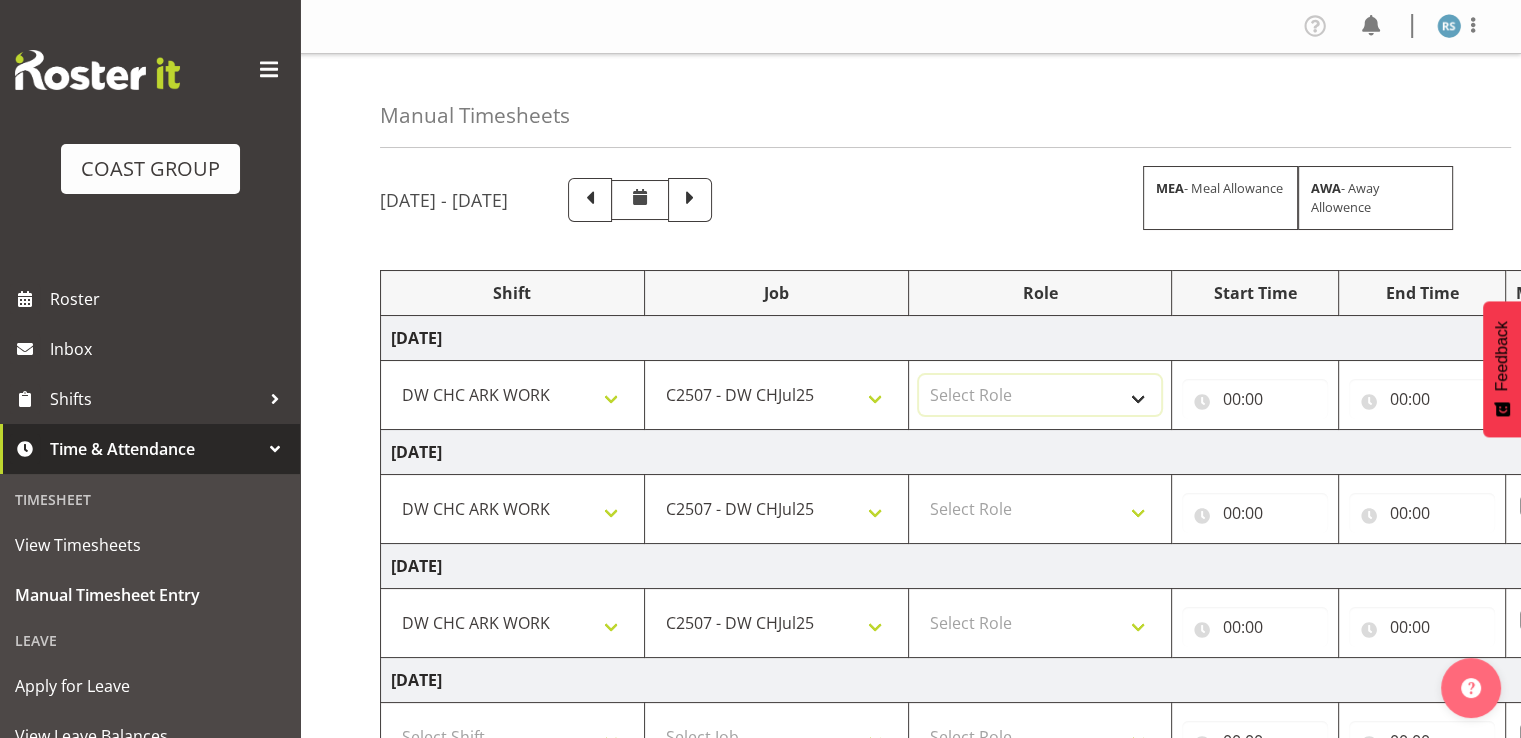 select on "41" 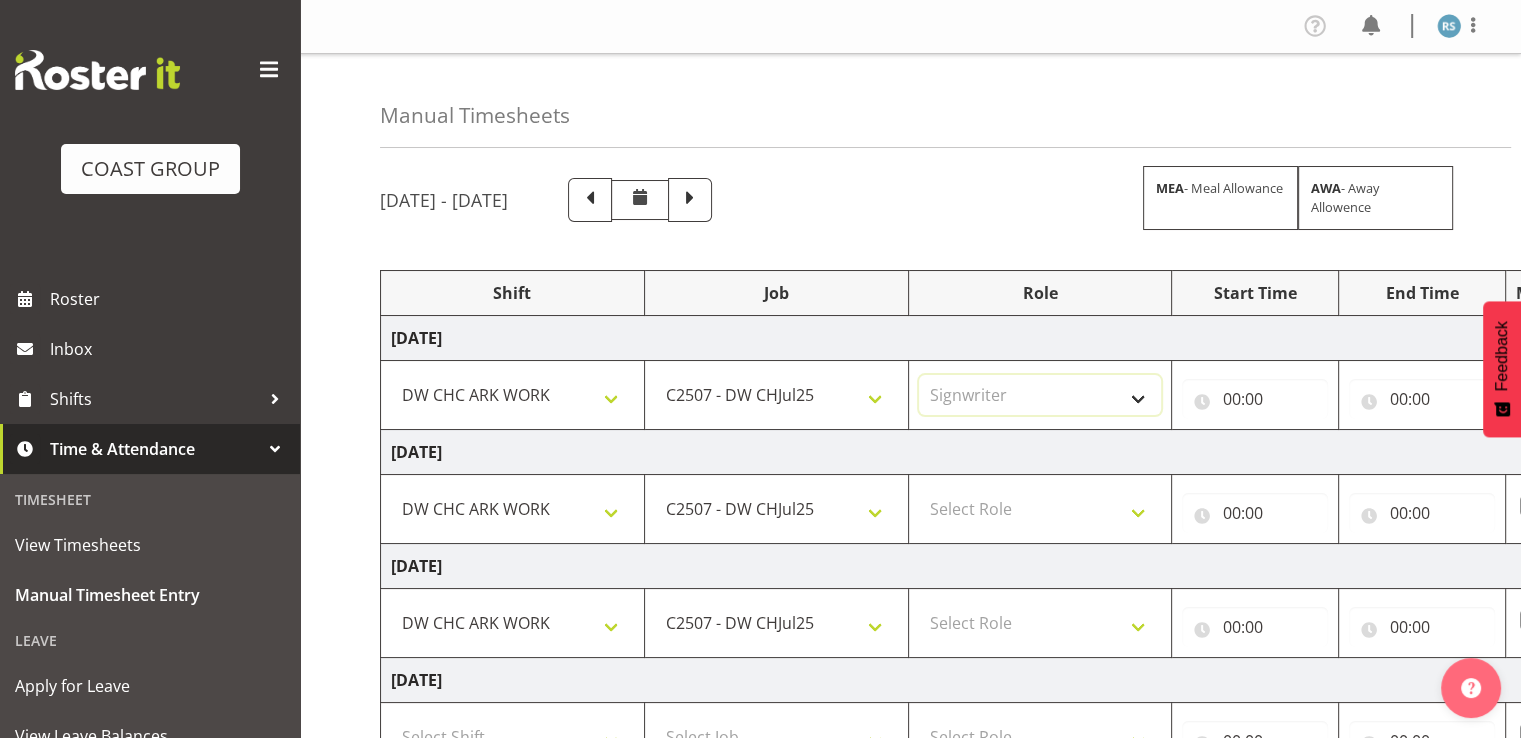 click on "Select Role  SIGNWRITER Signwriter EHS CHC OPS" at bounding box center [1040, 395] 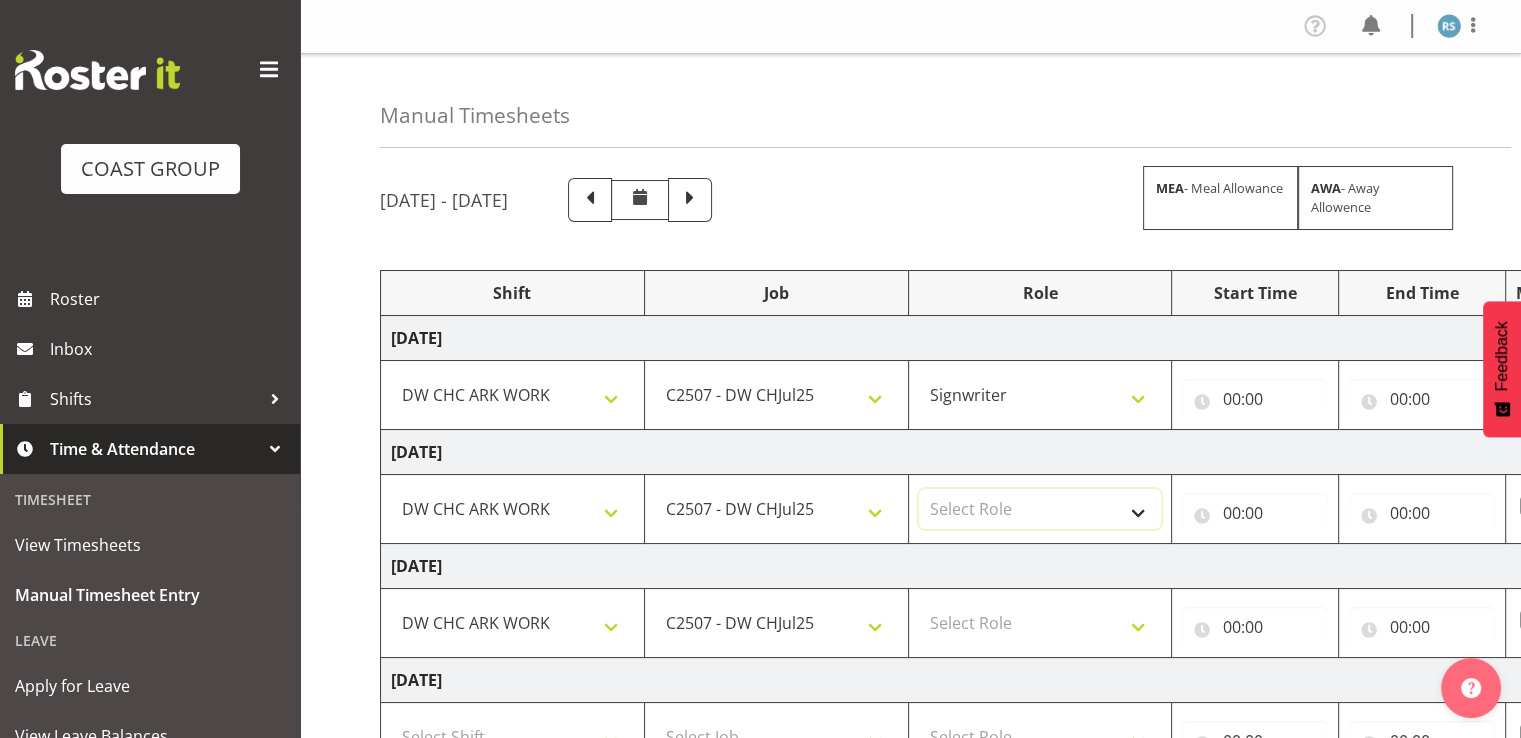 click on "Select Role  SIGNWRITER Signwriter EHS CHC OPS" at bounding box center [1040, 509] 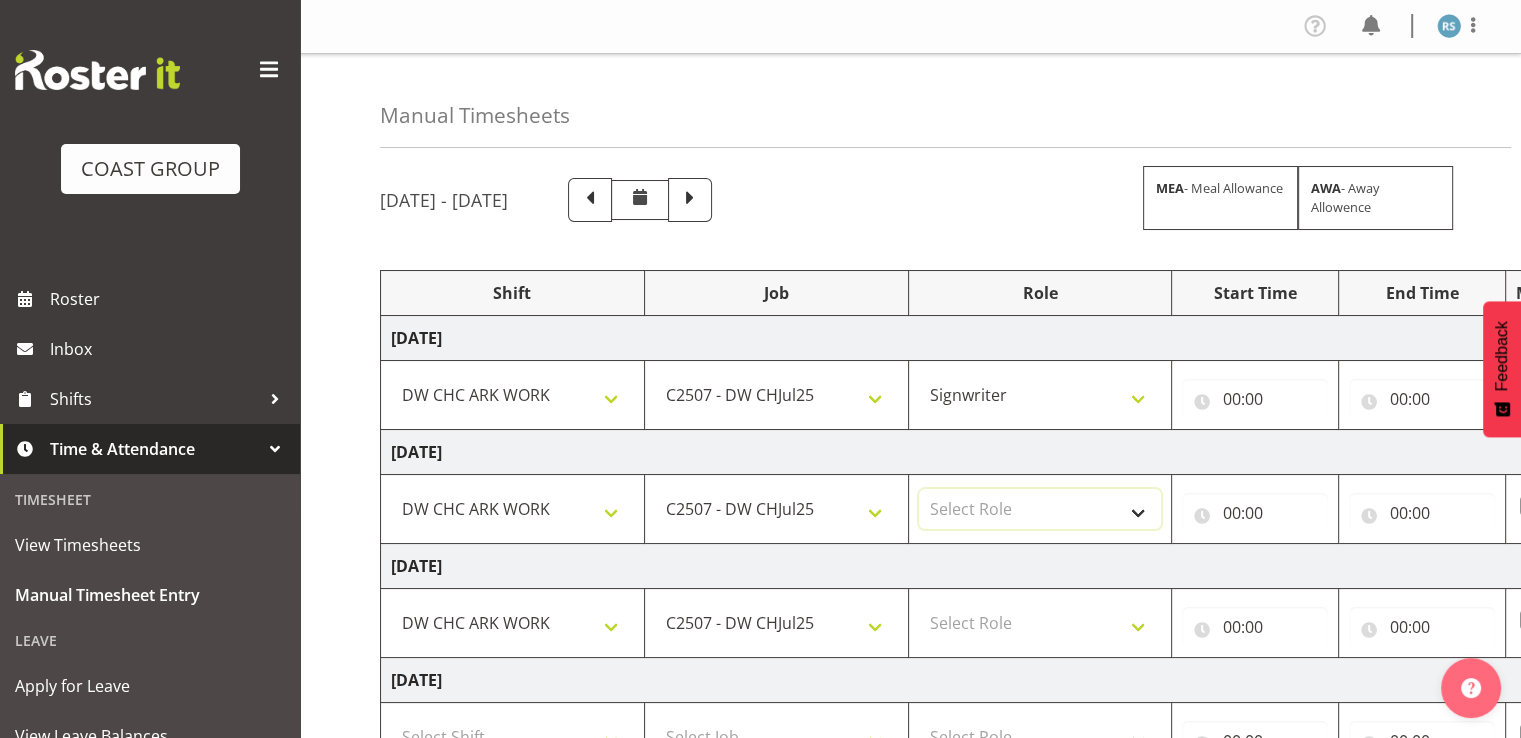 select on "41" 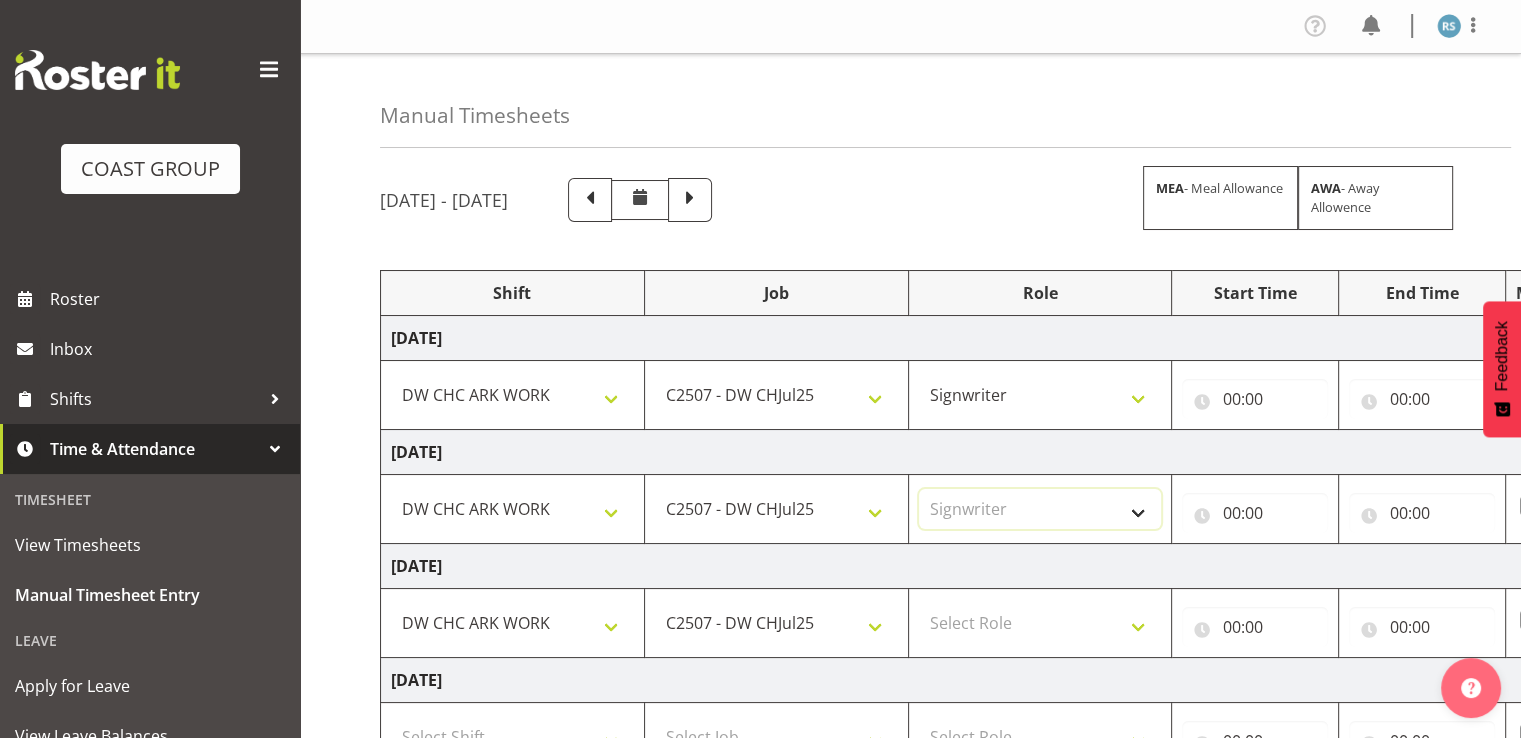 click on "Select Role  SIGNWRITER Signwriter EHS CHC OPS" at bounding box center (1040, 509) 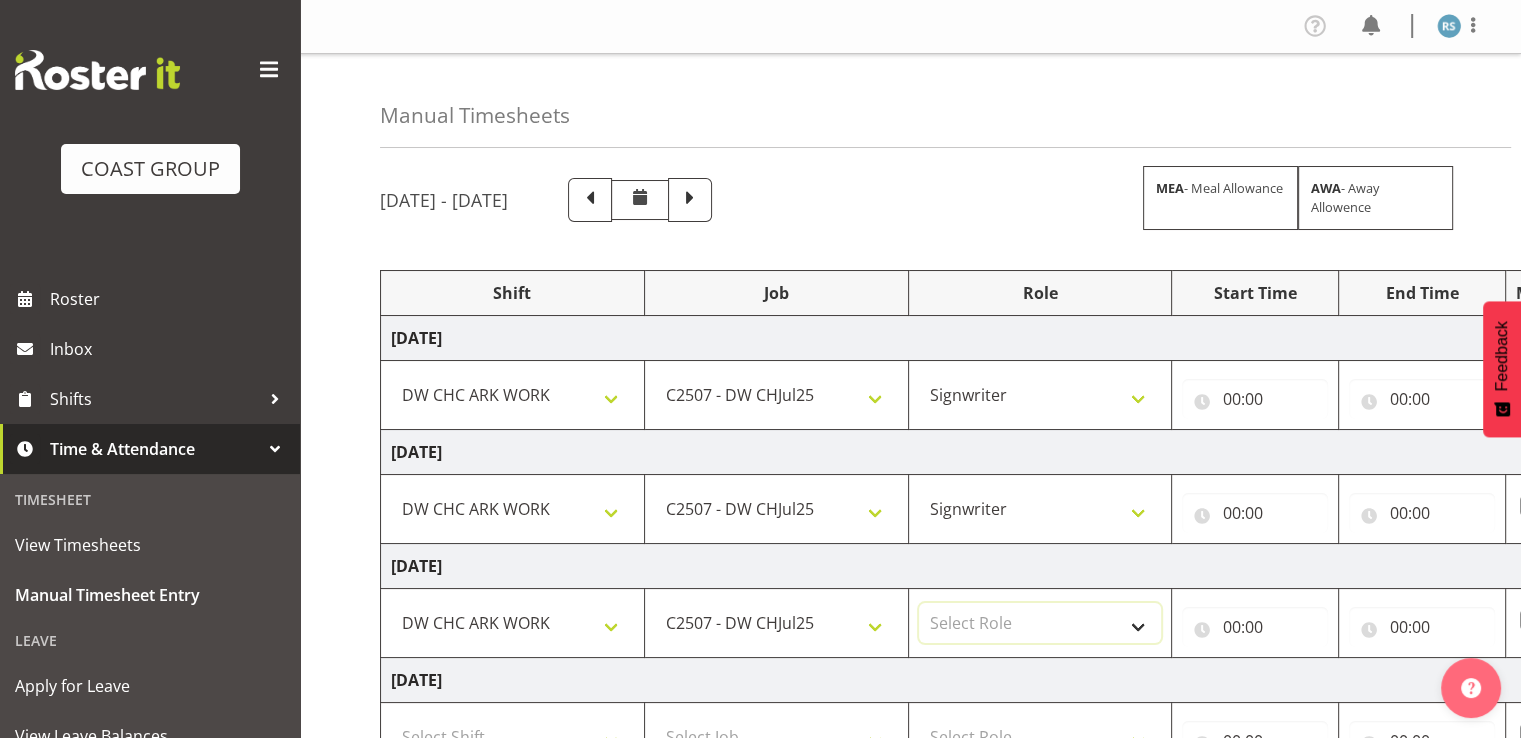 click on "Select Role  SIGNWRITER Signwriter EHS CHC OPS" at bounding box center [1040, 623] 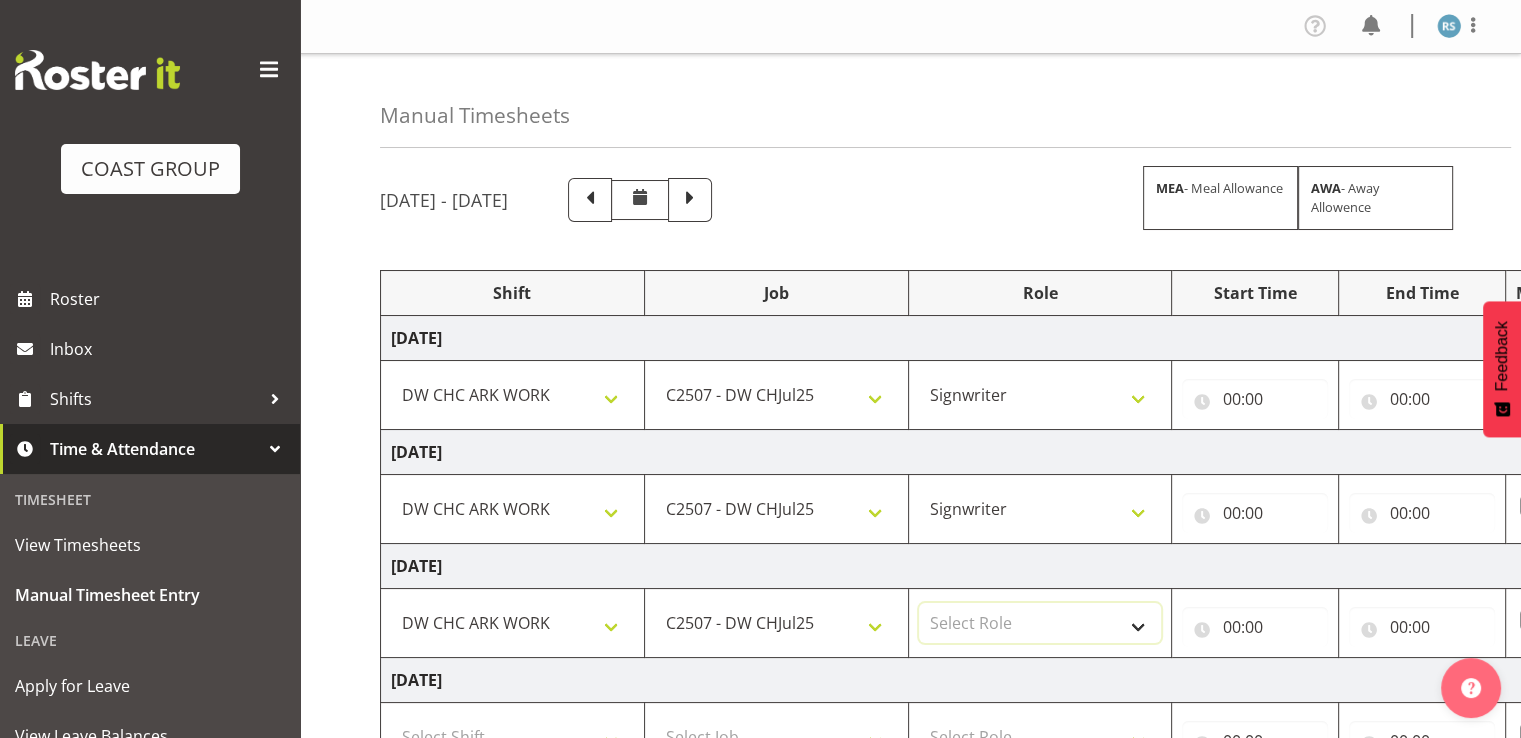 select on "41" 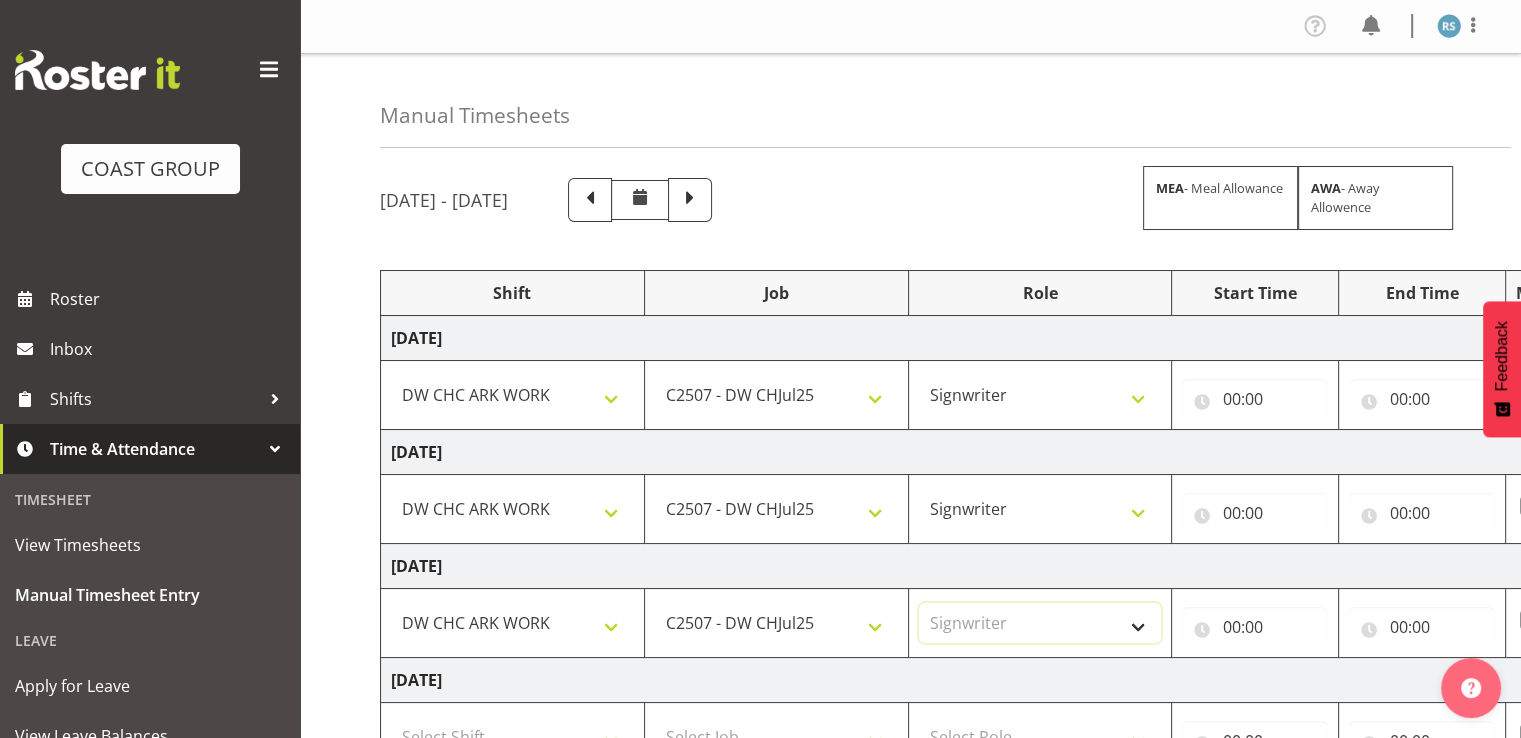 click on "Select Role  SIGNWRITER Signwriter EHS CHC OPS" at bounding box center [1040, 623] 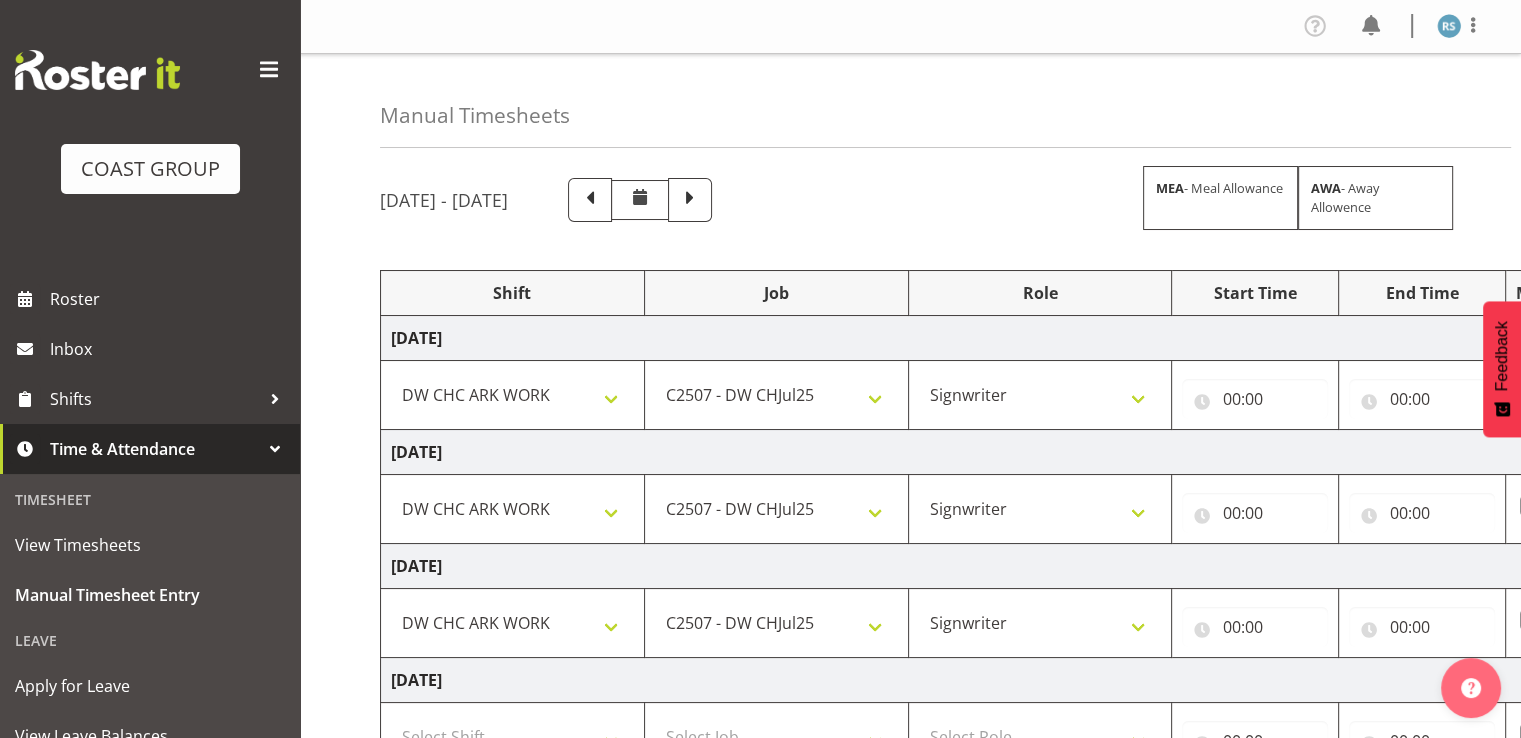 click on "[DATE]" at bounding box center [1080, 680] 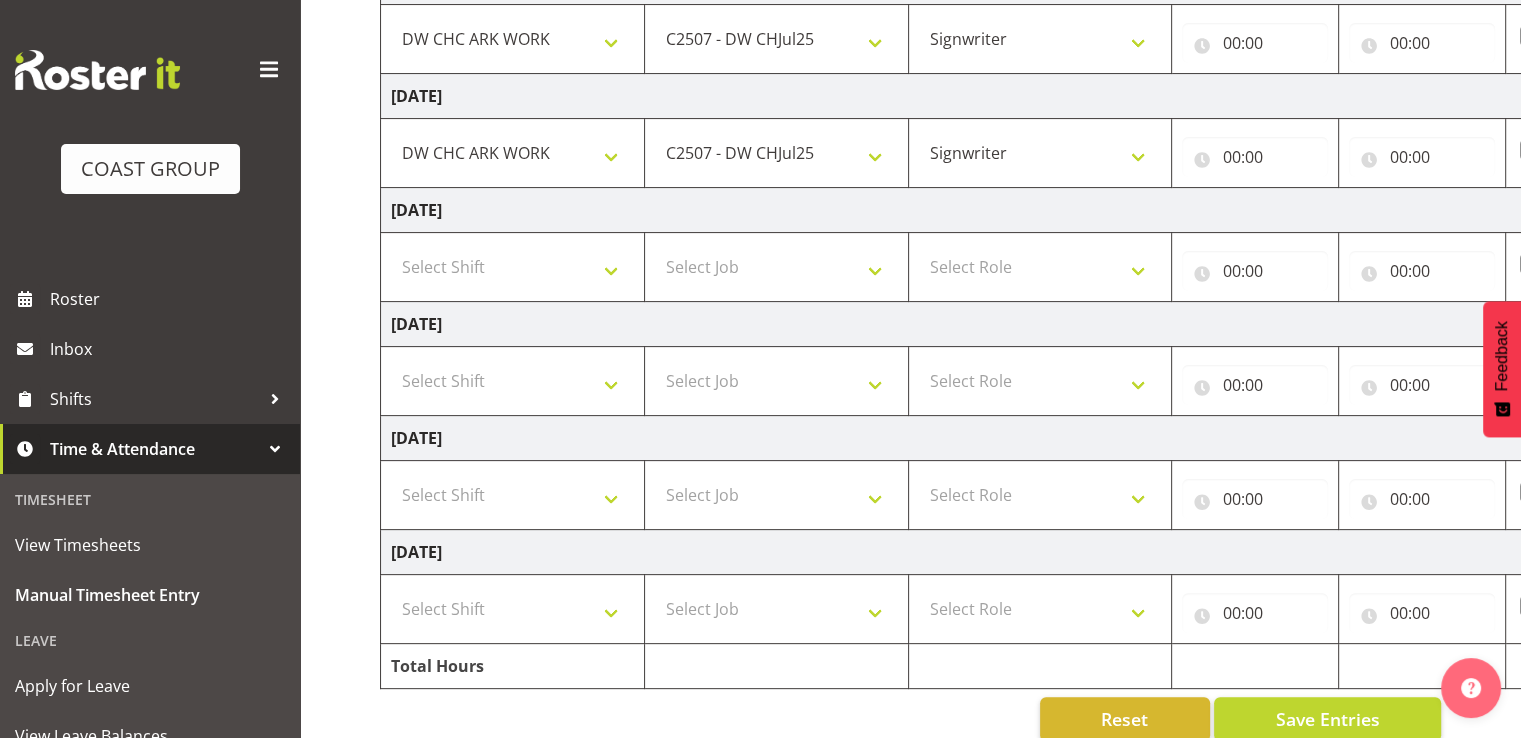 scroll, scrollTop: 471, scrollLeft: 0, axis: vertical 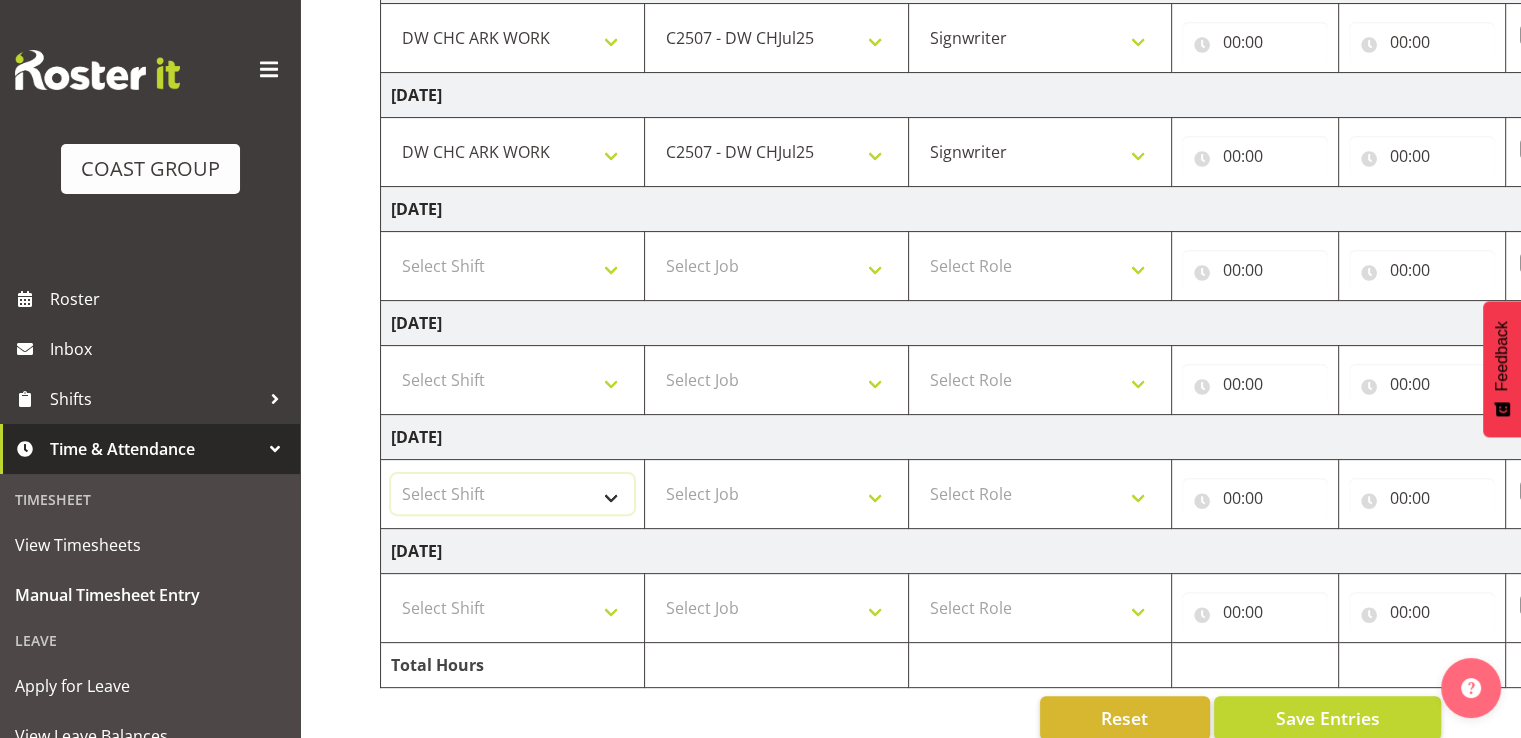 click on "Select Shift  Break ANZICS Break All Blacks casual Break Armageddon Break Art show Break CHCH Food Show Break CHCH Food Show Break CSNZ Break Canterbury Homeshow Break [PERSON_NAME] H/S Backwalls Break Clubs NZ Break Downstream Break Dramfest Break FANZ Break HOY Break HOY Break HOY Fly to CHCH Break Horticulture Break Host tech Break IBD Break LGNZ Break Lawlink Break Marlborough Home show Break NZ Shoulder and Elbow Break NZHS Break NZMCA Break NZMCA Break NZOHA Break NZSBA Break PINZ Break Panels Arena Break QT Homeshow Break [PERSON_NAME] Pinot Noir Break SYA Break Show your ability Break Wedding expo Break back walls of foodshow Break back walls of star homeshow Break brewers Guild Break red meat Break selwyn art show Break south mach Break south mach Break southerbys conference Break starhomeshow Build ANZICS Build BOINZ Build Baby Show Build Holiday parks Build Host tech Build LGNZ Build LGNZ Build Lawlink Build [GEOGRAPHIC_DATA] Home show Build NRHC Build NZMCA Build NZMCA Build NZMCA Build NZMCA Build [GEOGRAPHIC_DATA] Build NZSBA" at bounding box center (512, 494) 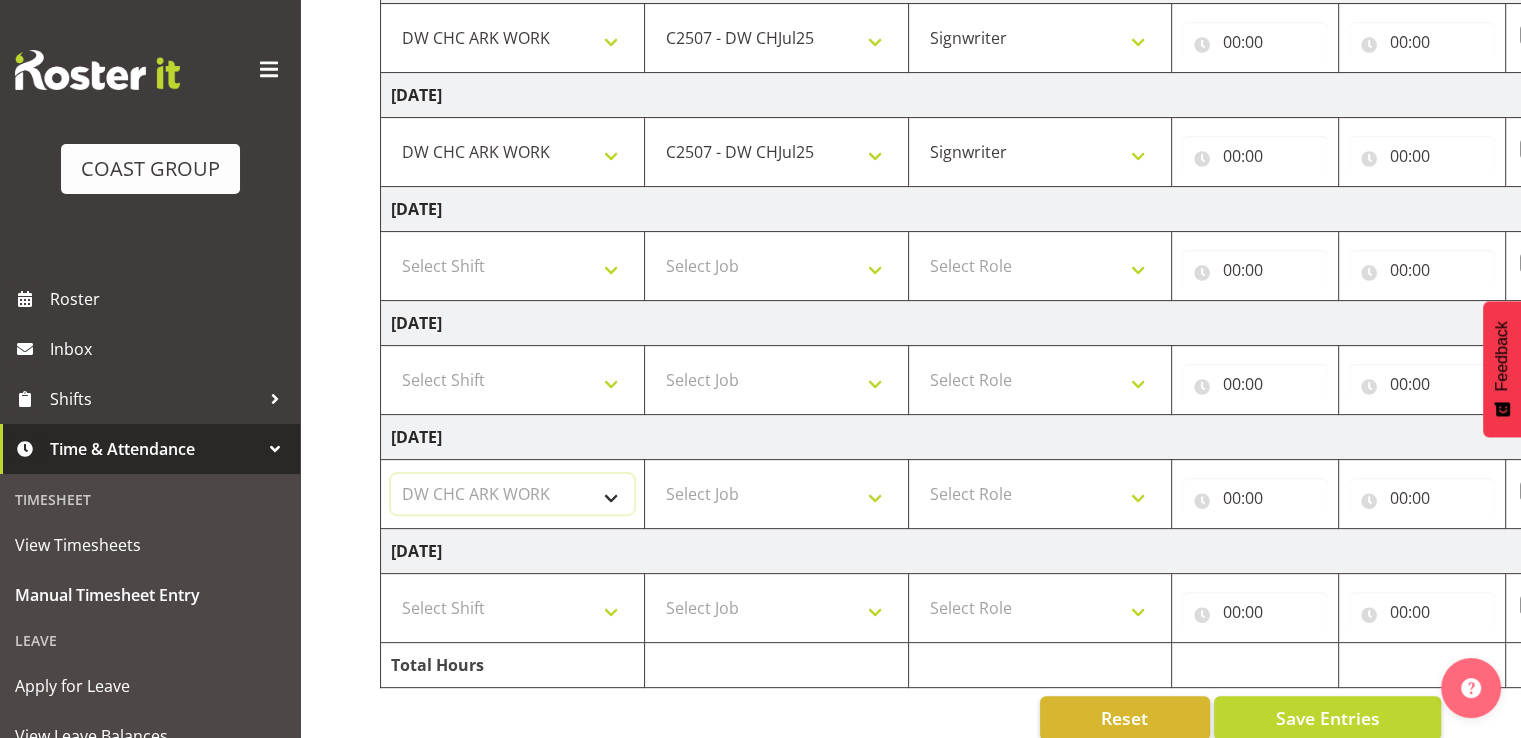 click on "Select Shift  Break ANZICS Break All Blacks casual Break Armageddon Break Art show Break CHCH Food Show Break CHCH Food Show Break CSNZ Break Canterbury Homeshow Break [PERSON_NAME] H/S Backwalls Break Clubs NZ Break Downstream Break Dramfest Break FANZ Break HOY Break HOY Break HOY Fly to CHCH Break Horticulture Break Host tech Break IBD Break LGNZ Break Lawlink Break Marlborough Home show Break NZ Shoulder and Elbow Break NZHS Break NZMCA Break NZMCA Break NZOHA Break NZSBA Break PINZ Break Panels Arena Break QT Homeshow Break [PERSON_NAME] Pinot Noir Break SYA Break Show your ability Break Wedding expo Break back walls of foodshow Break back walls of star homeshow Break brewers Guild Break red meat Break selwyn art show Break south mach Break south mach Break southerbys conference Break starhomeshow Build ANZICS Build BOINZ Build Baby Show Build Holiday parks Build Host tech Build LGNZ Build LGNZ Build Lawlink Build [GEOGRAPHIC_DATA] Home show Build NRHC Build NZMCA Build NZMCA Build NZMCA Build NZMCA Build [GEOGRAPHIC_DATA] Build NZSBA" at bounding box center [512, 494] 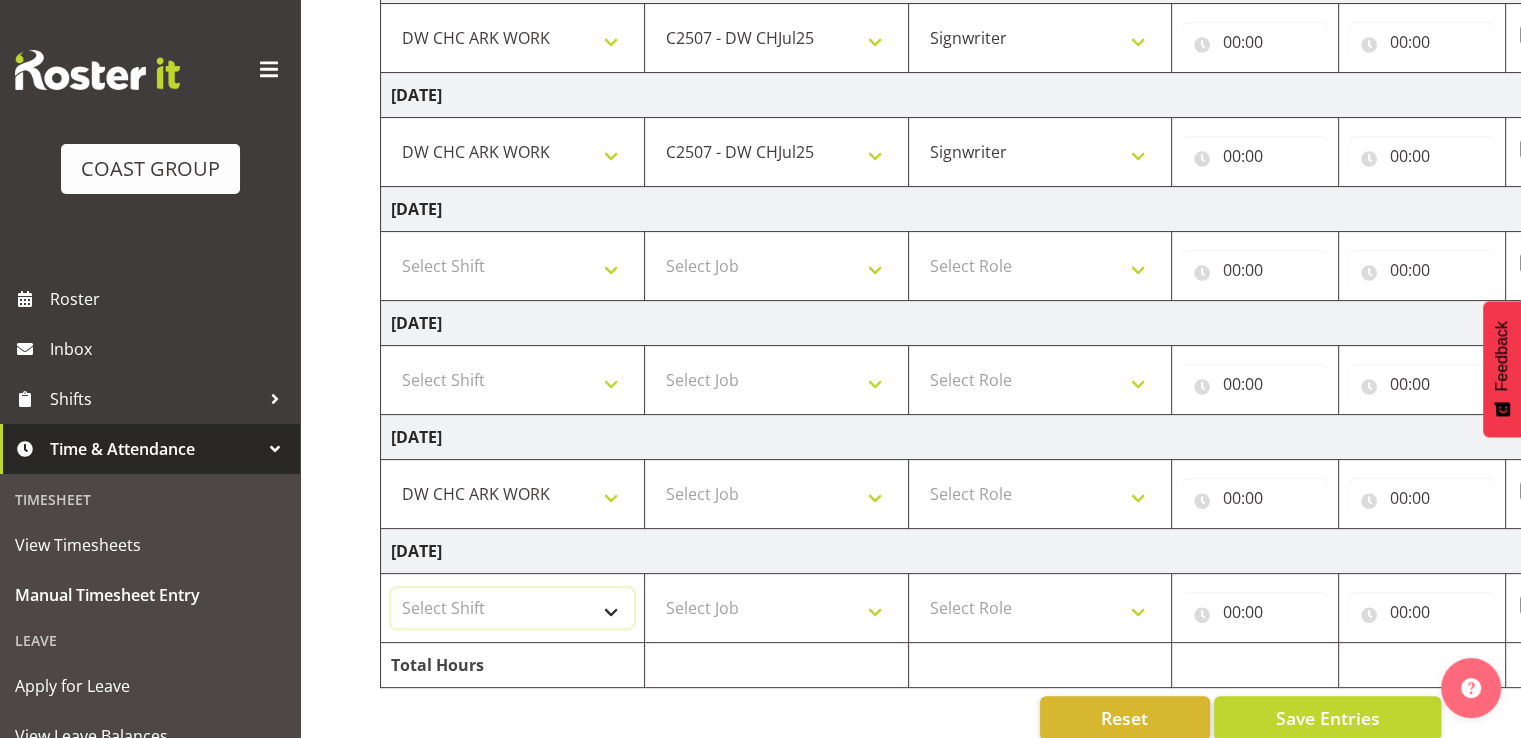 click on "Select Shift  Break ANZICS Break All Blacks casual Break Armageddon Break Art show Break CHCH Food Show Break CHCH Food Show Break CSNZ Break Canterbury Homeshow Break [PERSON_NAME] H/S Backwalls Break Clubs NZ Break Downstream Break Dramfest Break FANZ Break HOY Break HOY Break HOY Fly to CHCH Break Horticulture Break Host tech Break IBD Break LGNZ Break Lawlink Break Marlborough Home show Break NZ Shoulder and Elbow Break NZHS Break NZMCA Break NZMCA Break NZOHA Break NZSBA Break PINZ Break Panels Arena Break QT Homeshow Break [PERSON_NAME] Pinot Noir Break SYA Break Show your ability Break Wedding expo Break back walls of foodshow Break back walls of star homeshow Break brewers Guild Break red meat Break selwyn art show Break south mach Break south mach Break southerbys conference Break starhomeshow Build ANZICS Build BOINZ Build Baby Show Build Holiday parks Build Host tech Build LGNZ Build LGNZ Build Lawlink Build [GEOGRAPHIC_DATA] Home show Build NRHC Build NZMCA Build NZMCA Build NZMCA Build NZMCA Build [GEOGRAPHIC_DATA] Build NZSBA" at bounding box center [512, 608] 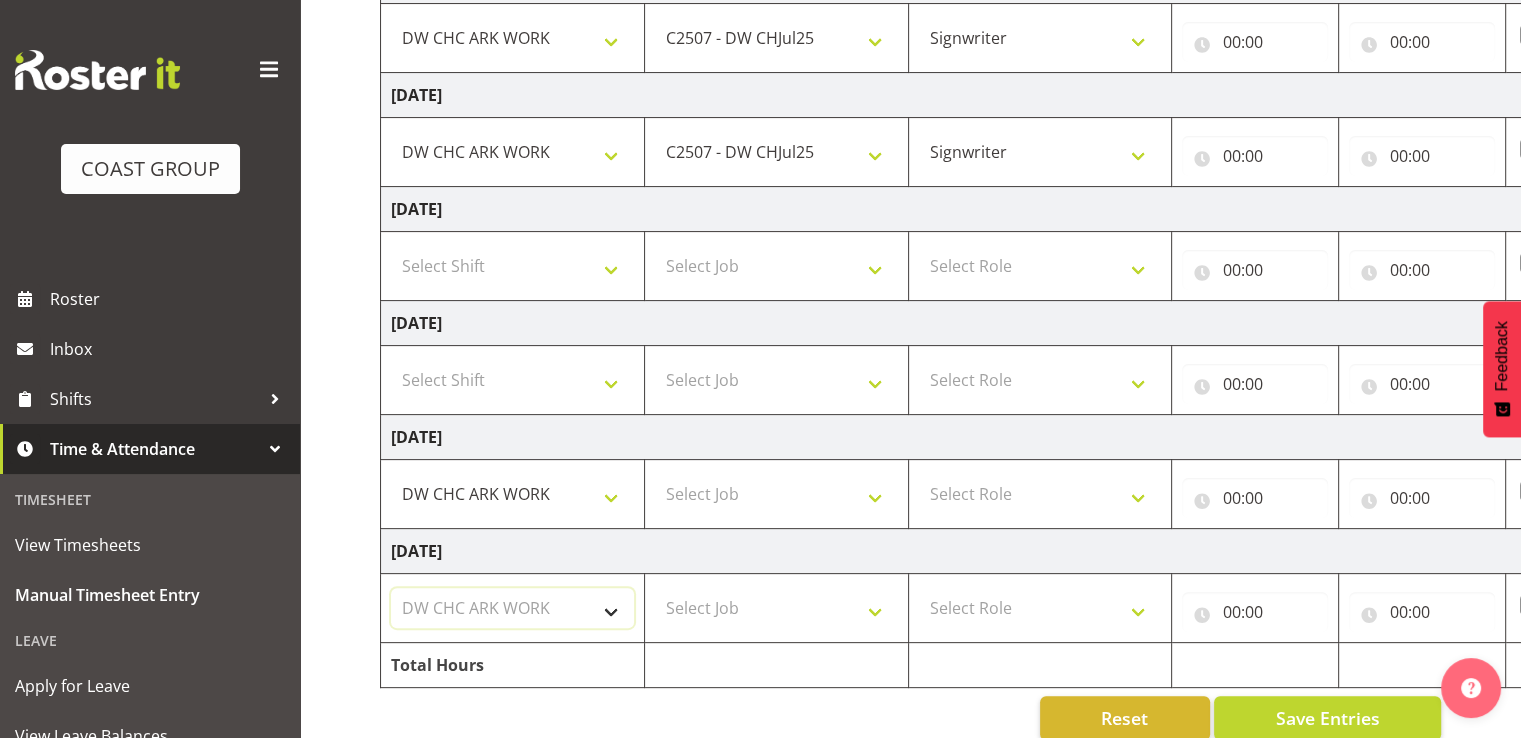 click on "Select Shift  Break ANZICS Break All Blacks casual Break Armageddon Break Art show Break CHCH Food Show Break CHCH Food Show Break CSNZ Break Canterbury Homeshow Break [PERSON_NAME] H/S Backwalls Break Clubs NZ Break Downstream Break Dramfest Break FANZ Break HOY Break HOY Break HOY Fly to CHCH Break Horticulture Break Host tech Break IBD Break LGNZ Break Lawlink Break Marlborough Home show Break NZ Shoulder and Elbow Break NZHS Break NZMCA Break NZMCA Break NZOHA Break NZSBA Break PINZ Break Panels Arena Break QT Homeshow Break [PERSON_NAME] Pinot Noir Break SYA Break Show your ability Break Wedding expo Break back walls of foodshow Break back walls of star homeshow Break brewers Guild Break red meat Break selwyn art show Break south mach Break south mach Break southerbys conference Break starhomeshow Build ANZICS Build BOINZ Build Baby Show Build Holiday parks Build Host tech Build LGNZ Build LGNZ Build Lawlink Build [GEOGRAPHIC_DATA] Home show Build NRHC Build NZMCA Build NZMCA Build NZMCA Build NZMCA Build [GEOGRAPHIC_DATA] Build NZSBA" at bounding box center [512, 608] 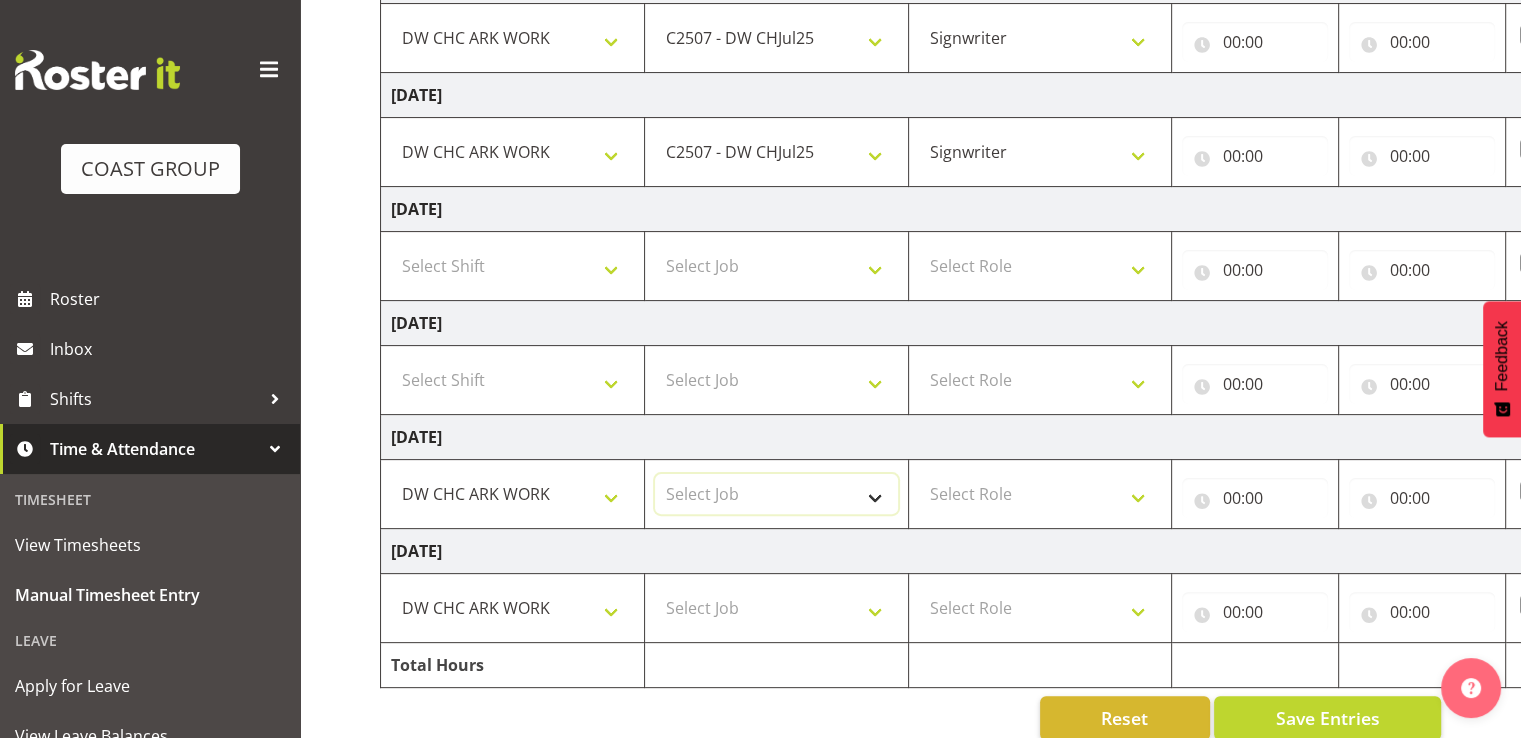 click on "Select Job  1 Carlton Events 1 [PERSON_NAME][GEOGRAPHIC_DATA] 1 [PERSON_NAME][GEOGRAPHIC_DATA] 1 EHS WAREHOUSE/OFFICE 1 GRS 1 SLP Production 1 SLP Tradeshows 12504000 - AKL Casual [DATE] 1250400R - April Casual C&R 2025 12504050 - CDES Engineering and Technology Expo 2025 12504070 - FINZ (National Financial Adviser Conf) 2025 1250407A - Fidelity @ FINZ Conf 2025 1250407B - La Trobe @ FINZ Conf 25 1250407C - Partners Life @ FINZ Conf 25 12504080 - AKL Go Green 2025 12504100 - NZSEE 2025 12504120 - Ester Show 2025 12504150 - Test-[PERSON_NAME]-May 12505000 - AKL Casual [DATE] 1250500R - May Casual C&R 2025 12505020 - Hutchwilco Boat Show 2025 1250502R - [GEOGRAPHIC_DATA] Boat Show 2025 - C&R 12505030 - NZOHS Conference 2025 12505040 - Aotearoa Art Fair 2025 12505060 - Waipa Home Show 2025 12505070 - CAS 2025 1250507A - CAS 2025 - 200 Doors 1250507B - CAS 2025 - Cutera 1250507C - CAS 2025 - Dermocosmetica 12505080 - [GEOGRAPHIC_DATA] Conference 2025 1250508A - Zeiss @ [GEOGRAPHIC_DATA] 25 1250508B - Roche @ [GEOGRAPHIC_DATA] 25 1250508C - Alcon @ [GEOGRAPHIC_DATA] 25 12505130 - Test- [PERSON_NAME] 1" at bounding box center (776, 494) 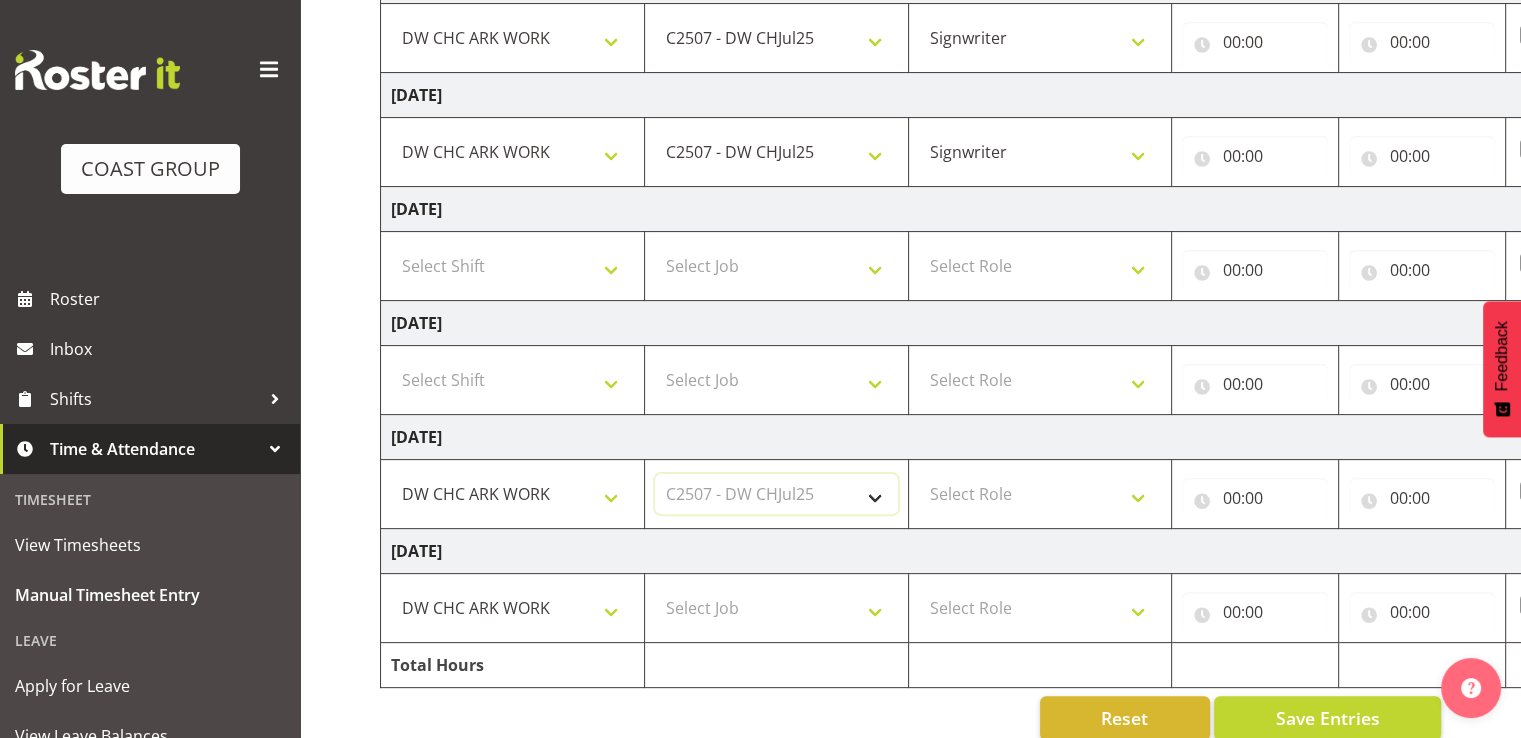 click on "Select Job  1 Carlton Events 1 [PERSON_NAME][GEOGRAPHIC_DATA] 1 [PERSON_NAME][GEOGRAPHIC_DATA] 1 EHS WAREHOUSE/OFFICE 1 GRS 1 SLP Production 1 SLP Tradeshows 12504000 - AKL Casual [DATE] 1250400R - April Casual C&R 2025 12504050 - CDES Engineering and Technology Expo 2025 12504070 - FINZ (National Financial Adviser Conf) 2025 1250407A - Fidelity @ FINZ Conf 2025 1250407B - La Trobe @ FINZ Conf 25 1250407C - Partners Life @ FINZ Conf 25 12504080 - AKL Go Green 2025 12504100 - NZSEE 2025 12504120 - Ester Show 2025 12504150 - Test-[PERSON_NAME]-May 12505000 - AKL Casual [DATE] 1250500R - May Casual C&R 2025 12505020 - Hutchwilco Boat Show 2025 1250502R - [GEOGRAPHIC_DATA] Boat Show 2025 - C&R 12505030 - NZOHS Conference 2025 12505040 - Aotearoa Art Fair 2025 12505060 - Waipa Home Show 2025 12505070 - CAS 2025 1250507A - CAS 2025 - 200 Doors 1250507B - CAS 2025 - Cutera 1250507C - CAS 2025 - Dermocosmetica 12505080 - [GEOGRAPHIC_DATA] Conference 2025 1250508A - Zeiss @ [GEOGRAPHIC_DATA] 25 1250508B - Roche @ [GEOGRAPHIC_DATA] 25 1250508C - Alcon @ [GEOGRAPHIC_DATA] 25 12505130 - Test- [PERSON_NAME] 1" at bounding box center [776, 494] 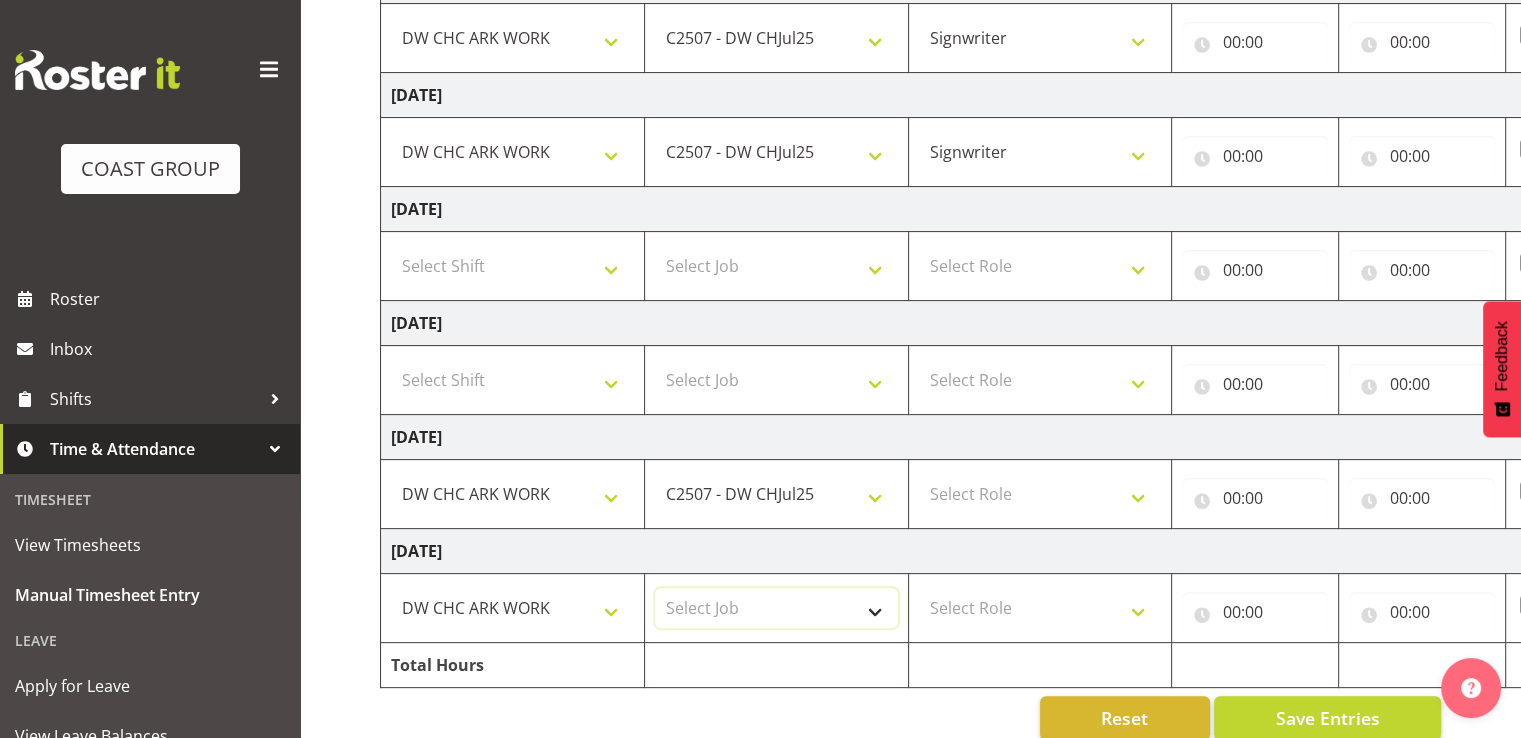 click on "Select Job  1 Carlton Events 1 [PERSON_NAME][GEOGRAPHIC_DATA] 1 [PERSON_NAME][GEOGRAPHIC_DATA] 1 EHS WAREHOUSE/OFFICE 1 GRS 1 SLP Production 1 SLP Tradeshows 12504000 - AKL Casual [DATE] 1250400R - April Casual C&R 2025 12504050 - CDES Engineering and Technology Expo 2025 12504070 - FINZ (National Financial Adviser Conf) 2025 1250407A - Fidelity @ FINZ Conf 2025 1250407B - La Trobe @ FINZ Conf 25 1250407C - Partners Life @ FINZ Conf 25 12504080 - AKL Go Green 2025 12504100 - NZSEE 2025 12504120 - Ester Show 2025 12504150 - Test-[PERSON_NAME]-May 12505000 - AKL Casual [DATE] 1250500R - May Casual C&R 2025 12505020 - Hutchwilco Boat Show 2025 1250502R - [GEOGRAPHIC_DATA] Boat Show 2025 - C&R 12505030 - NZOHS Conference 2025 12505040 - Aotearoa Art Fair 2025 12505060 - Waipa Home Show 2025 12505070 - CAS 2025 1250507A - CAS 2025 - 200 Doors 1250507B - CAS 2025 - Cutera 1250507C - CAS 2025 - Dermocosmetica 12505080 - [GEOGRAPHIC_DATA] Conference 2025 1250508A - Zeiss @ [GEOGRAPHIC_DATA] 25 1250508B - Roche @ [GEOGRAPHIC_DATA] 25 1250508C - Alcon @ [GEOGRAPHIC_DATA] 25 12505130 - Test- [PERSON_NAME] 1" at bounding box center [776, 608] 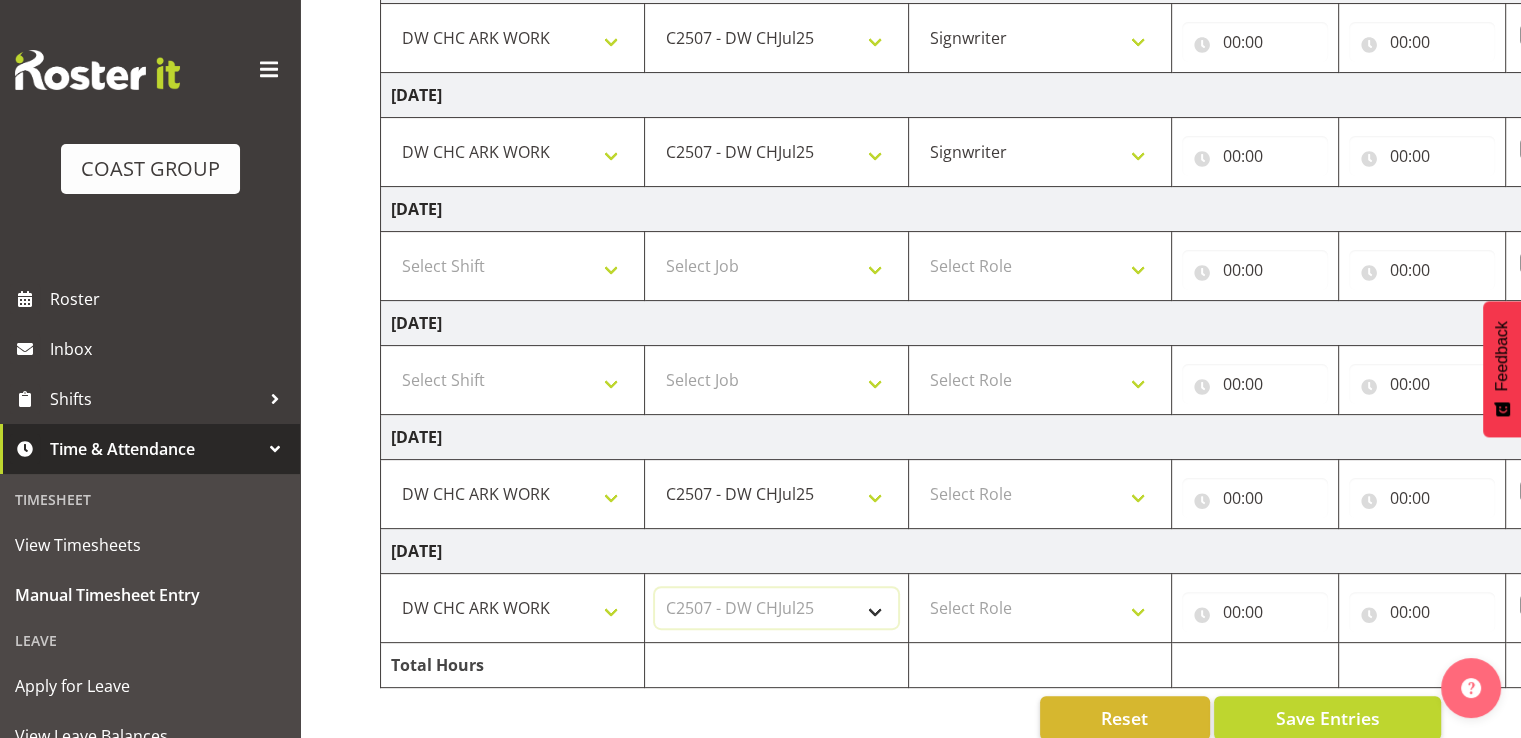 click on "Select Job  1 Carlton Events 1 [PERSON_NAME][GEOGRAPHIC_DATA] 1 [PERSON_NAME][GEOGRAPHIC_DATA] 1 EHS WAREHOUSE/OFFICE 1 GRS 1 SLP Production 1 SLP Tradeshows 12504000 - AKL Casual [DATE] 1250400R - April Casual C&R 2025 12504050 - CDES Engineering and Technology Expo 2025 12504070 - FINZ (National Financial Adviser Conf) 2025 1250407A - Fidelity @ FINZ Conf 2025 1250407B - La Trobe @ FINZ Conf 25 1250407C - Partners Life @ FINZ Conf 25 12504080 - AKL Go Green 2025 12504100 - NZSEE 2025 12504120 - Ester Show 2025 12504150 - Test-[PERSON_NAME]-May 12505000 - AKL Casual [DATE] 1250500R - May Casual C&R 2025 12505020 - Hutchwilco Boat Show 2025 1250502R - [GEOGRAPHIC_DATA] Boat Show 2025 - C&R 12505030 - NZOHS Conference 2025 12505040 - Aotearoa Art Fair 2025 12505060 - Waipa Home Show 2025 12505070 - CAS 2025 1250507A - CAS 2025 - 200 Doors 1250507B - CAS 2025 - Cutera 1250507C - CAS 2025 - Dermocosmetica 12505080 - [GEOGRAPHIC_DATA] Conference 2025 1250508A - Zeiss @ [GEOGRAPHIC_DATA] 25 1250508B - Roche @ [GEOGRAPHIC_DATA] 25 1250508C - Alcon @ [GEOGRAPHIC_DATA] 25 12505130 - Test- [PERSON_NAME] 1" at bounding box center [776, 608] 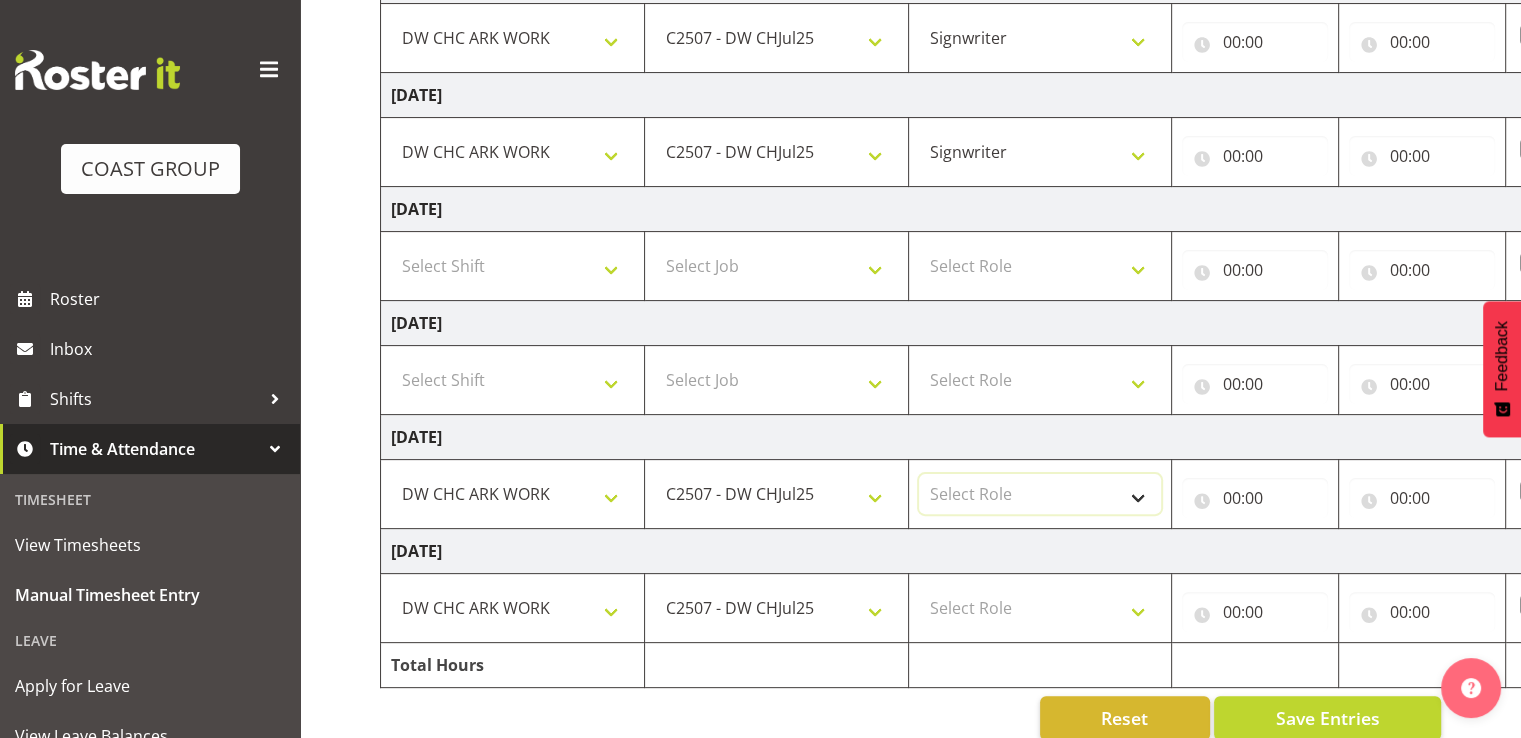 click on "Select Role  SIGNWRITER Signwriter EHS CHC OPS" at bounding box center (1040, 494) 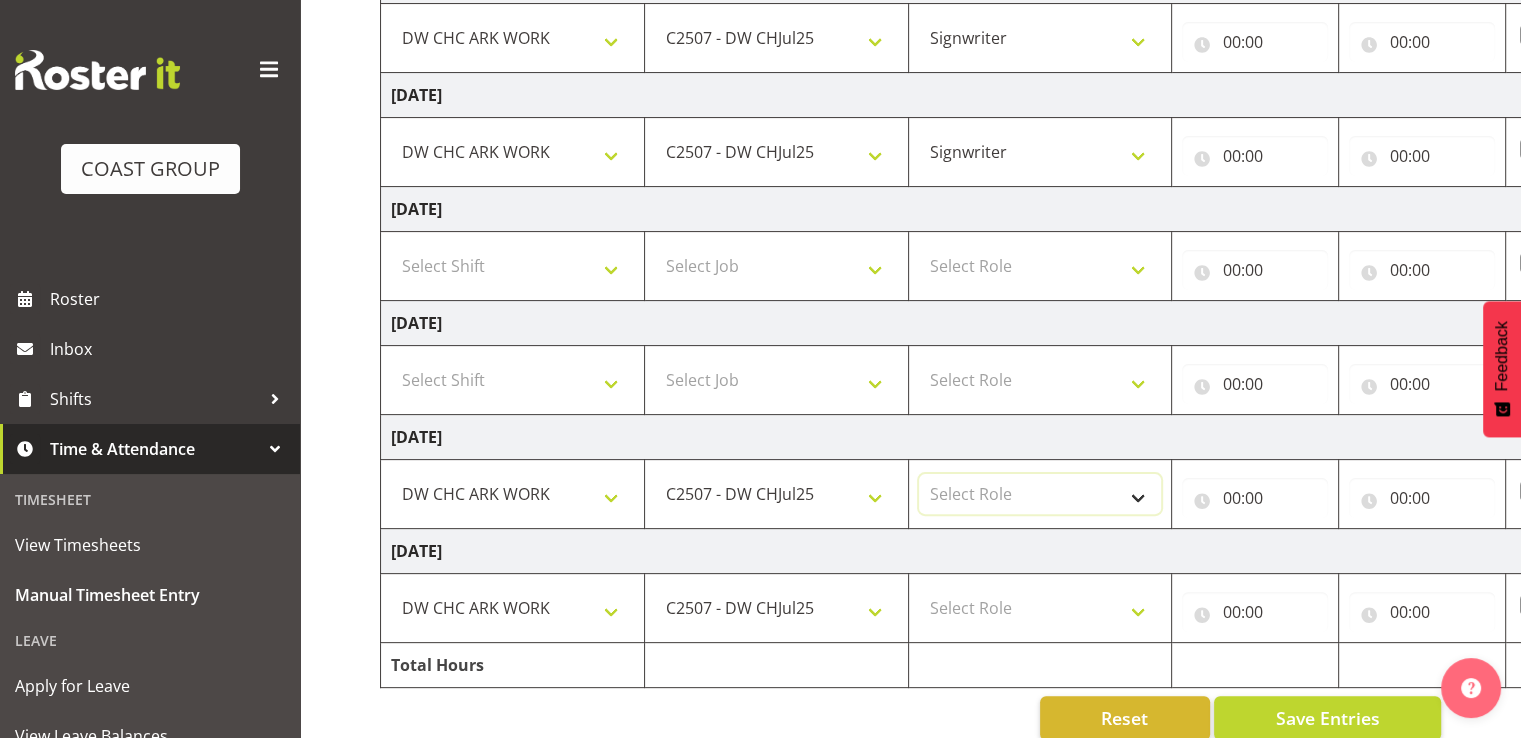 select on "41" 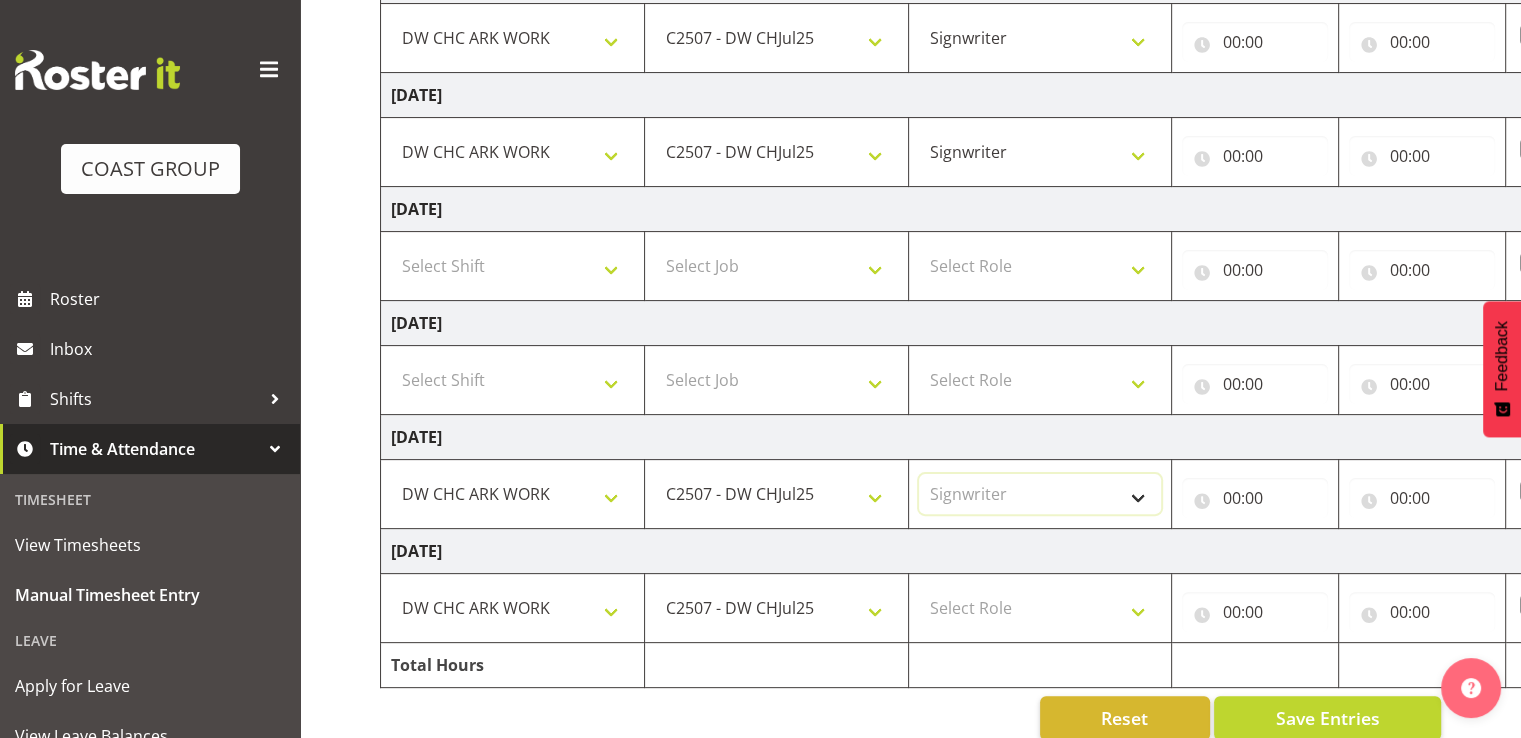 click on "Select Role  SIGNWRITER Signwriter EHS CHC OPS" at bounding box center (1040, 494) 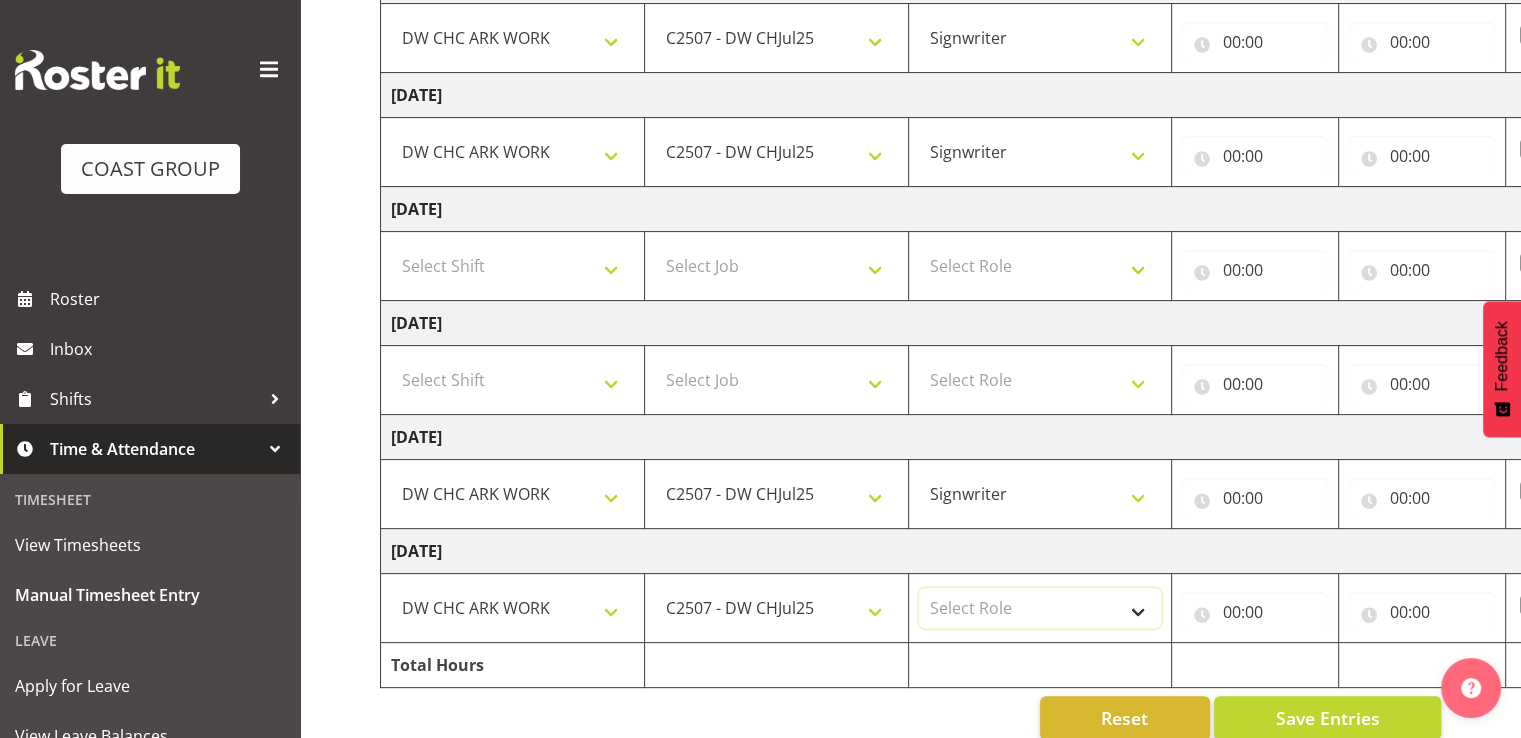 click on "Select Role  SIGNWRITER Signwriter EHS CHC OPS" at bounding box center (1040, 608) 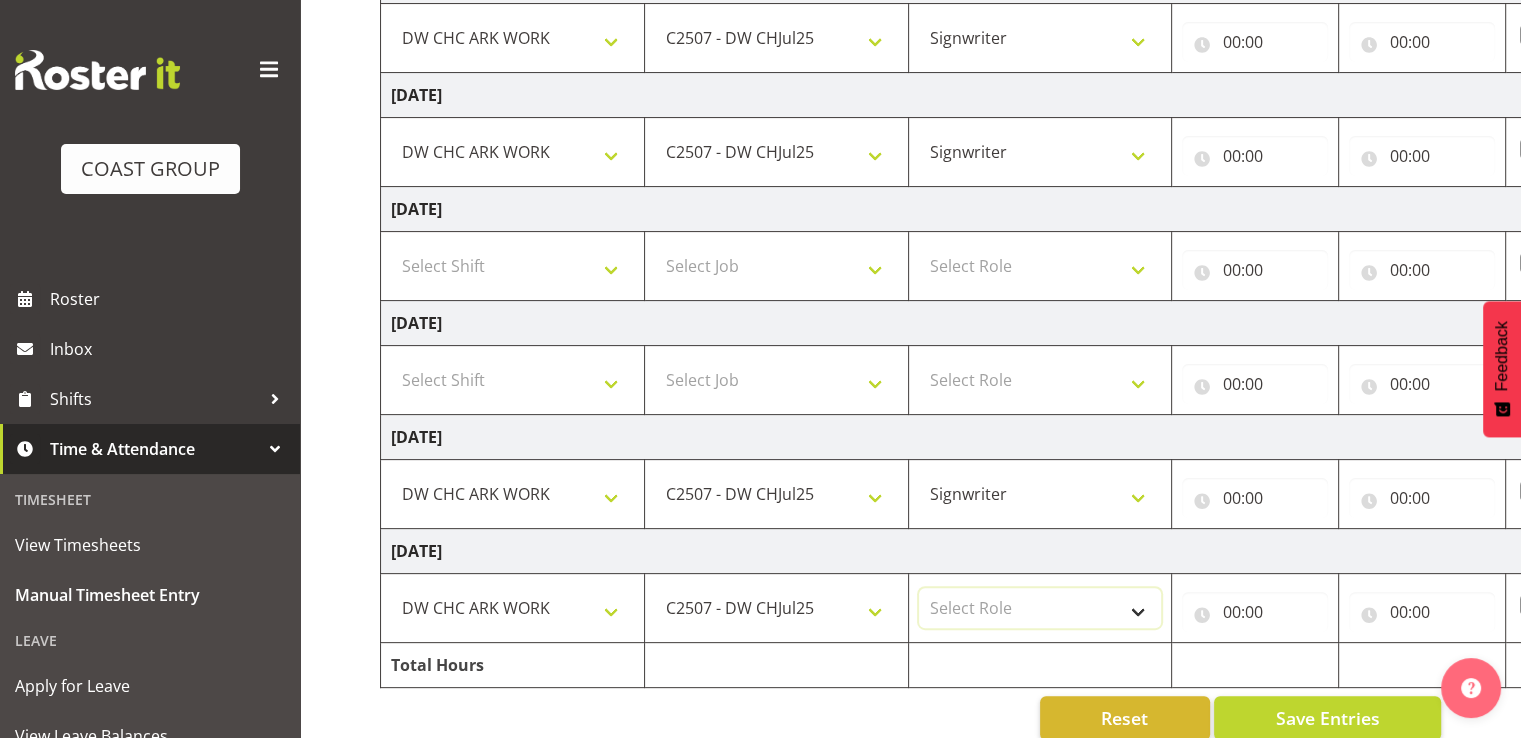 select on "41" 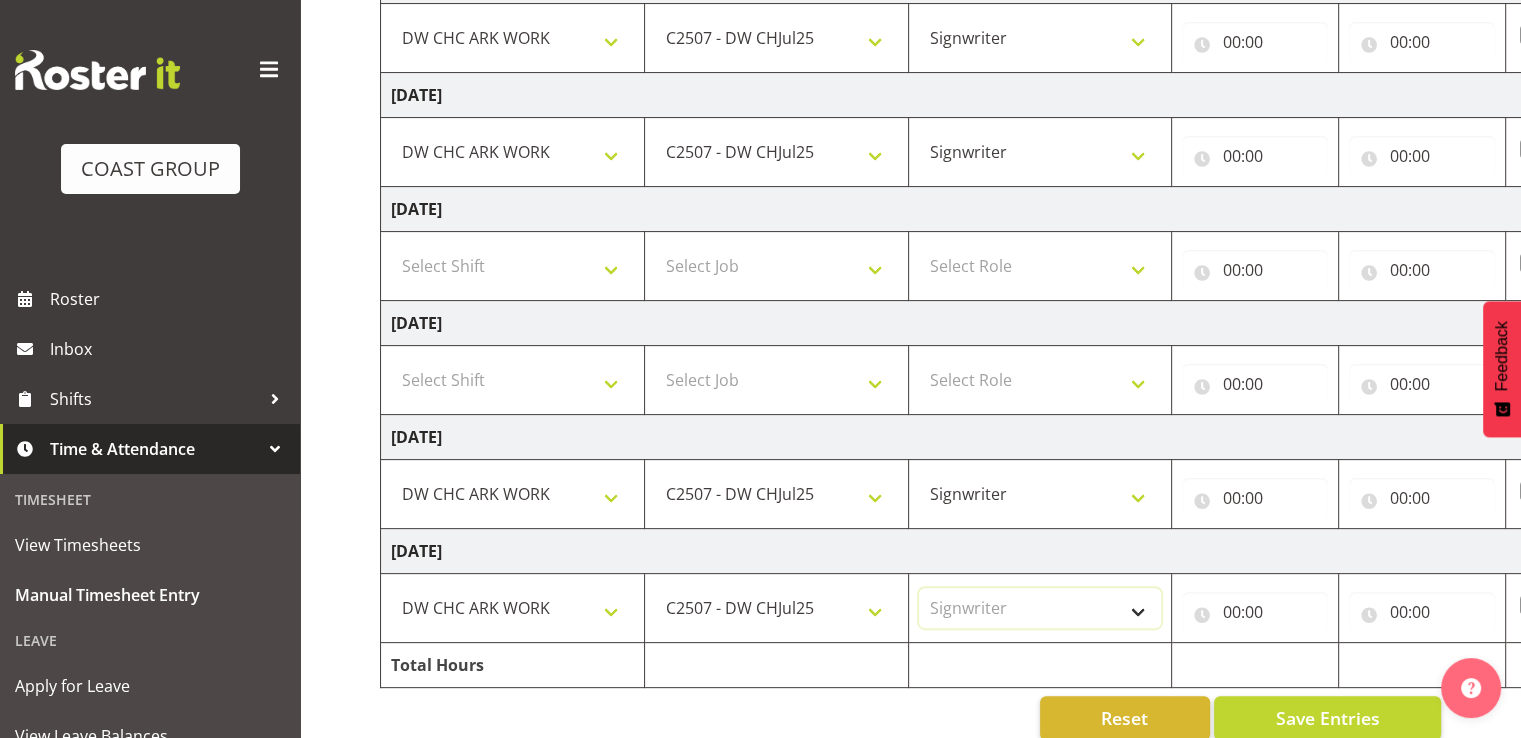click on "Select Role  SIGNWRITER Signwriter EHS CHC OPS" at bounding box center (1040, 608) 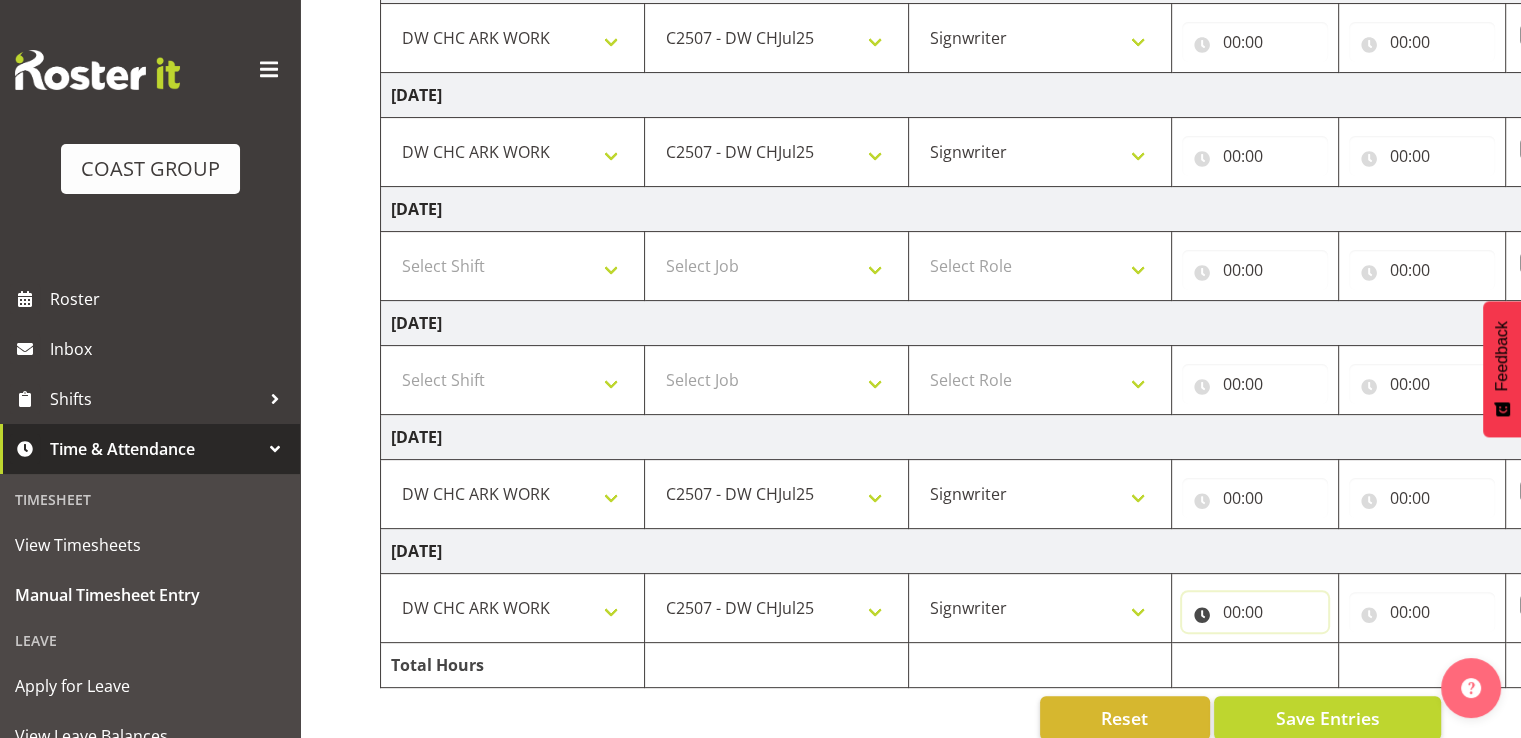 click on "00:00" at bounding box center (1255, 612) 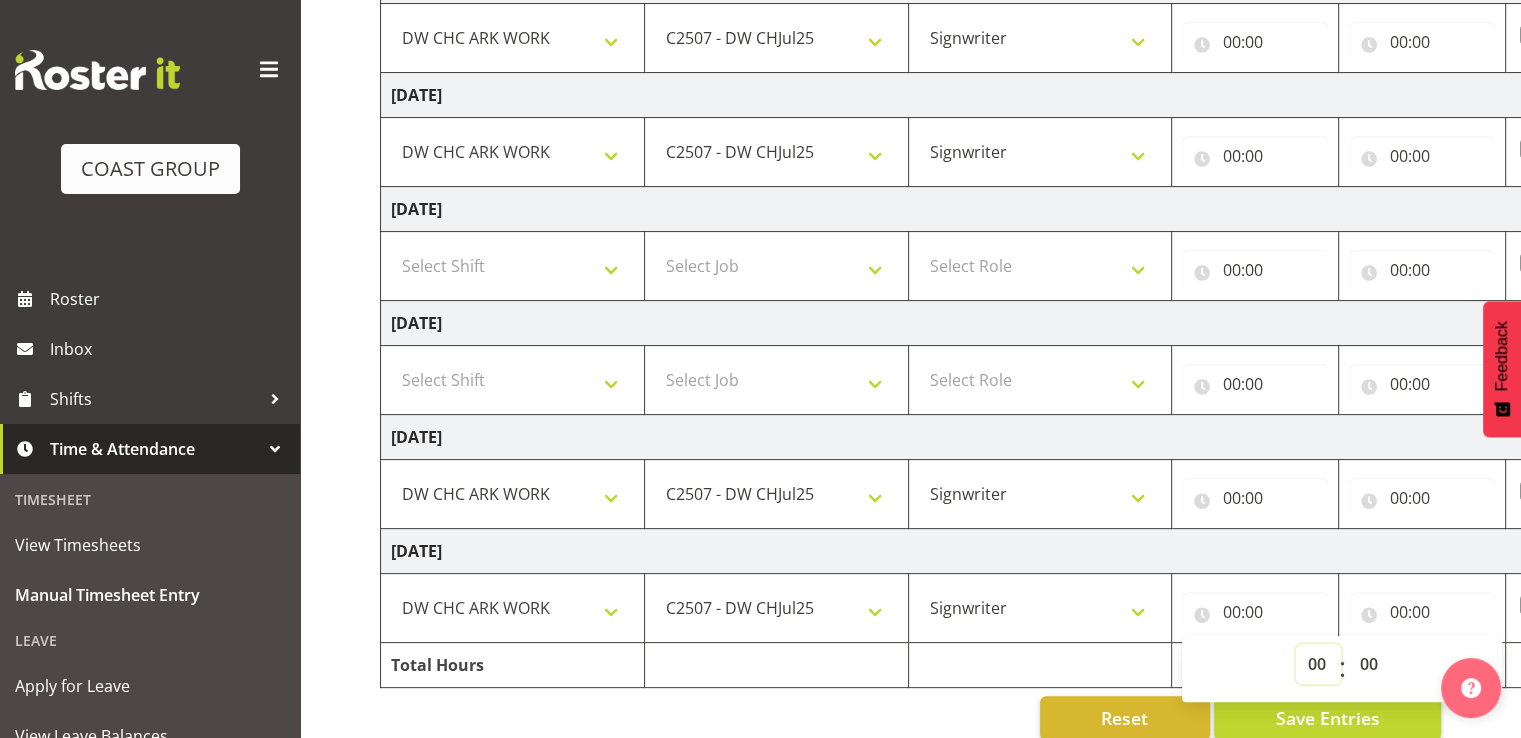 click on "00   01   02   03   04   05   06   07   08   09   10   11   12   13   14   15   16   17   18   19   20   21   22   23" at bounding box center [1318, 664] 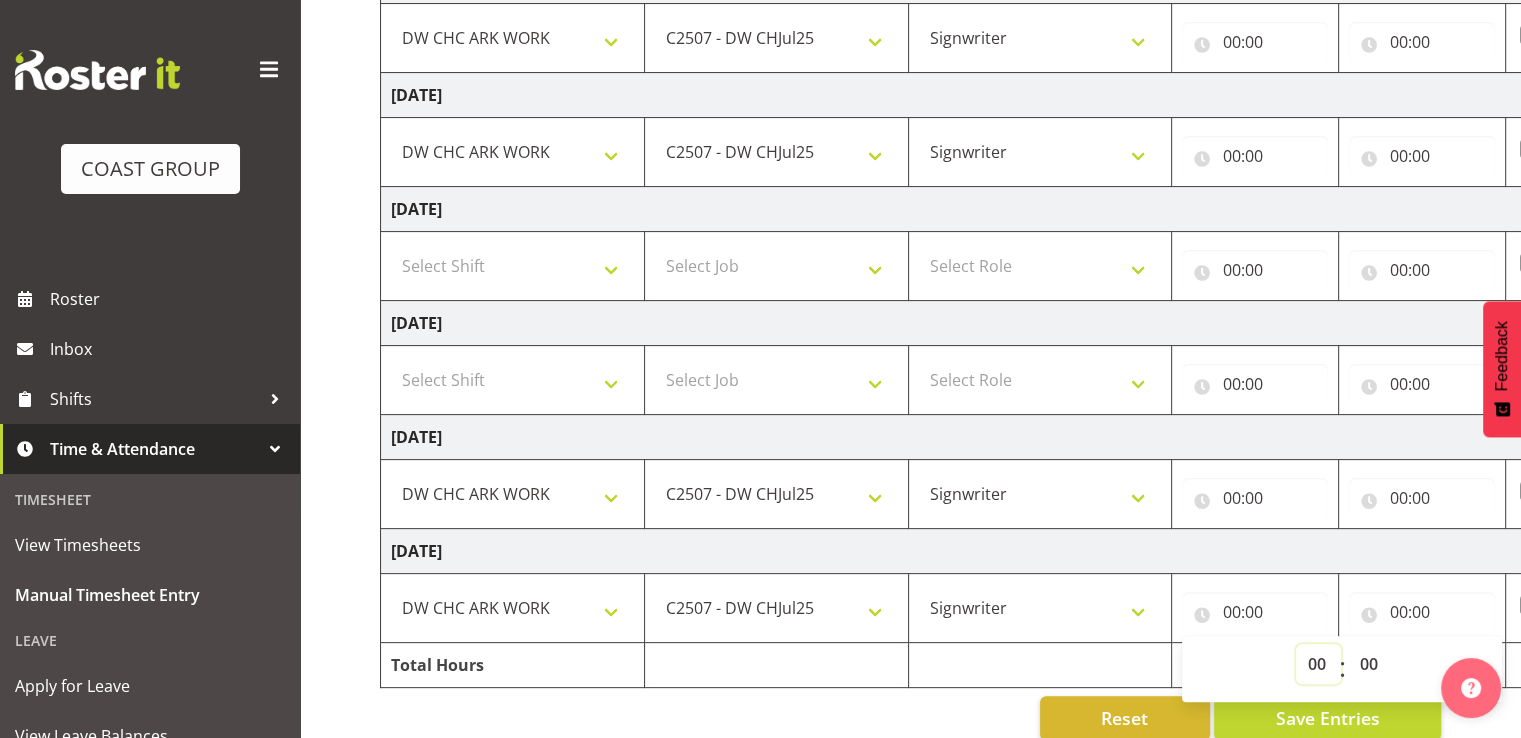 select on "7" 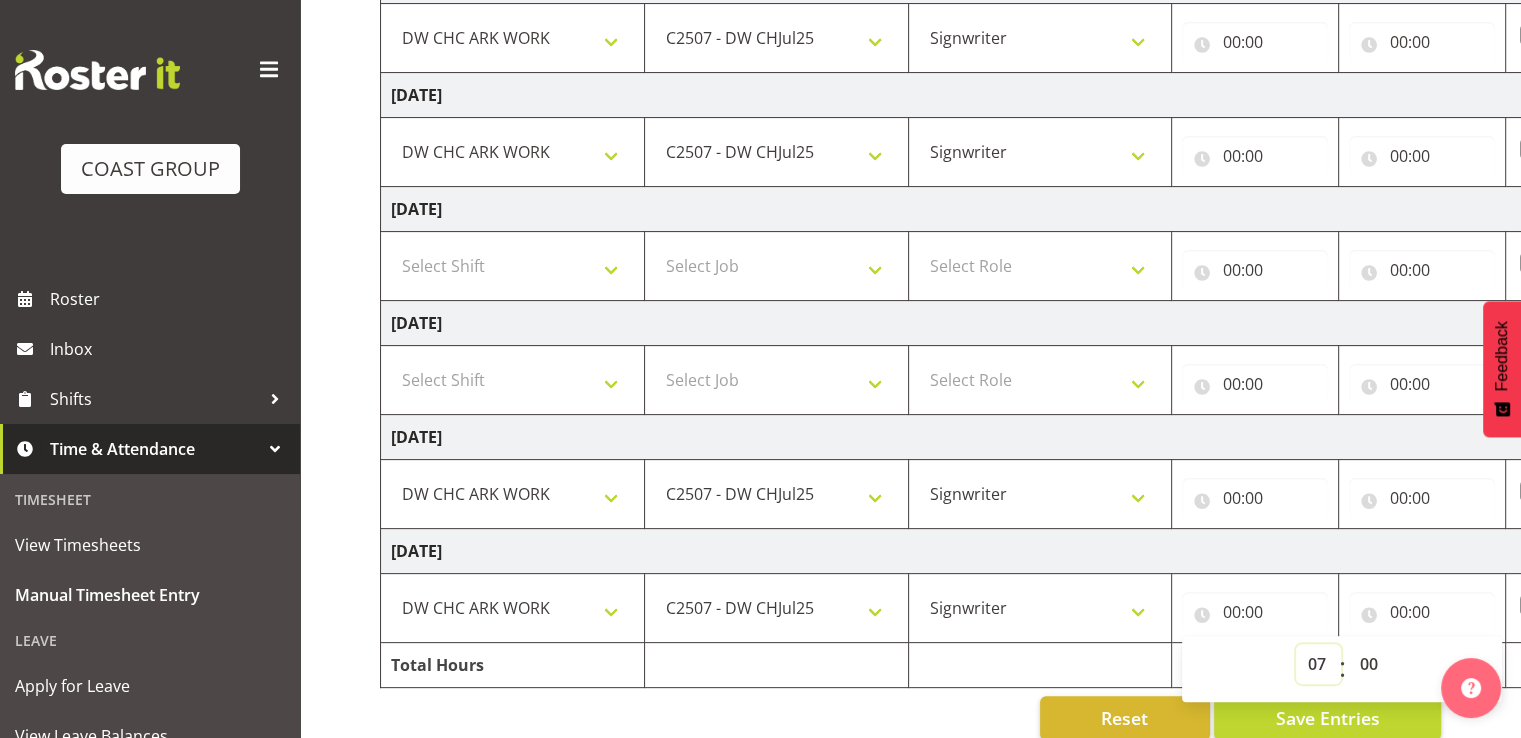 click on "00   01   02   03   04   05   06   07   08   09   10   11   12   13   14   15   16   17   18   19   20   21   22   23" at bounding box center (1318, 664) 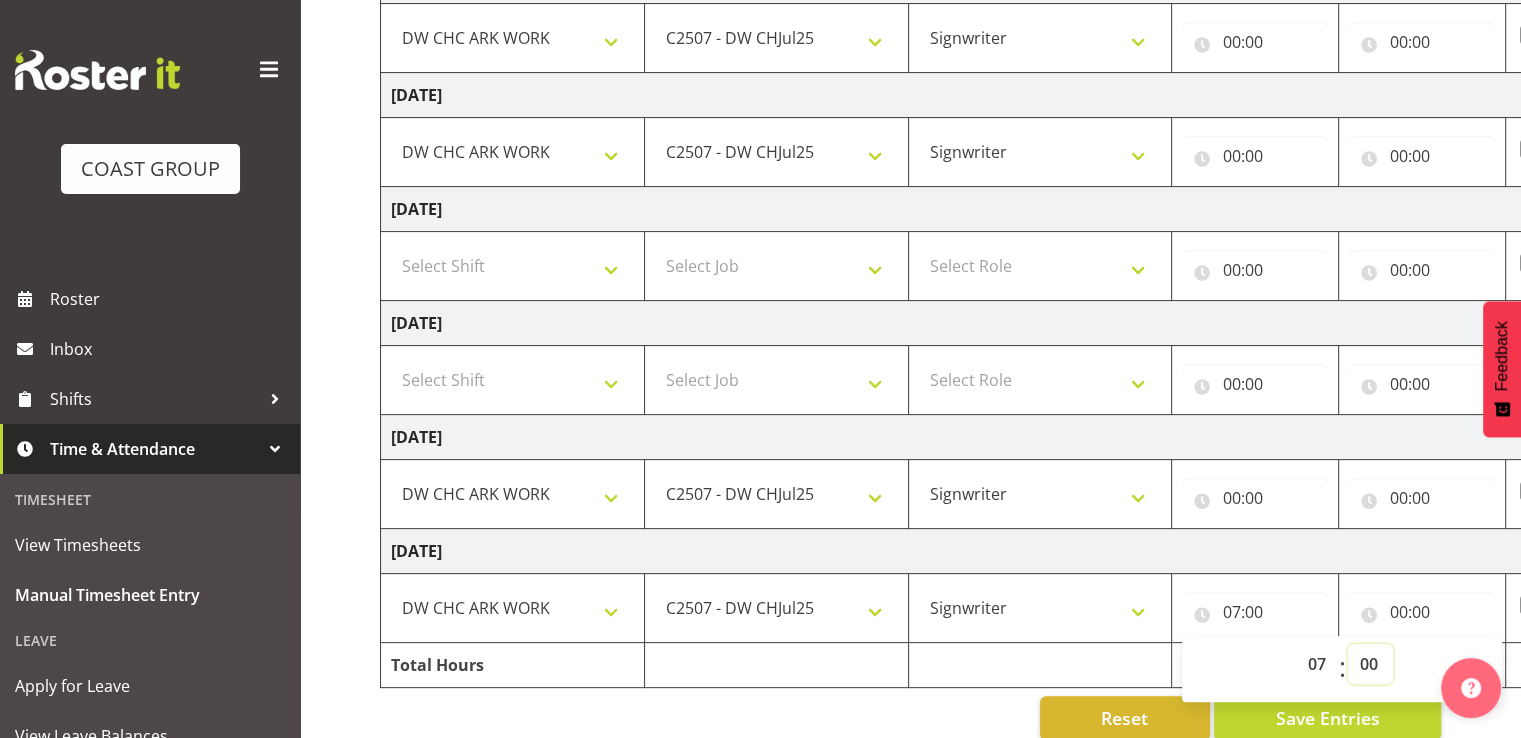click on "00   01   02   03   04   05   06   07   08   09   10   11   12   13   14   15   16   17   18   19   20   21   22   23   24   25   26   27   28   29   30   31   32   33   34   35   36   37   38   39   40   41   42   43   44   45   46   47   48   49   50   51   52   53   54   55   56   57   58   59" at bounding box center (1370, 664) 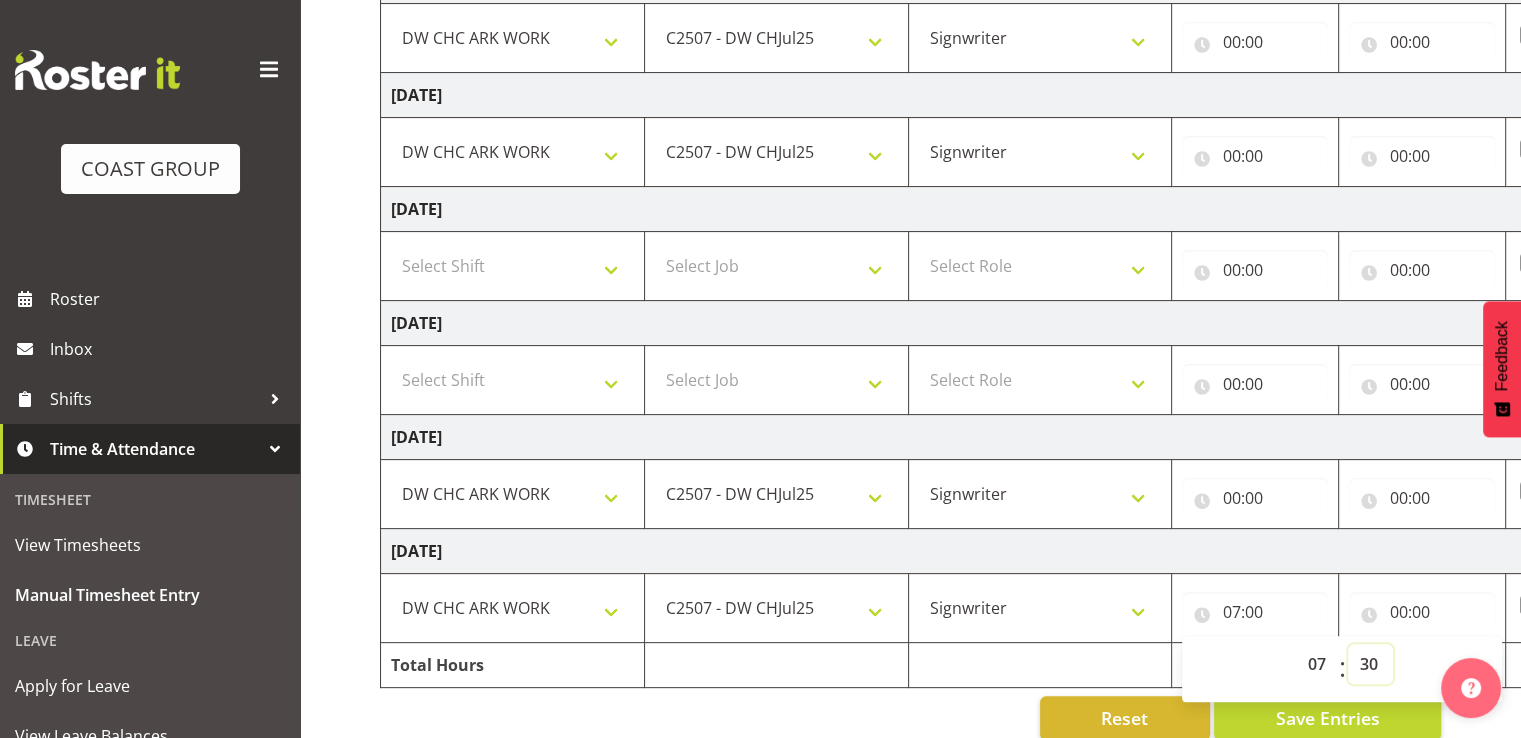 click on "00   01   02   03   04   05   06   07   08   09   10   11   12   13   14   15   16   17   18   19   20   21   22   23   24   25   26   27   28   29   30   31   32   33   34   35   36   37   38   39   40   41   42   43   44   45   46   47   48   49   50   51   52   53   54   55   56   57   58   59" at bounding box center (1370, 664) 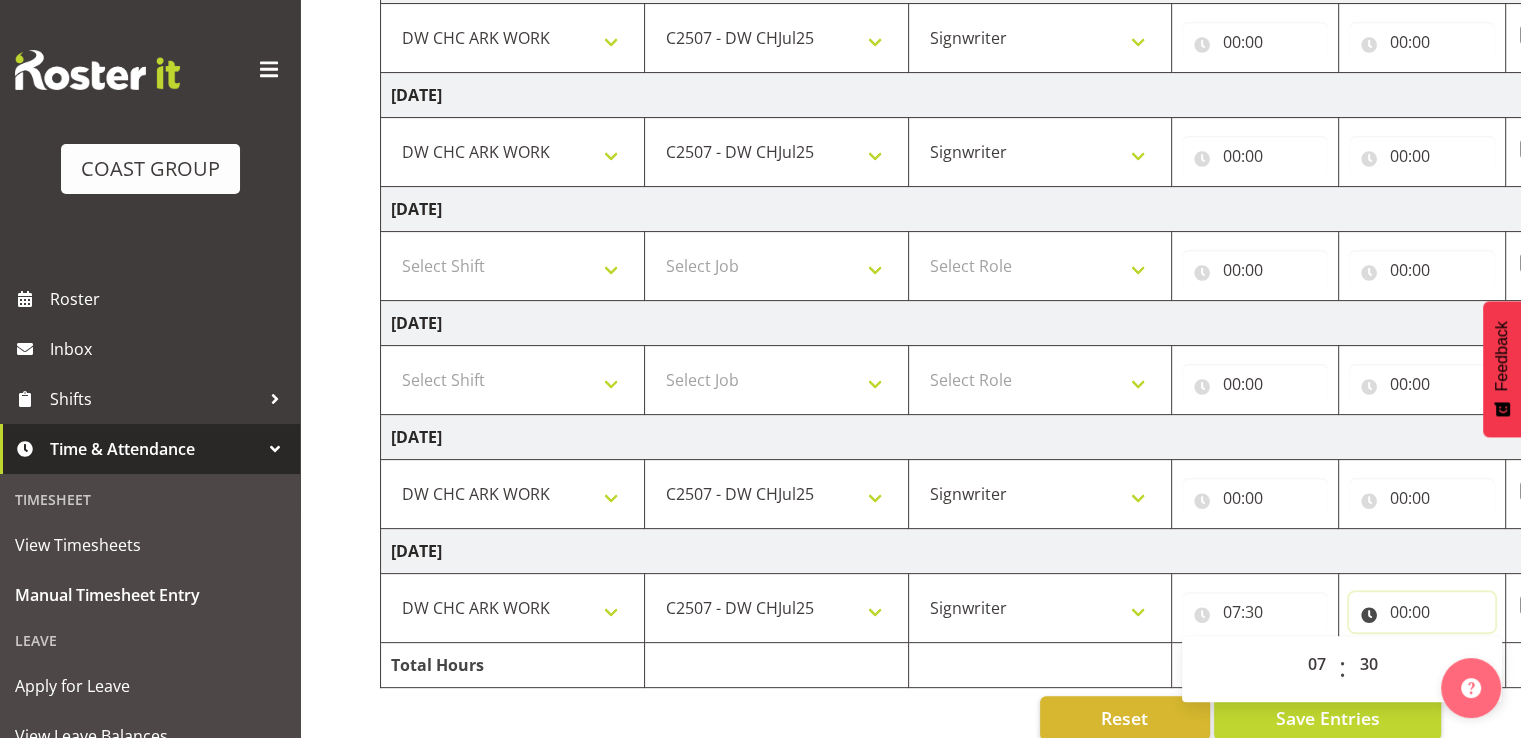 click on "00:00" at bounding box center [1422, 612] 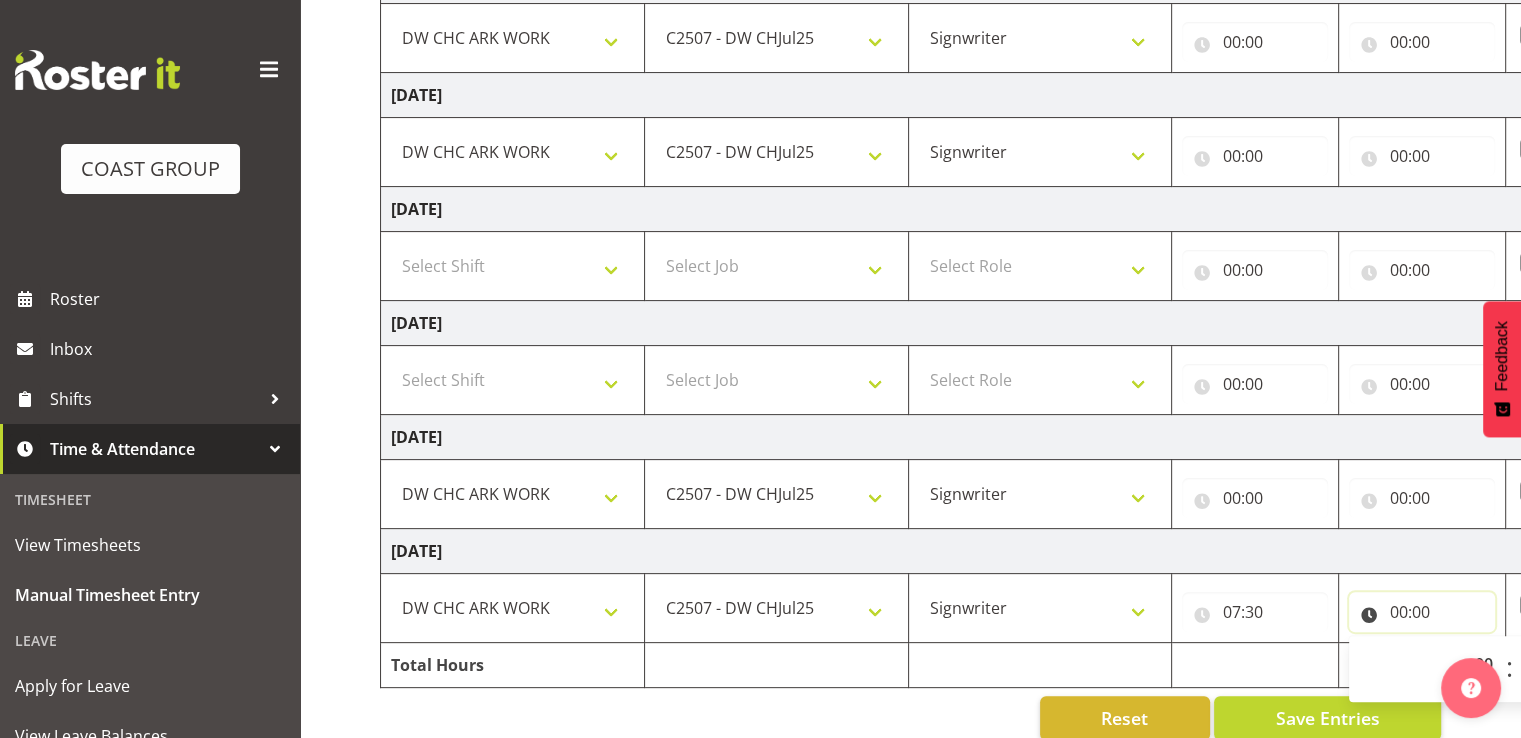 scroll, scrollTop: 500, scrollLeft: 0, axis: vertical 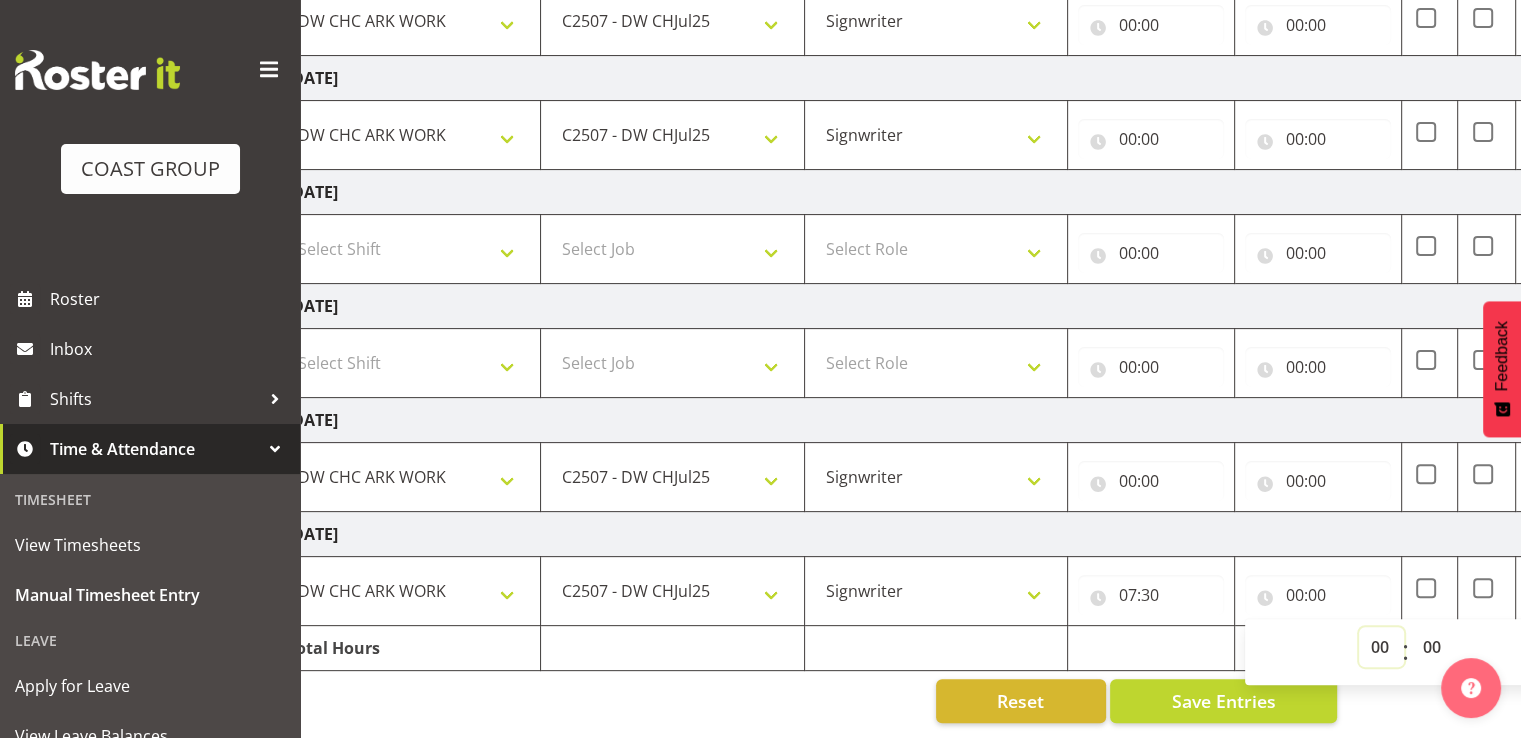 click on "00   01   02   03   04   05   06   07   08   09   10   11   12   13   14   15   16   17   18   19   20   21   22   23" at bounding box center (1381, 647) 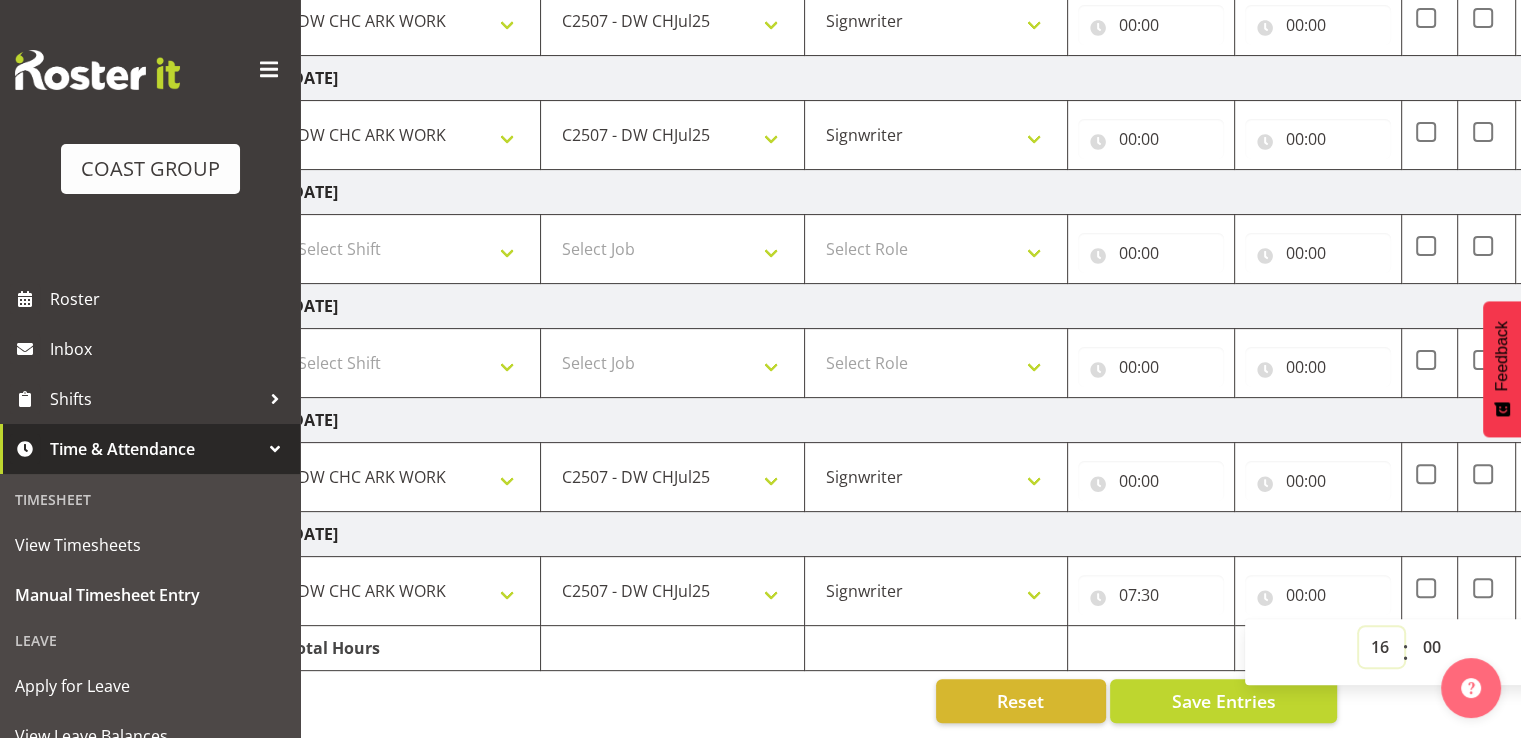 click on "00   01   02   03   04   05   06   07   08   09   10   11   12   13   14   15   16   17   18   19   20   21   22   23" at bounding box center (1381, 647) 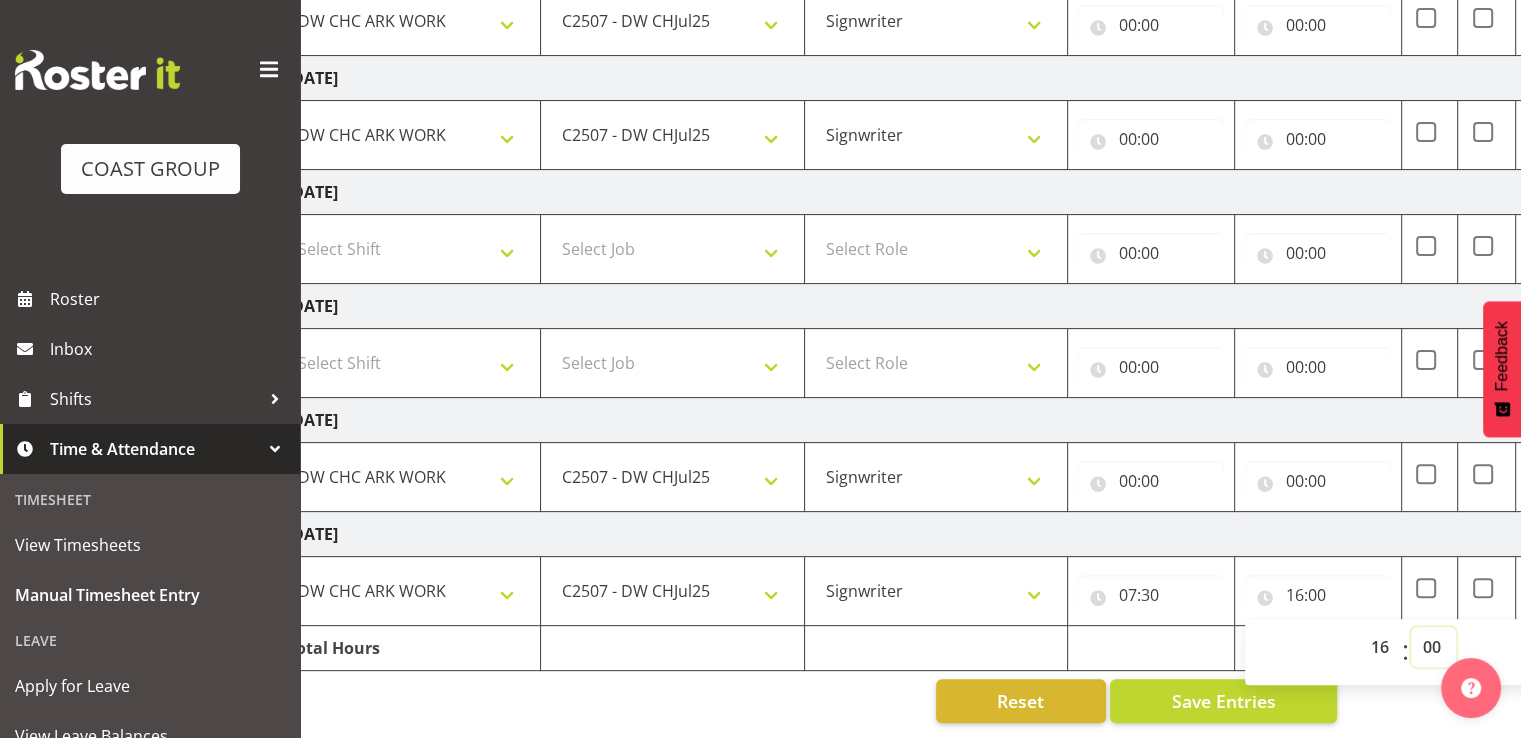 click on "00   01   02   03   04   05   06   07   08   09   10   11   12   13   14   15   16   17   18   19   20   21   22   23   24   25   26   27   28   29   30   31   32   33   34   35   36   37   38   39   40   41   42   43   44   45   46   47   48   49   50   51   52   53   54   55   56   57   58   59" at bounding box center [1433, 647] 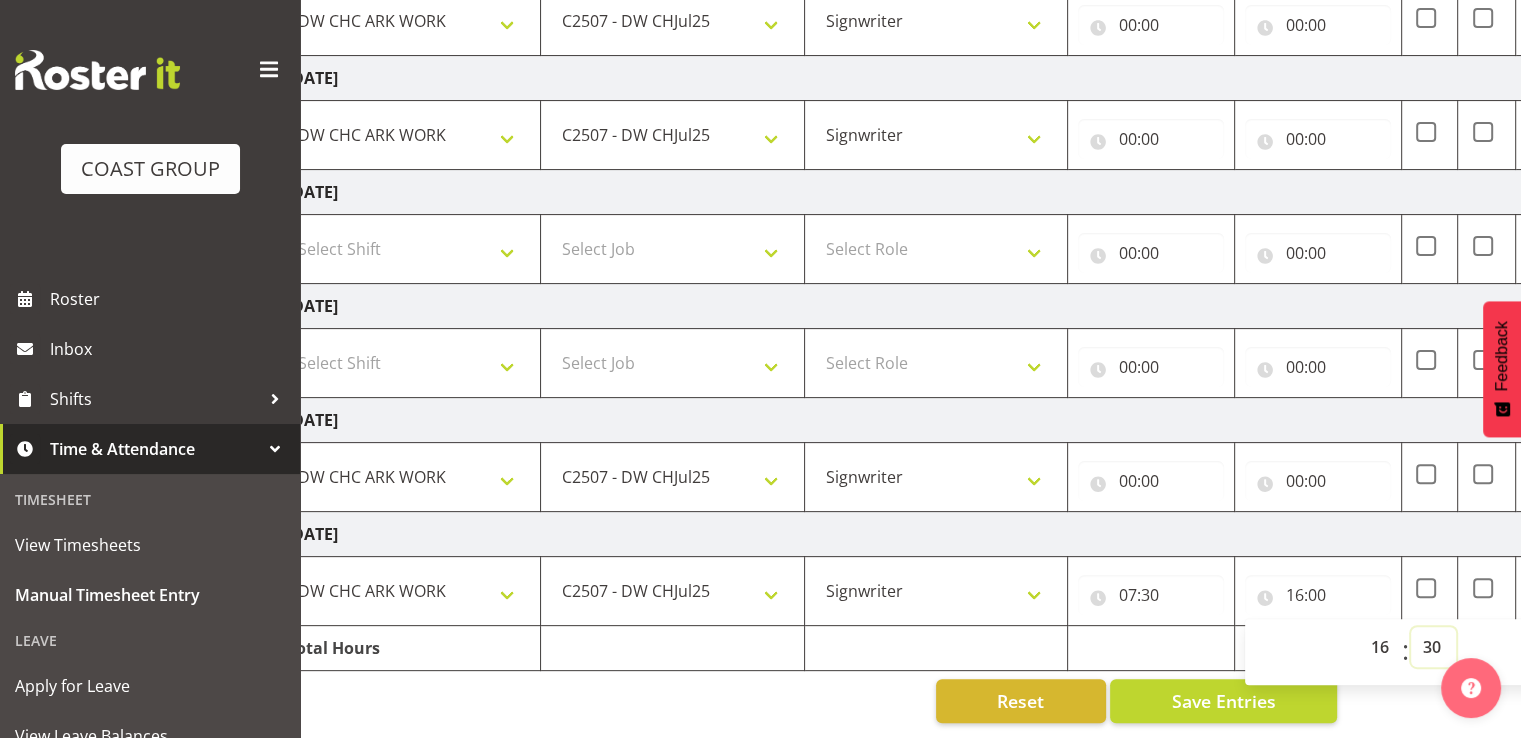 click on "00   01   02   03   04   05   06   07   08   09   10   11   12   13   14   15   16   17   18   19   20   21   22   23   24   25   26   27   28   29   30   31   32   33   34   35   36   37   38   39   40   41   42   43   44   45   46   47   48   49   50   51   52   53   54   55   56   57   58   59" at bounding box center [1433, 647] 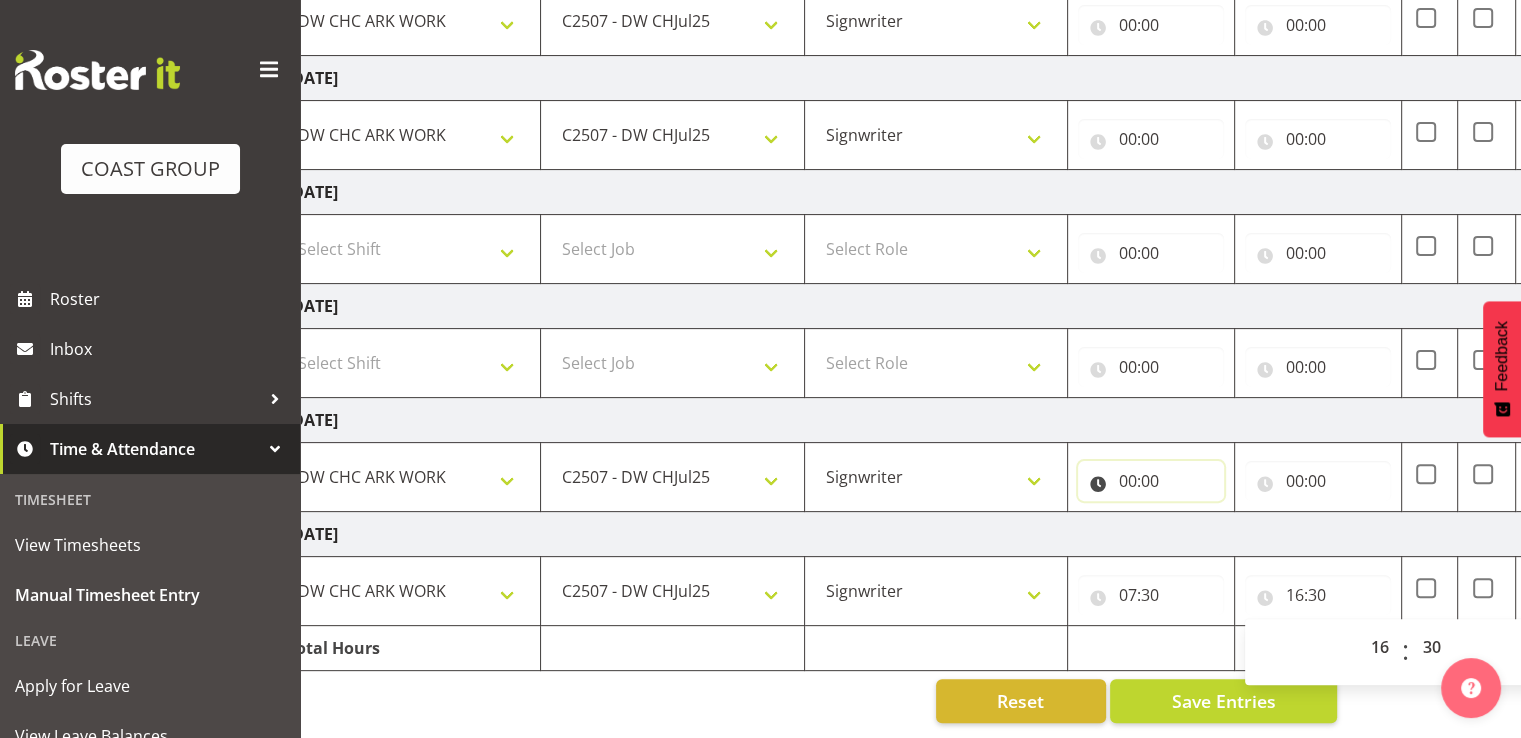 click on "00:00" at bounding box center (1151, 481) 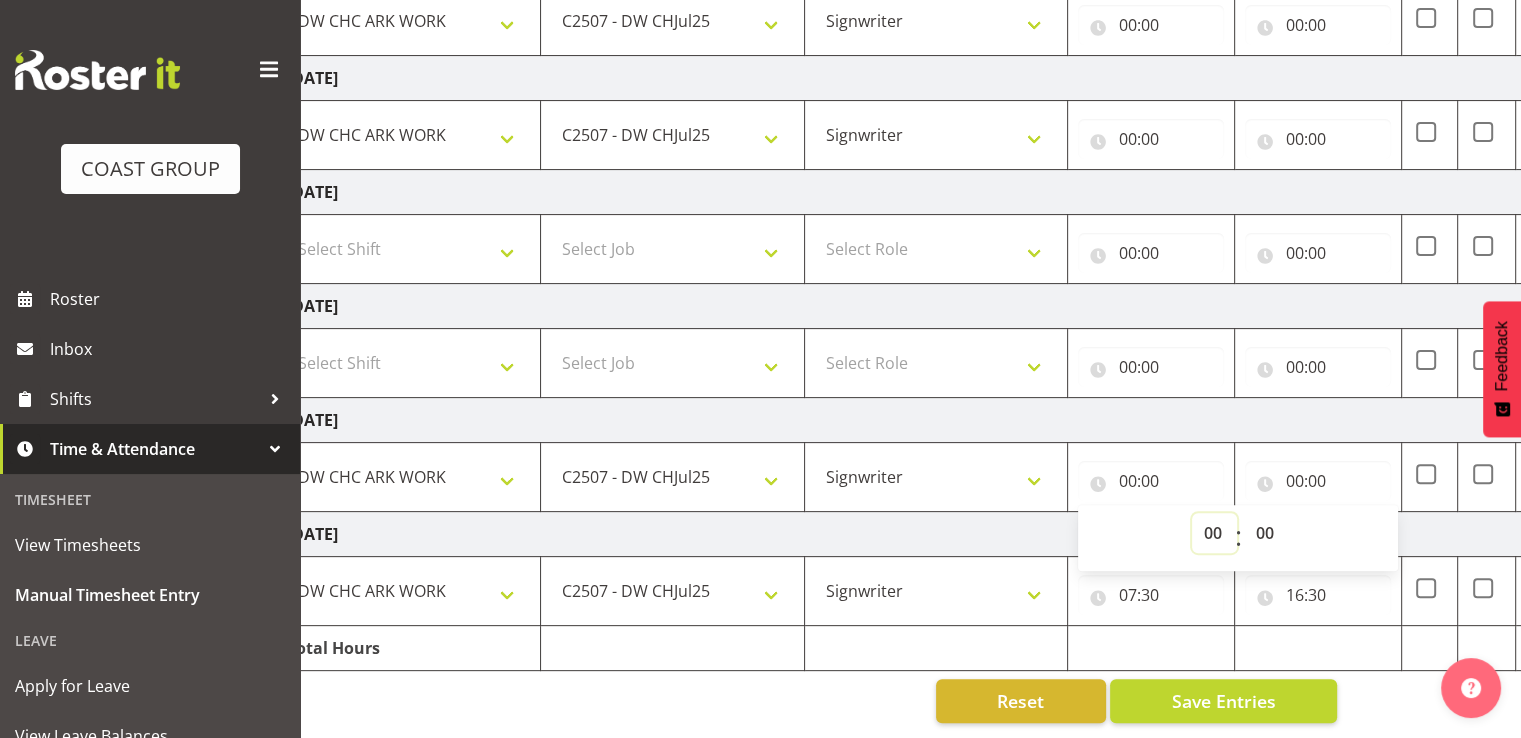 click on "00   01   02   03   04   05   06   07   08   09   10   11   12   13   14   15   16   17   18   19   20   21   22   23" at bounding box center (1214, 533) 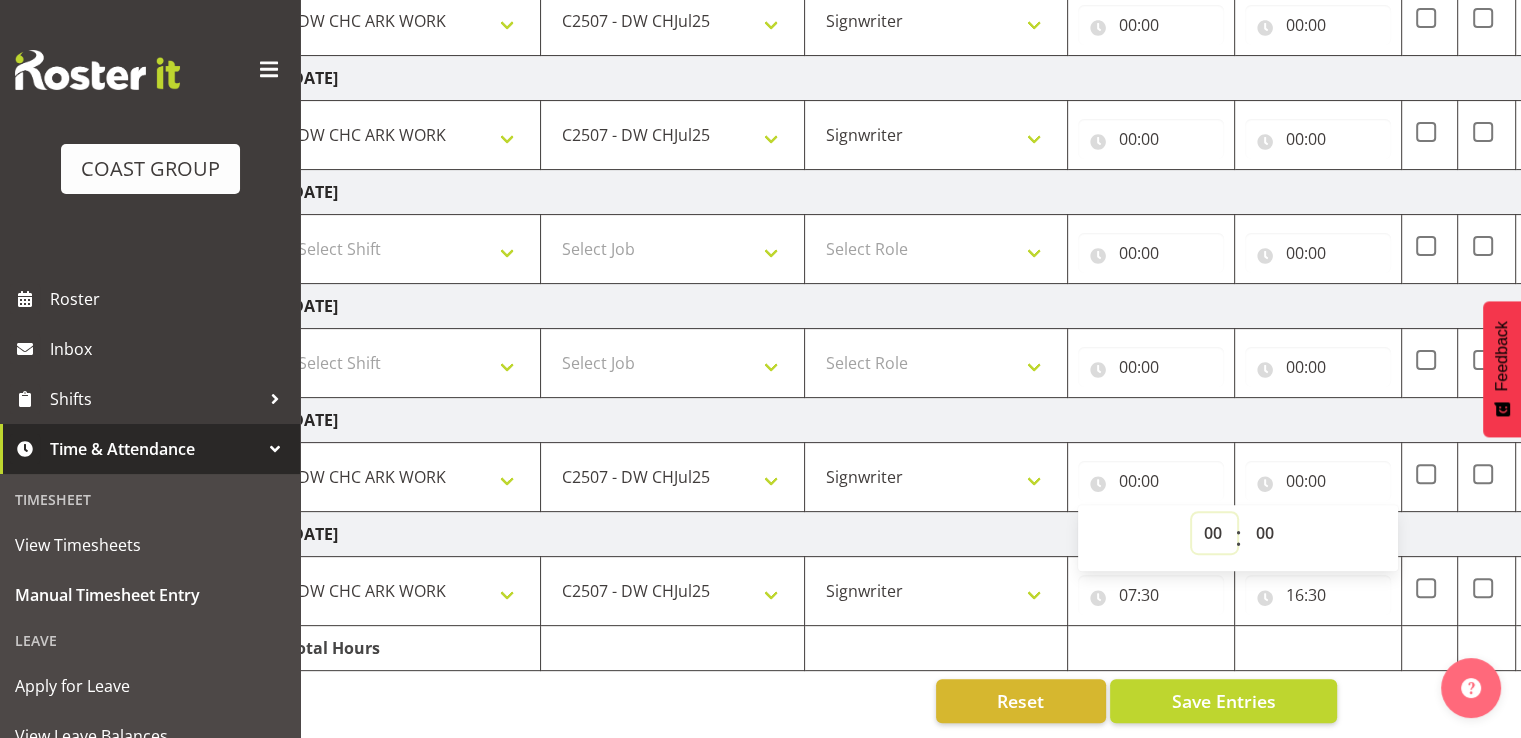 select on "7" 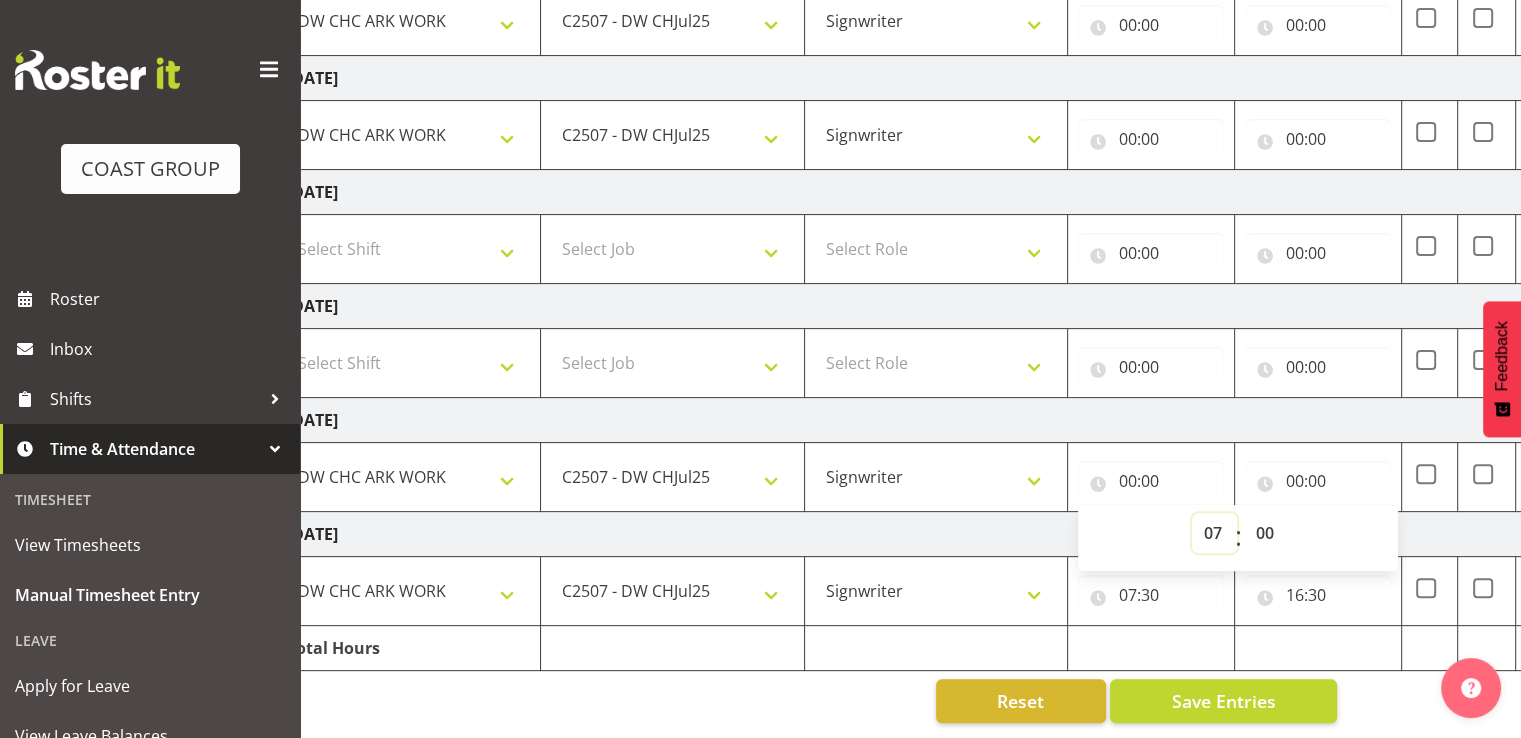 click on "00   01   02   03   04   05   06   07   08   09   10   11   12   13   14   15   16   17   18   19   20   21   22   23" at bounding box center [1214, 533] 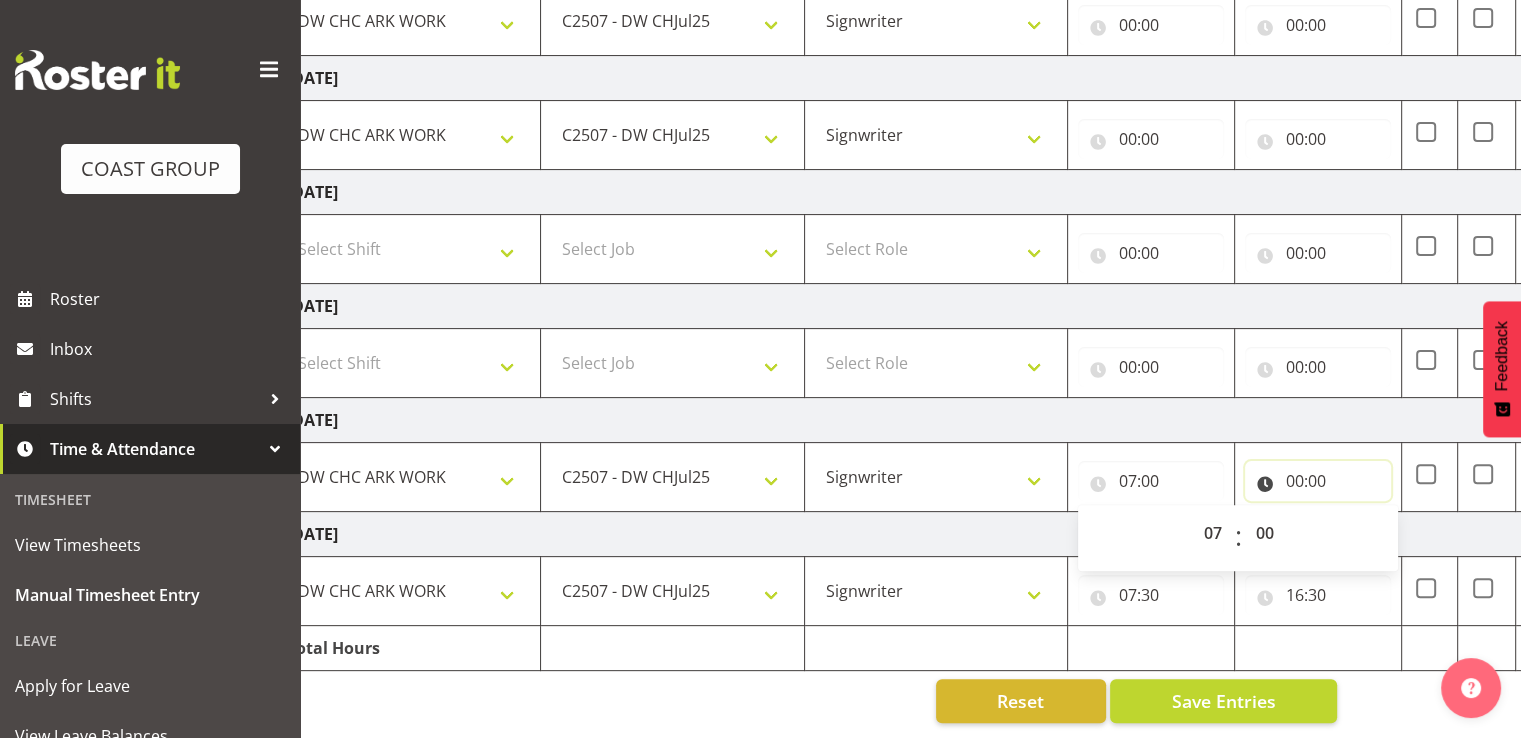 click on "00:00" at bounding box center (1318, 481) 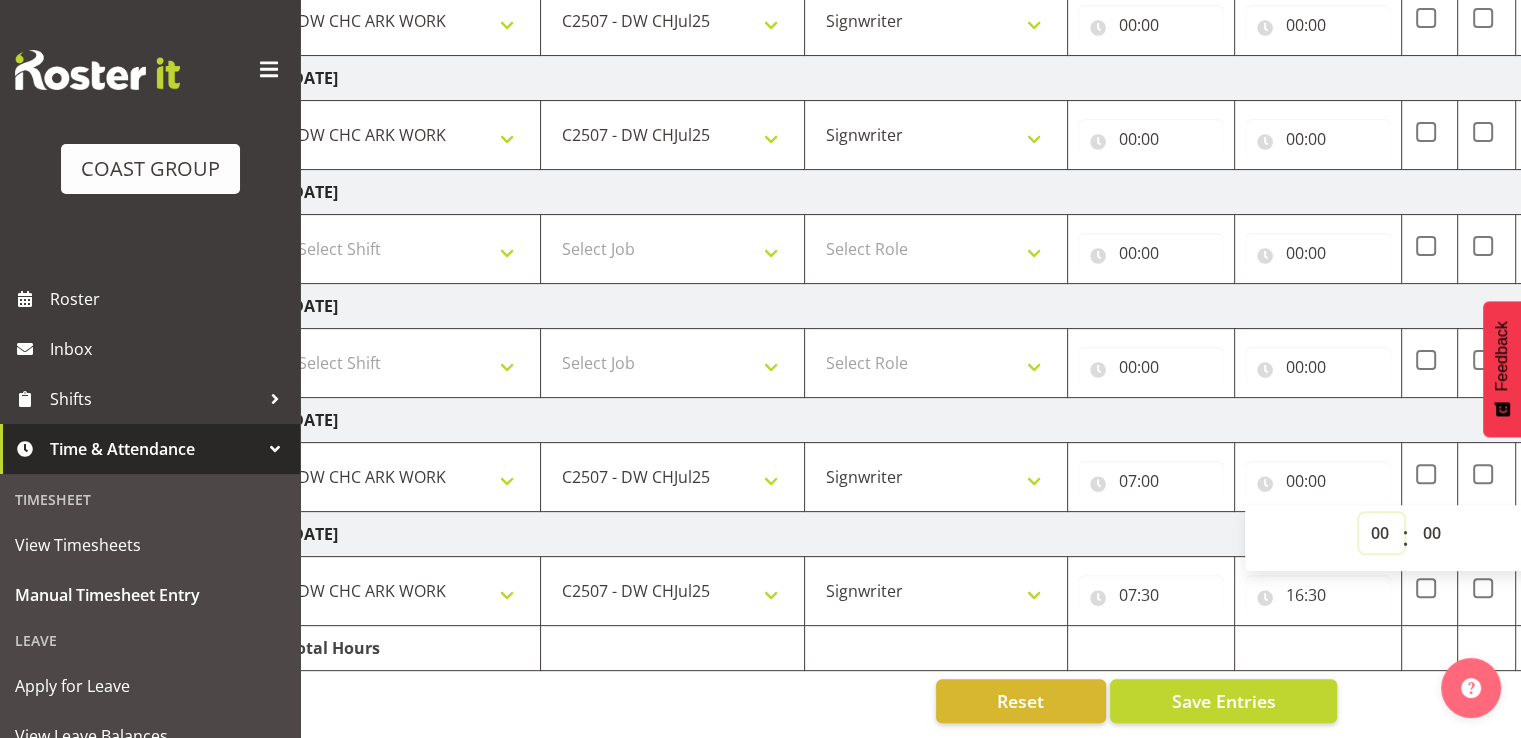 click on "00   01   02   03   04   05   06   07   08   09   10   11   12   13   14   15   16   17   18   19   20   21   22   23" at bounding box center [1381, 533] 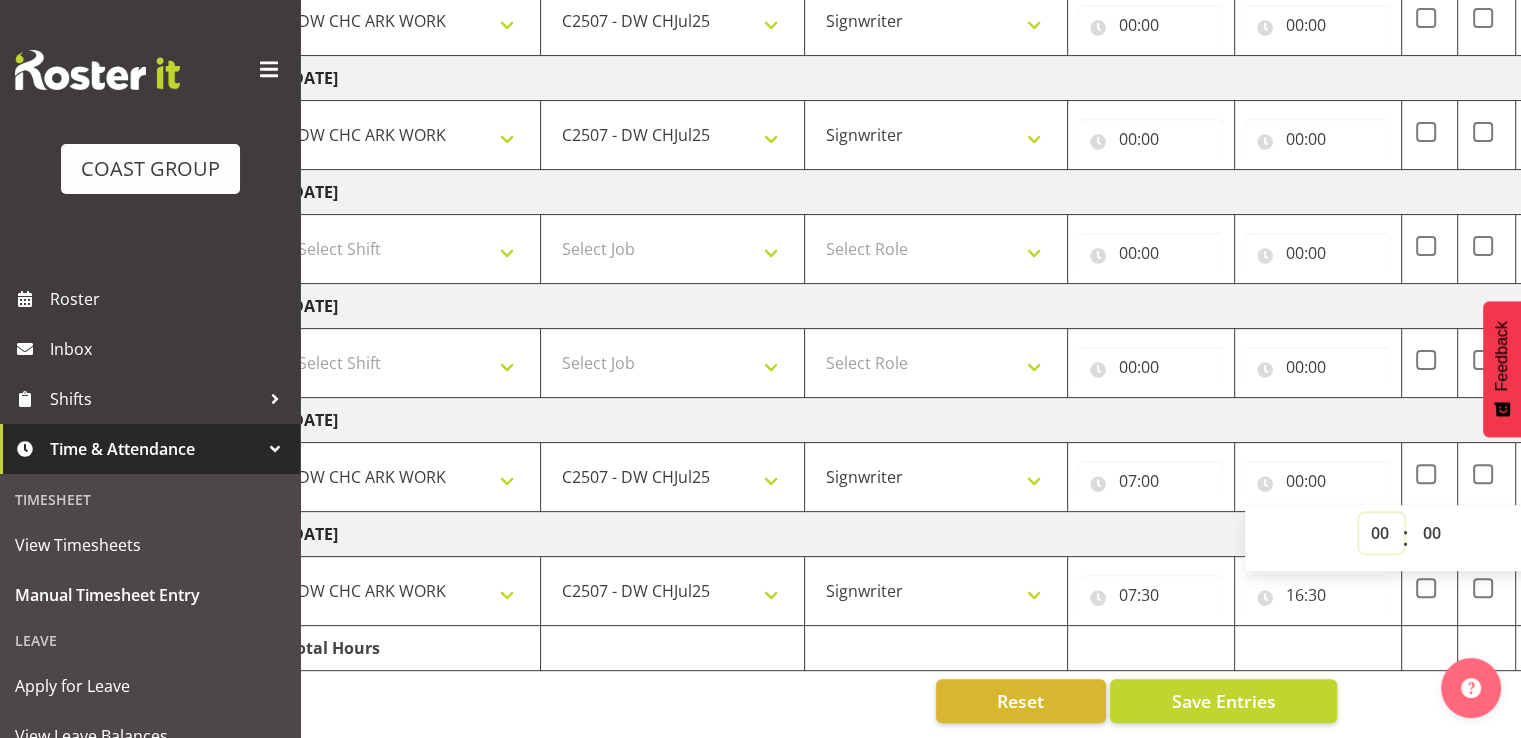 select on "17" 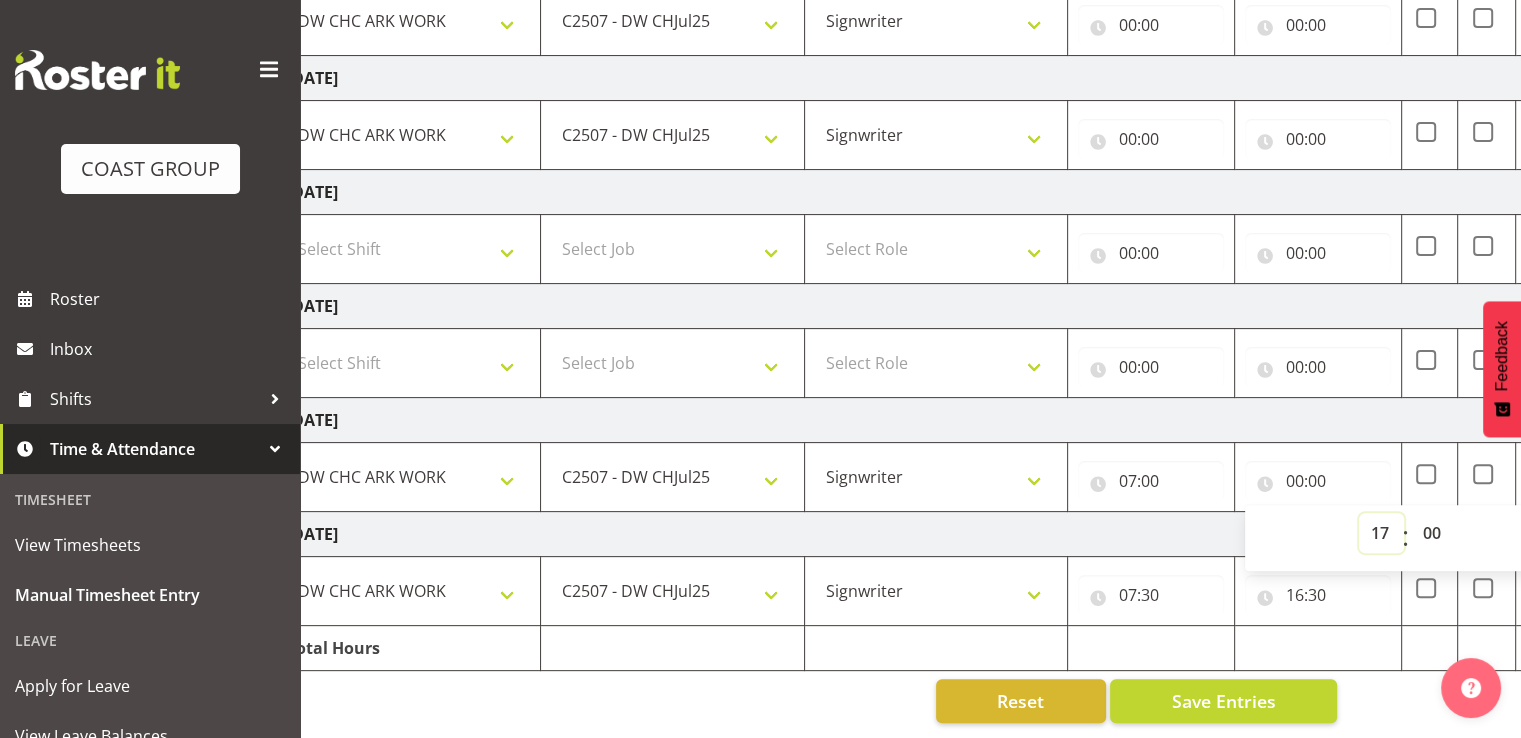 click on "00   01   02   03   04   05   06   07   08   09   10   11   12   13   14   15   16   17   18   19   20   21   22   23" at bounding box center (1381, 533) 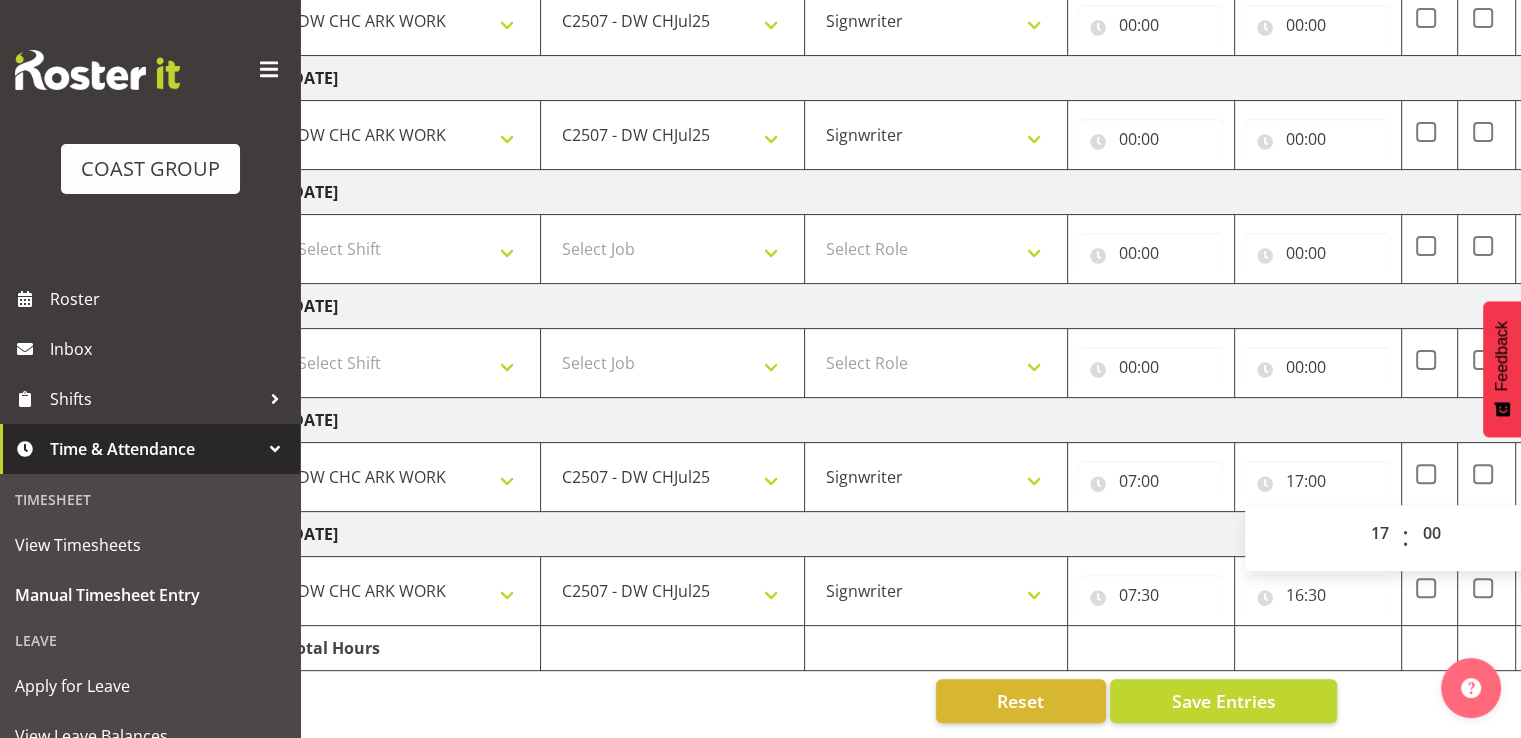click on "[DATE]" at bounding box center (976, 420) 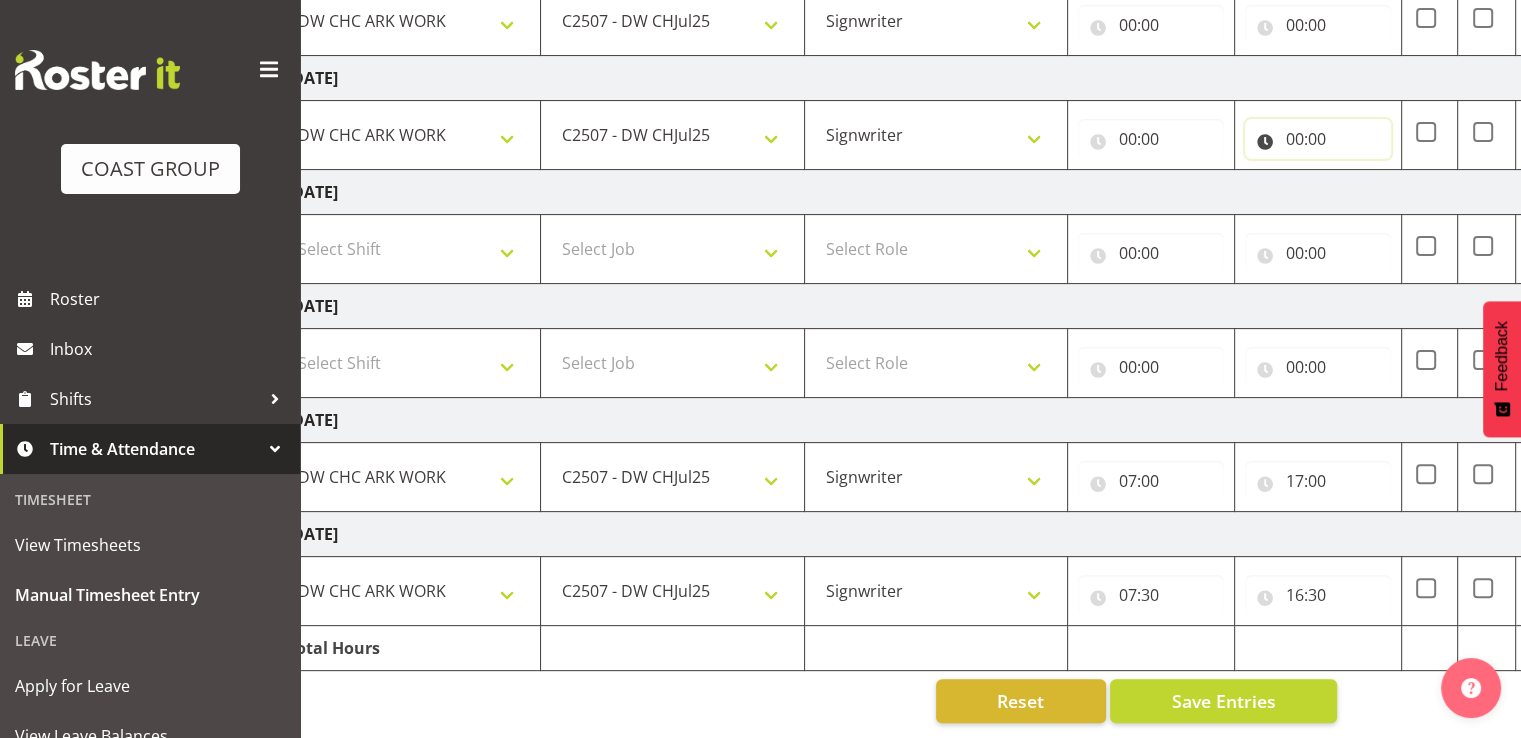click on "00:00" at bounding box center [1318, 139] 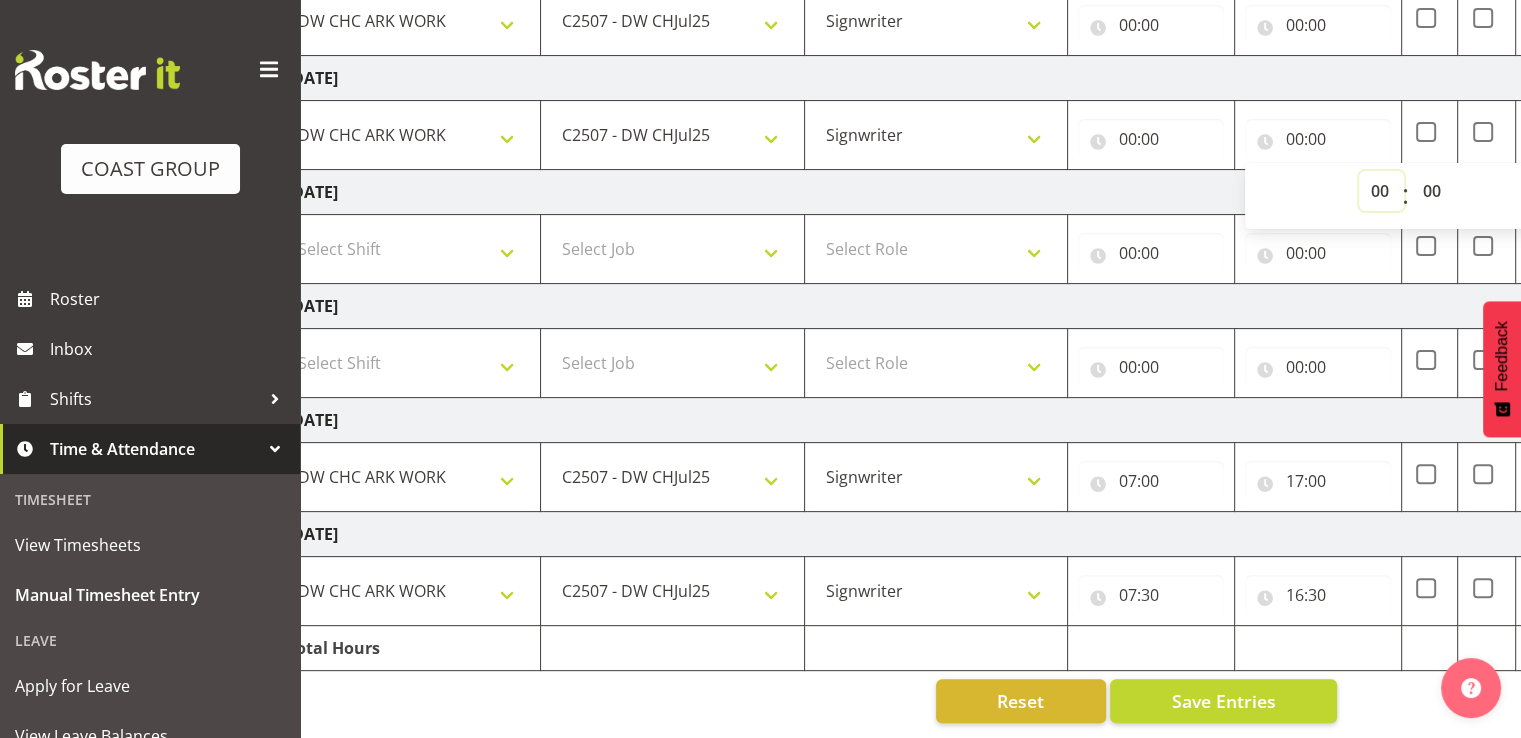 click on "00   01   02   03   04   05   06   07   08   09   10   11   12   13   14   15   16   17   18   19   20   21   22   23" at bounding box center [1381, 191] 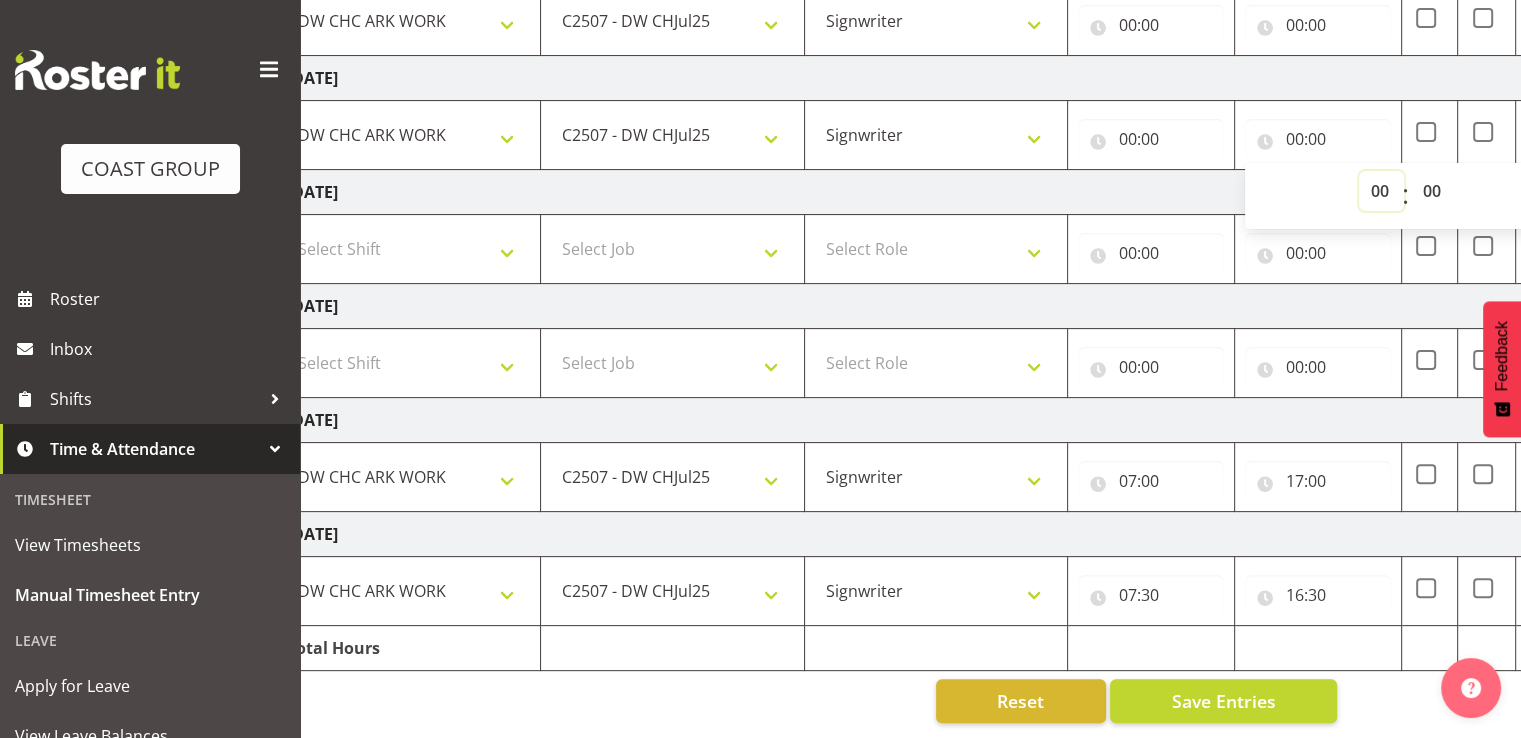 select on "17" 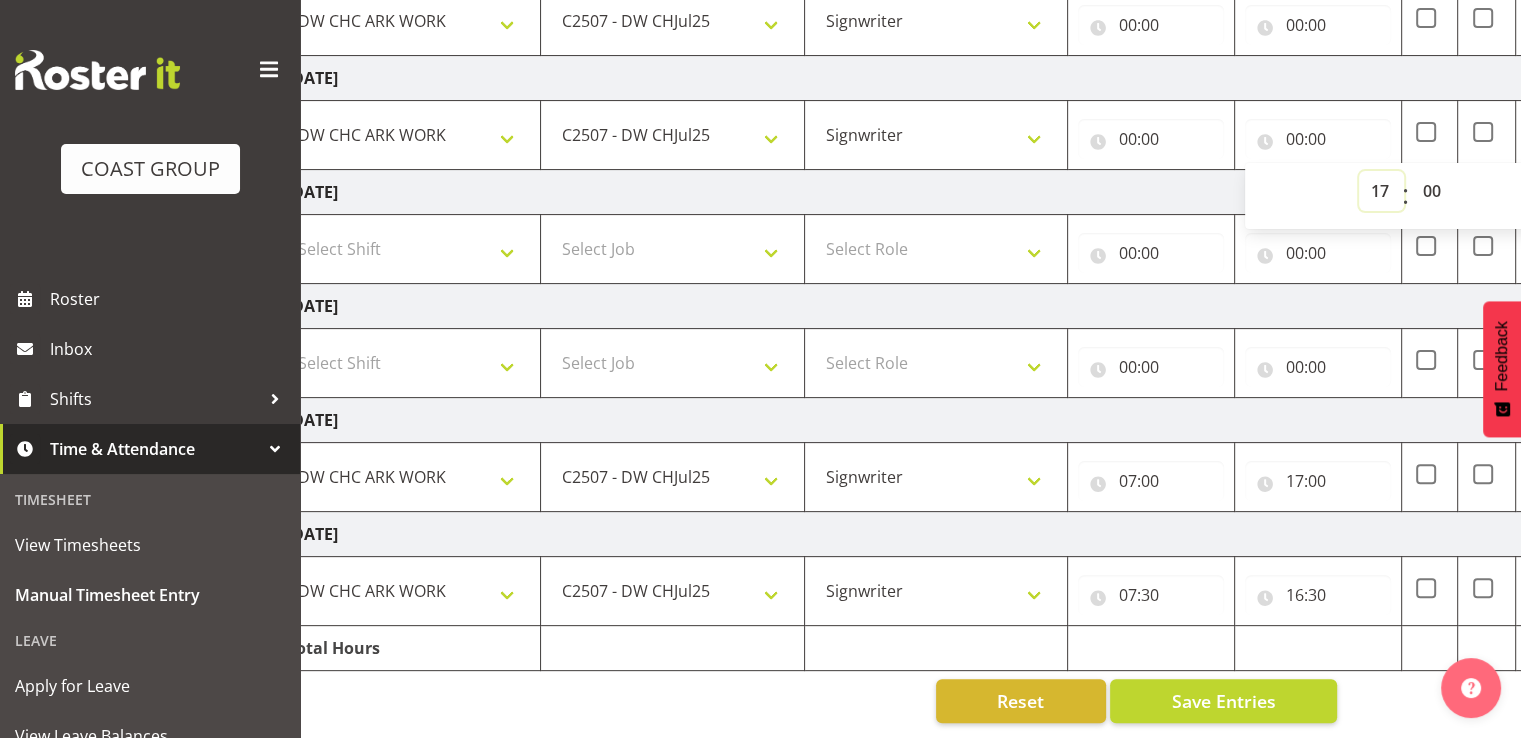 click on "00   01   02   03   04   05   06   07   08   09   10   11   12   13   14   15   16   17   18   19   20   21   22   23" at bounding box center [1381, 191] 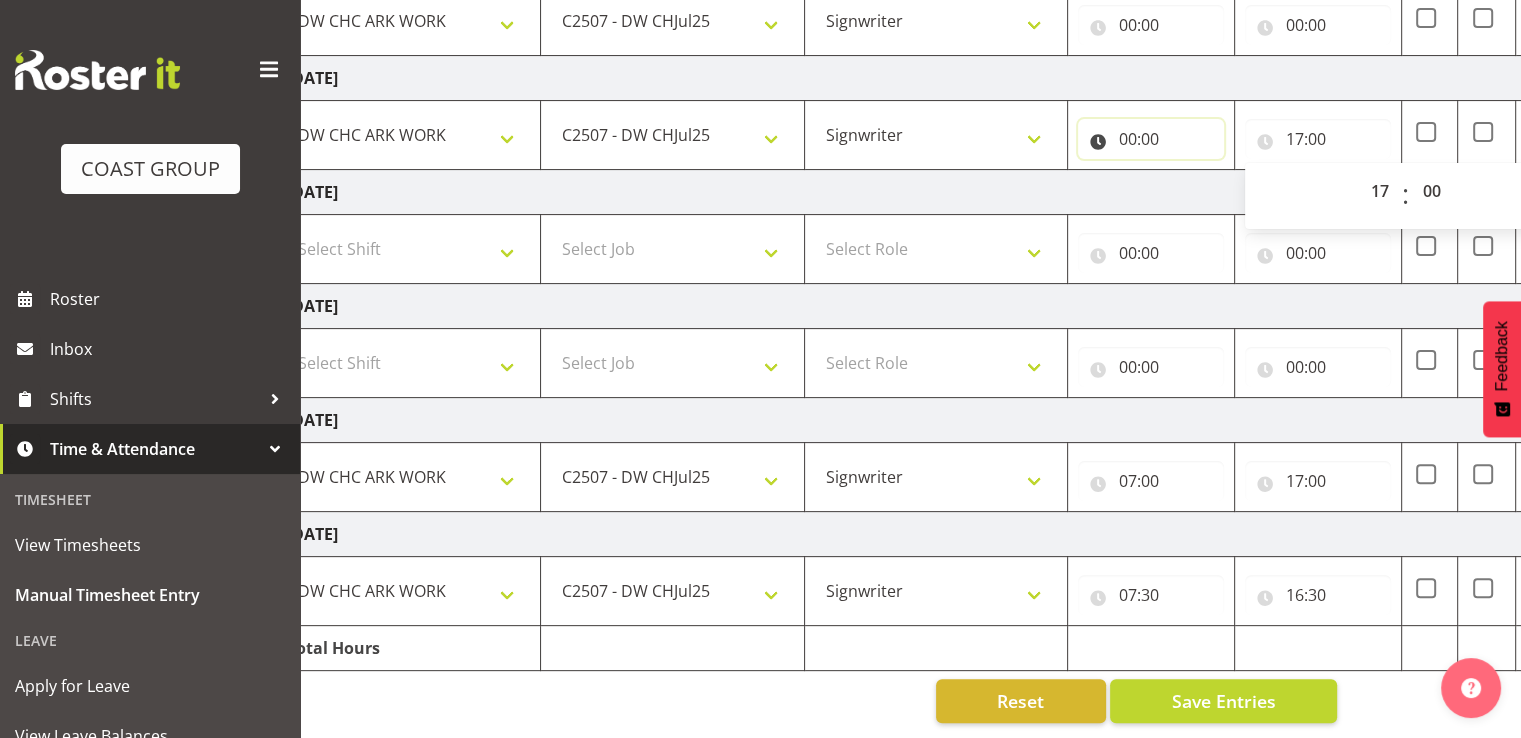 click on "00:00" at bounding box center (1151, 139) 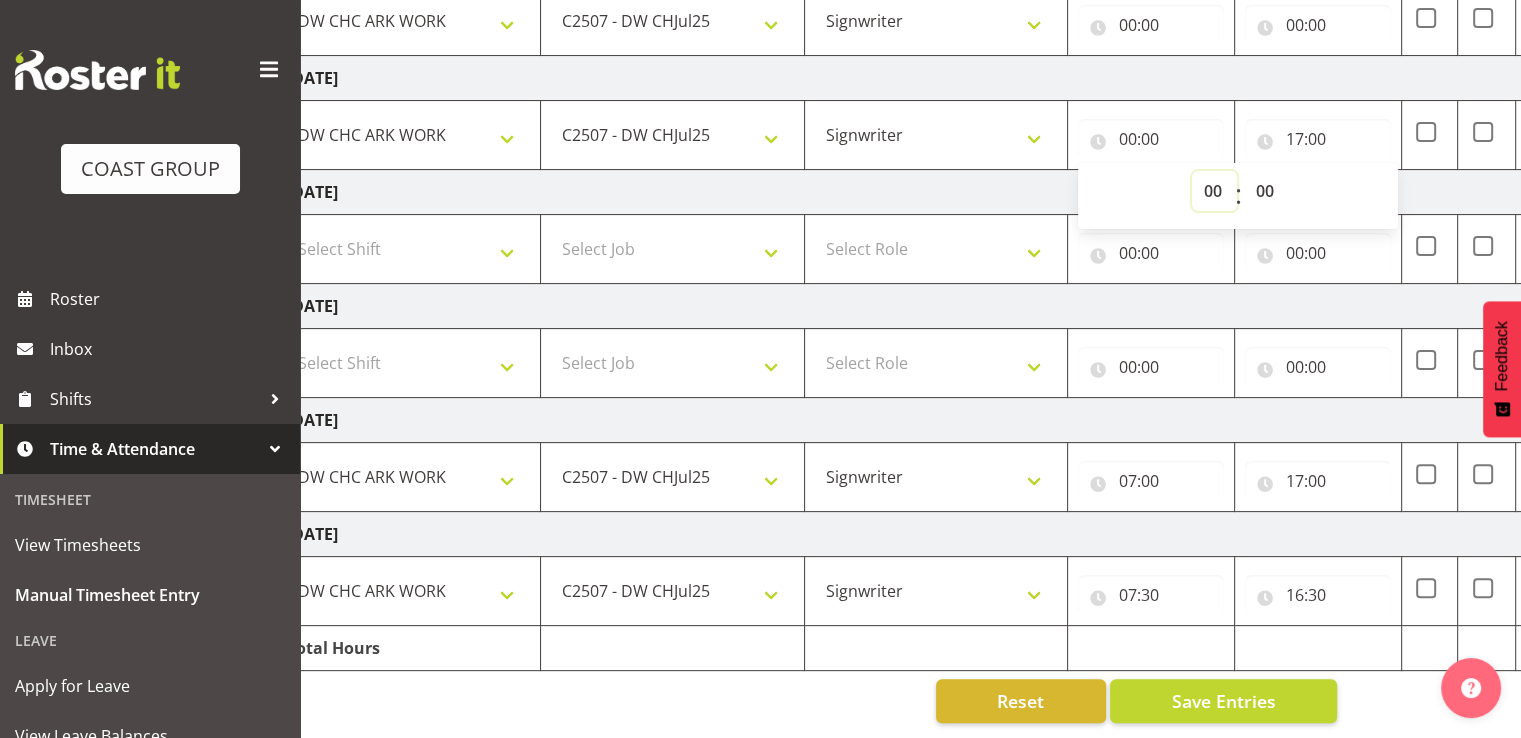 click on "00   01   02   03   04   05   06   07   08   09   10   11   12   13   14   15   16   17   18   19   20   21   22   23" at bounding box center (1214, 191) 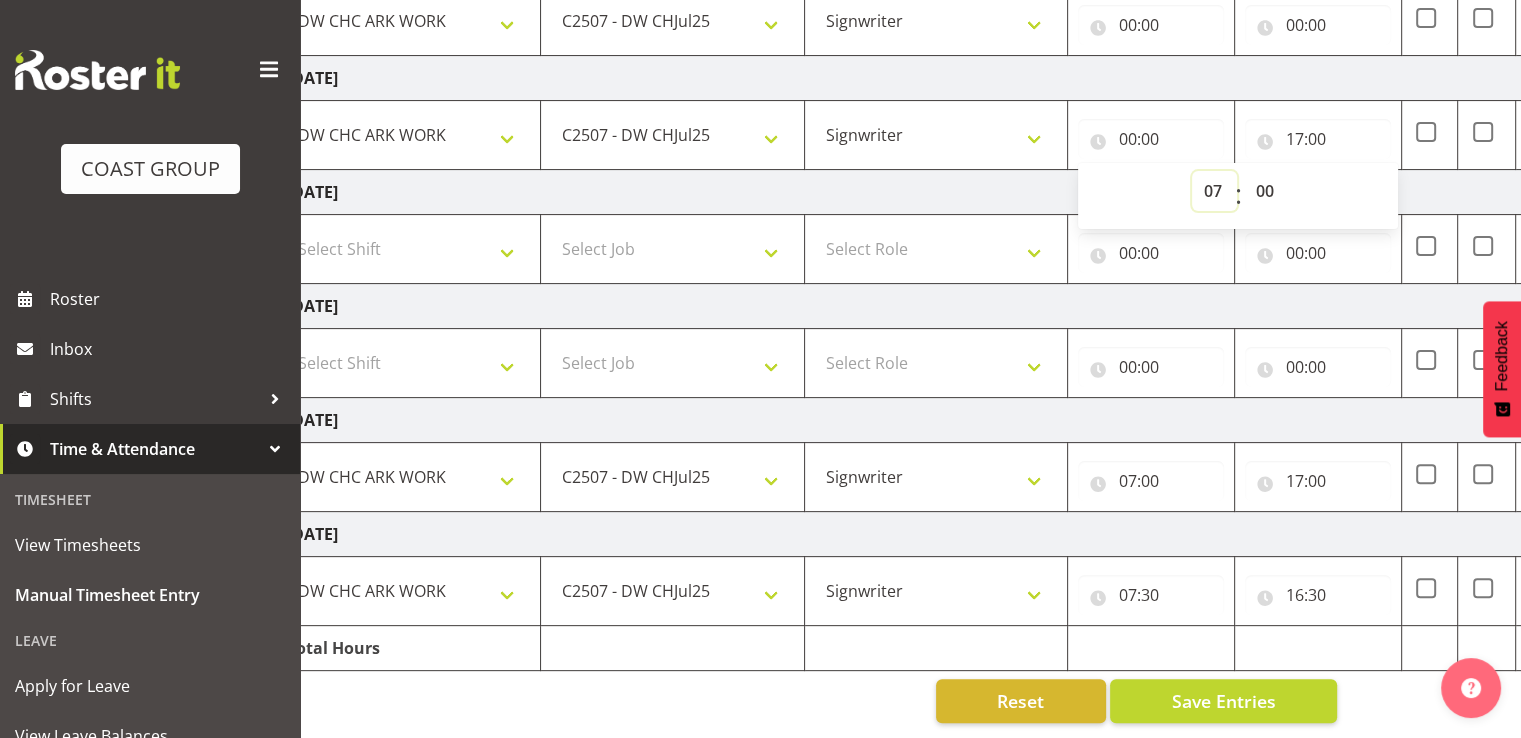 click on "00   01   02   03   04   05   06   07   08   09   10   11   12   13   14   15   16   17   18   19   20   21   22   23" at bounding box center [1214, 191] 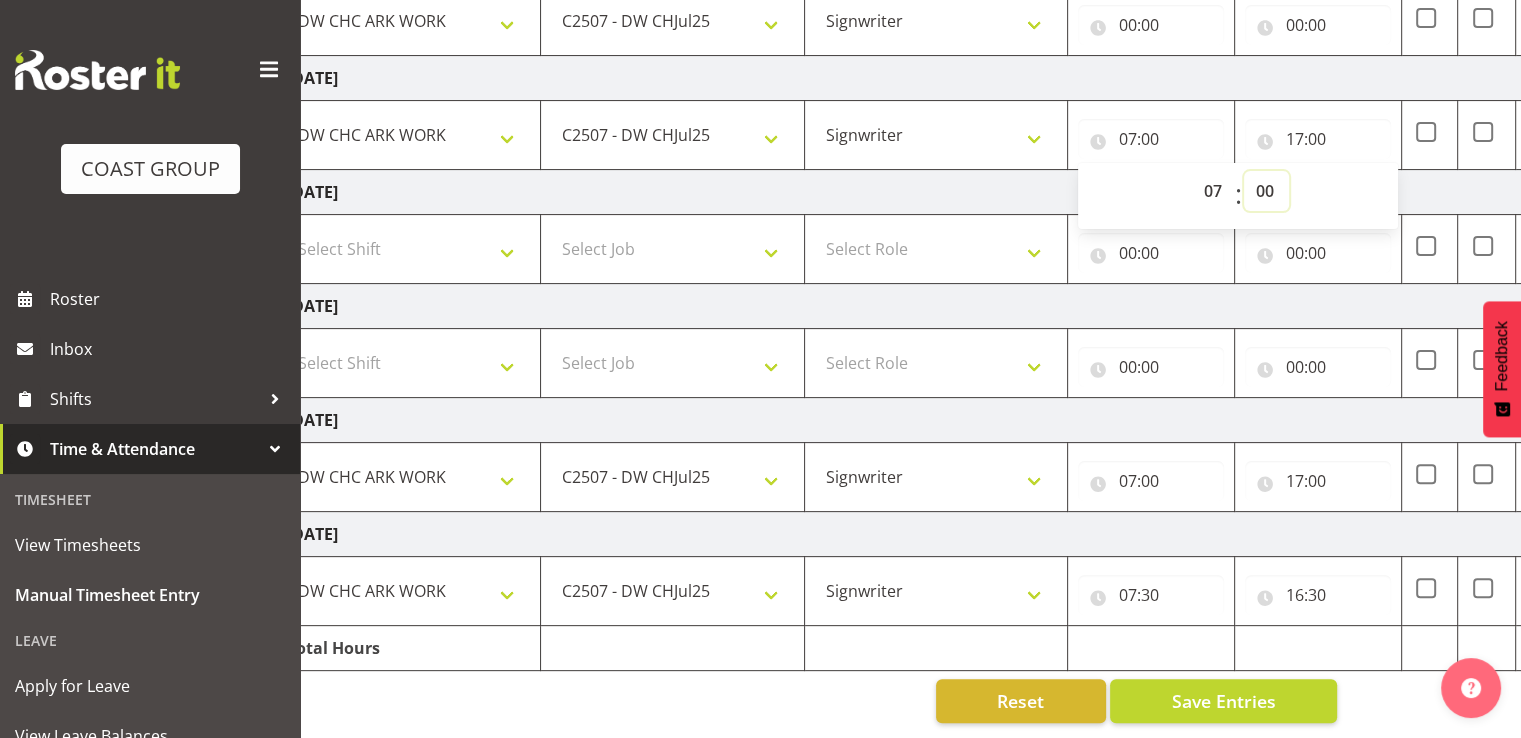 click on "00   01   02   03   04   05   06   07   08   09   10   11   12   13   14   15   16   17   18   19   20   21   22   23   24   25   26   27   28   29   30   31   32   33   34   35   36   37   38   39   40   41   42   43   44   45   46   47   48   49   50   51   52   53   54   55   56   57   58   59" at bounding box center (1266, 191) 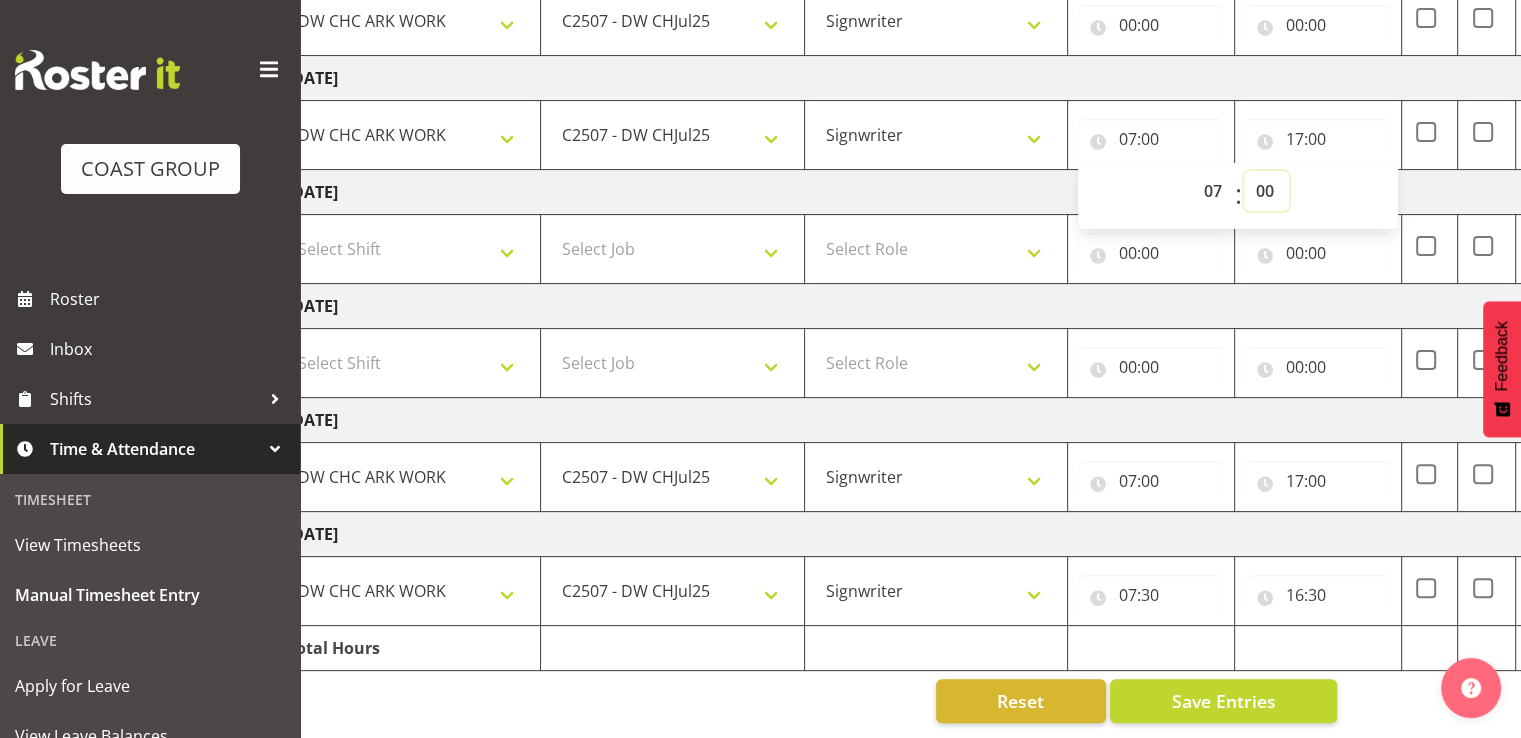 select on "30" 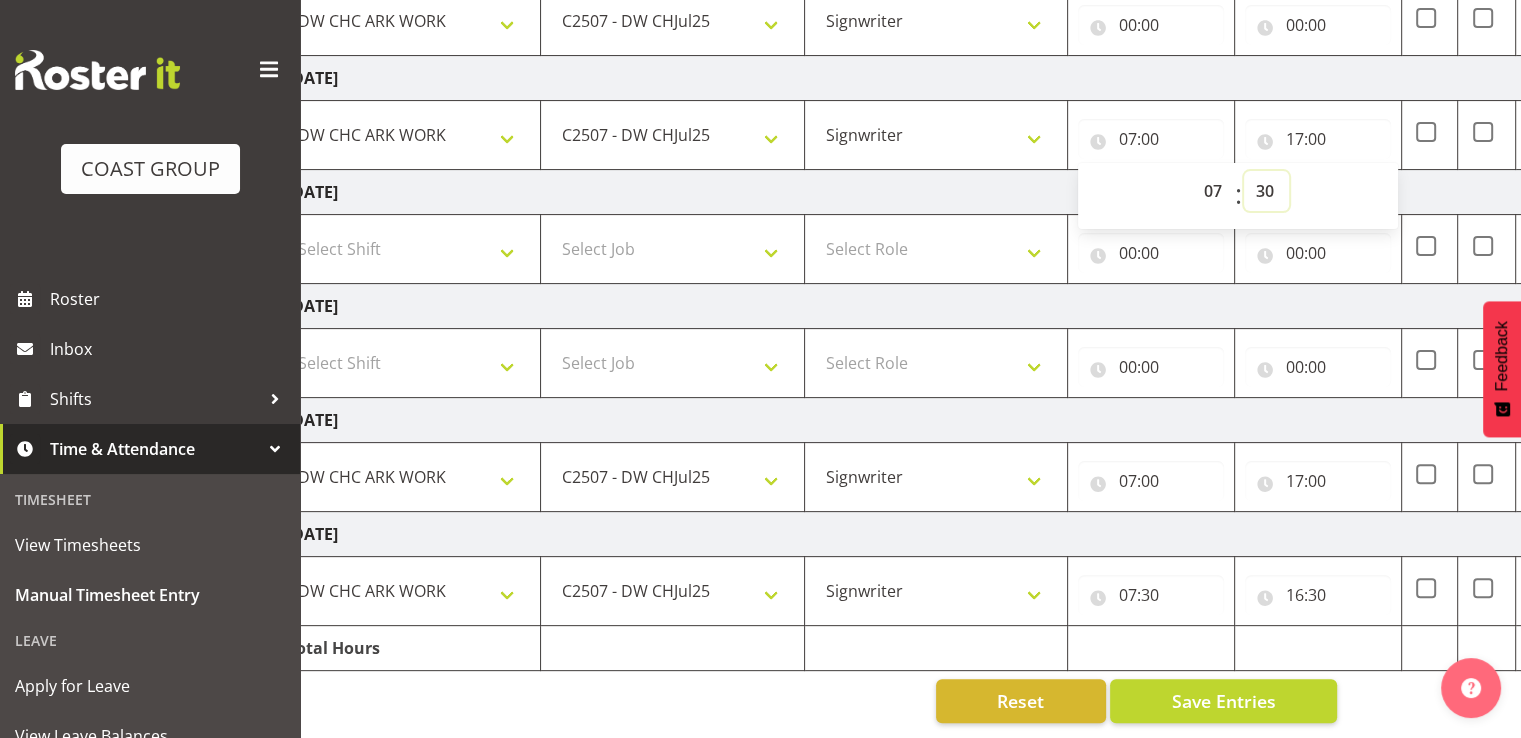 click on "00   01   02   03   04   05   06   07   08   09   10   11   12   13   14   15   16   17   18   19   20   21   22   23   24   25   26   27   28   29   30   31   32   33   34   35   36   37   38   39   40   41   42   43   44   45   46   47   48   49   50   51   52   53   54   55   56   57   58   59" at bounding box center [1266, 191] 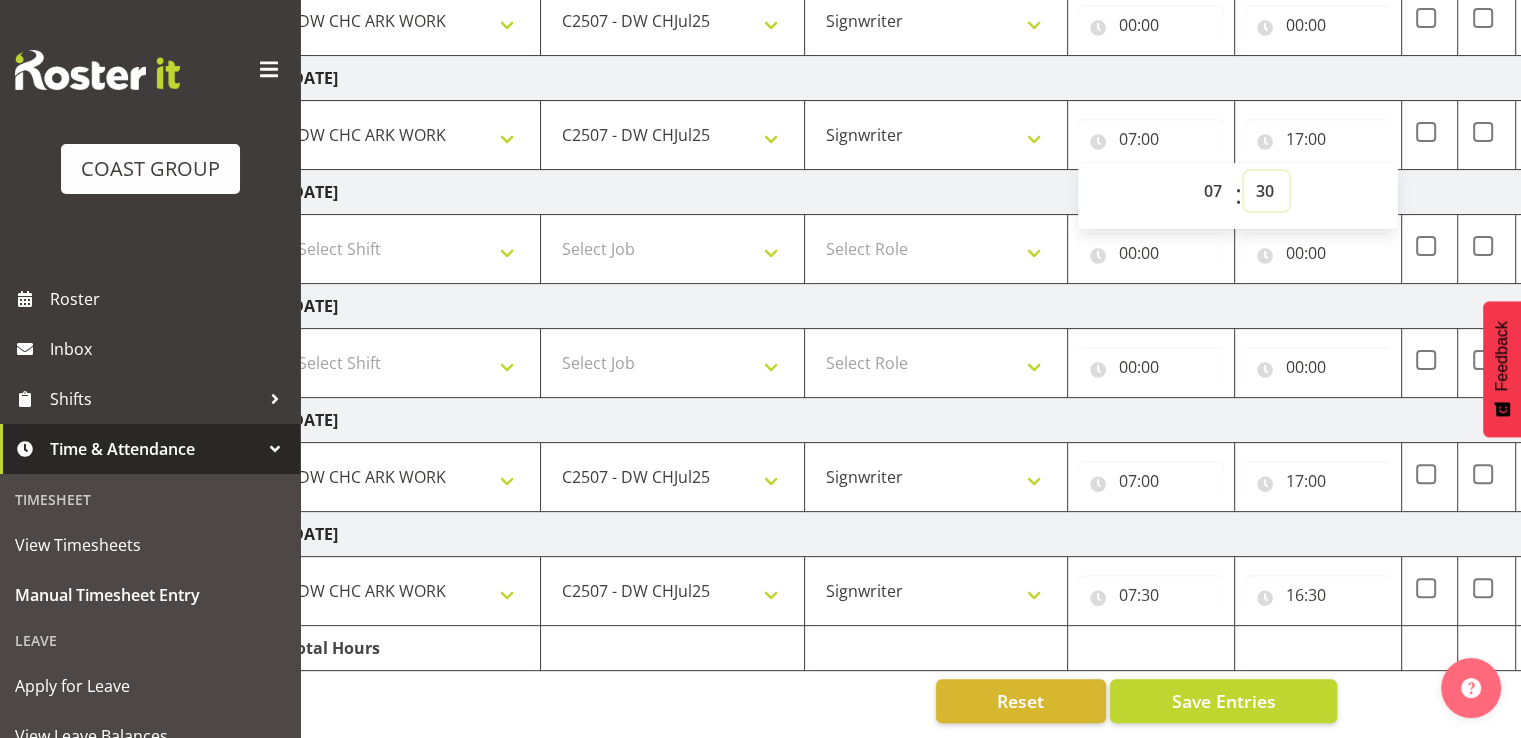 type on "07:30" 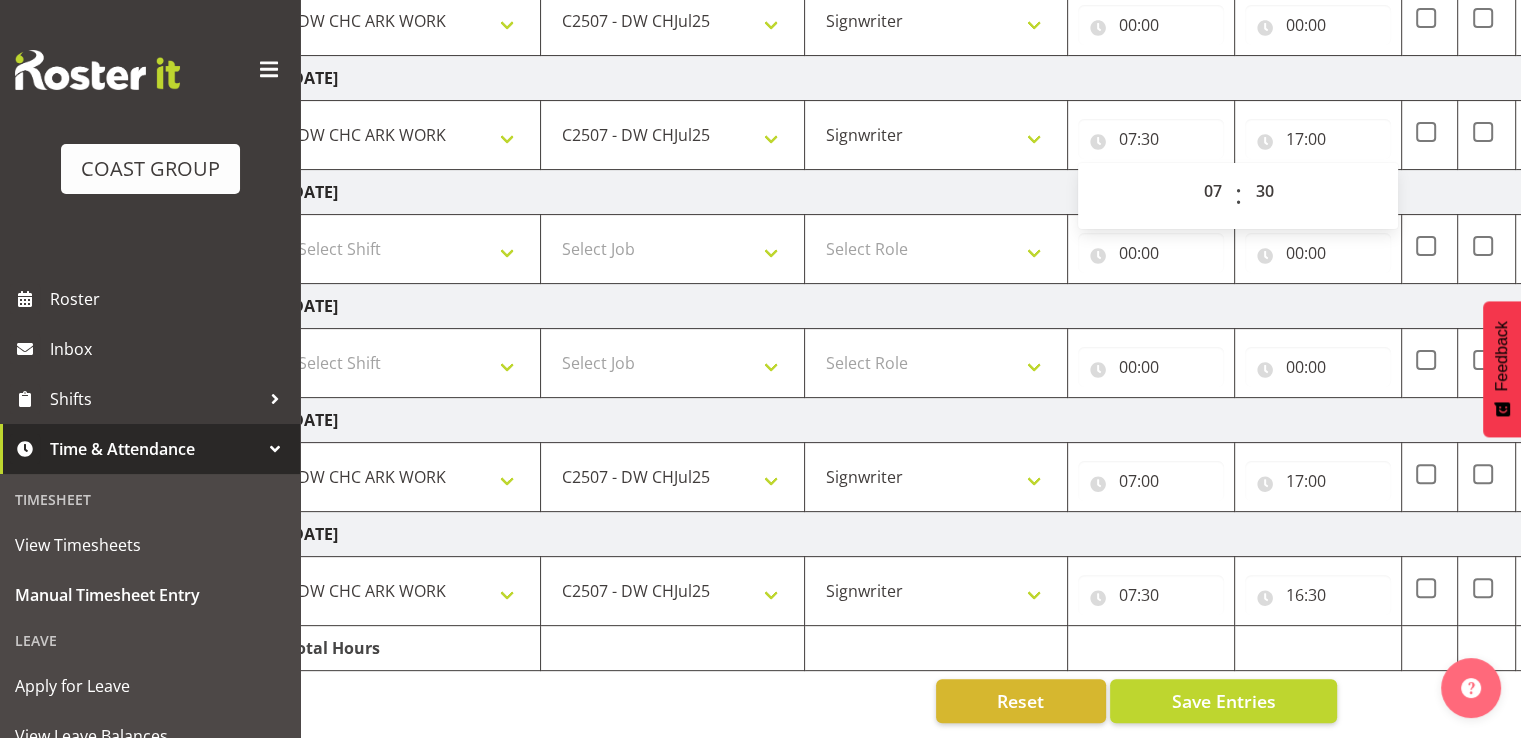 click on "[DATE]" at bounding box center (976, 192) 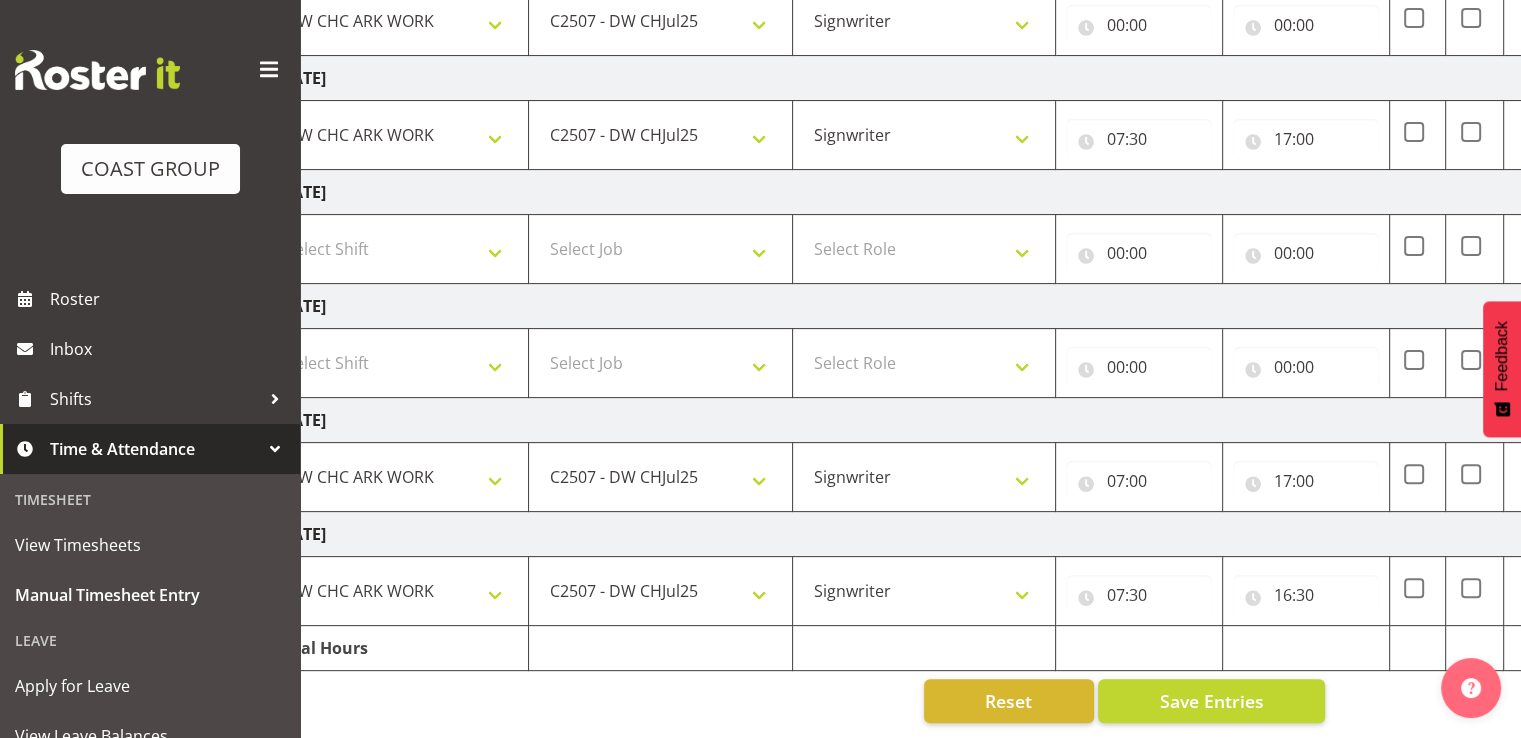 scroll, scrollTop: 0, scrollLeft: 116, axis: horizontal 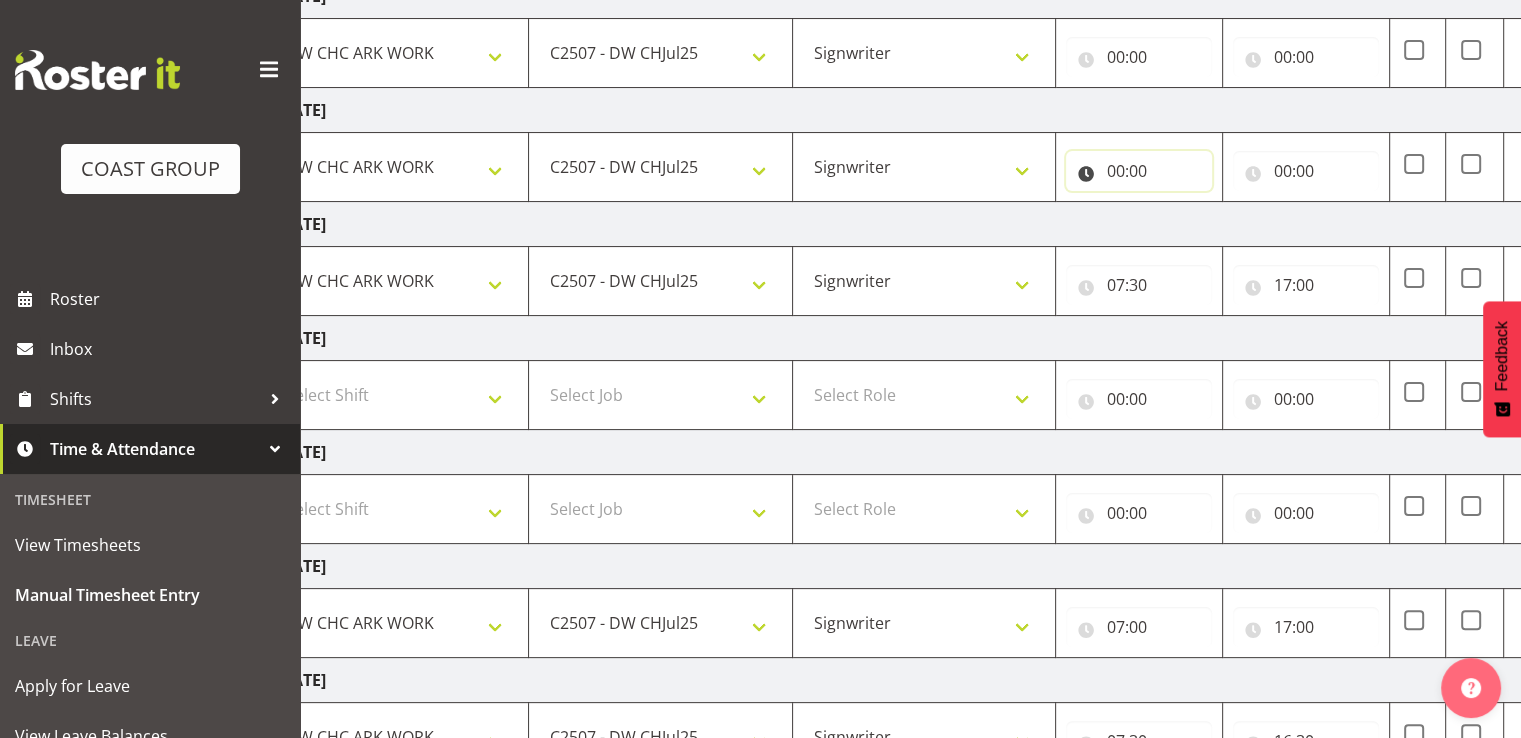 click on "00:00" at bounding box center (1139, 171) 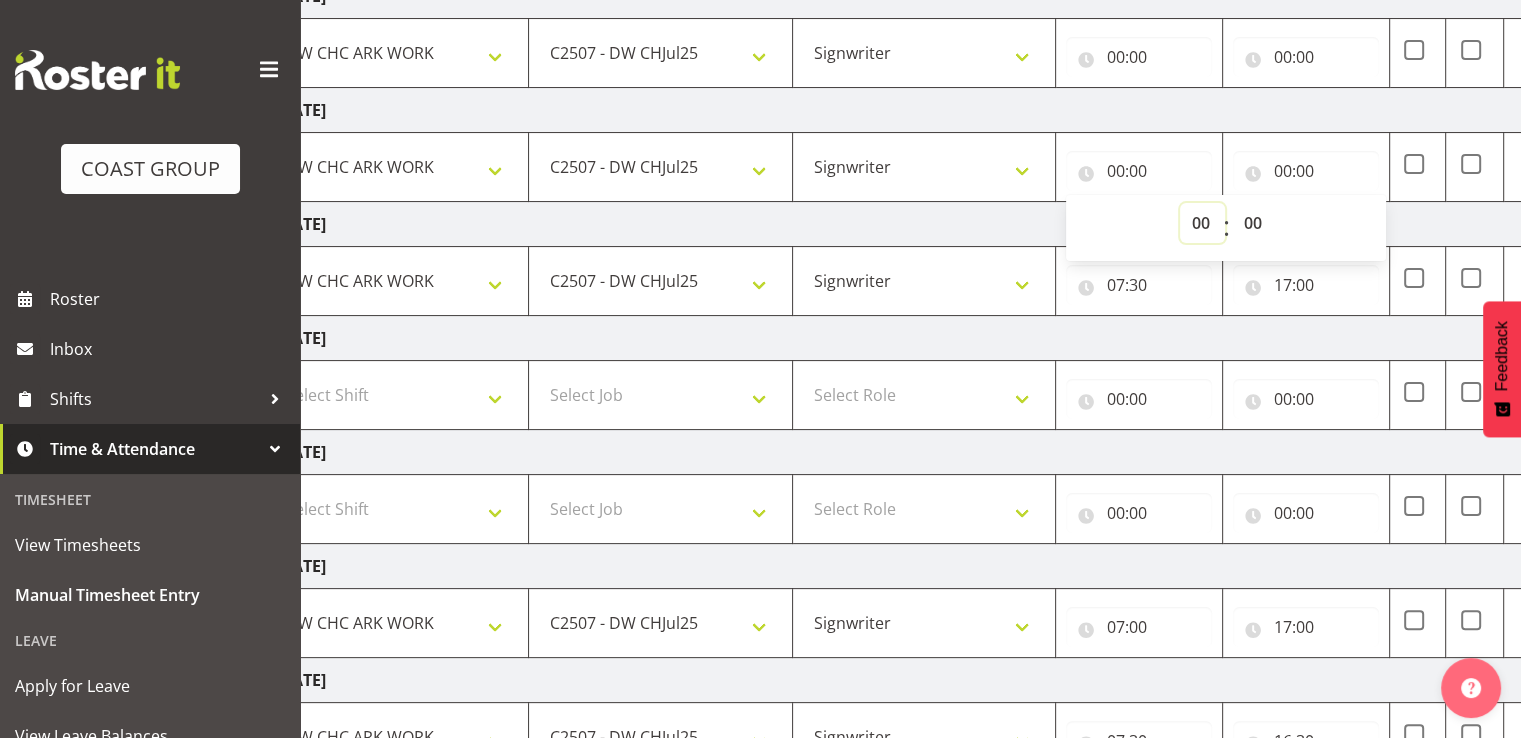 click on "00   01   02   03   04   05   06   07   08   09   10   11   12   13   14   15   16   17   18   19   20   21   22   23" at bounding box center [1202, 223] 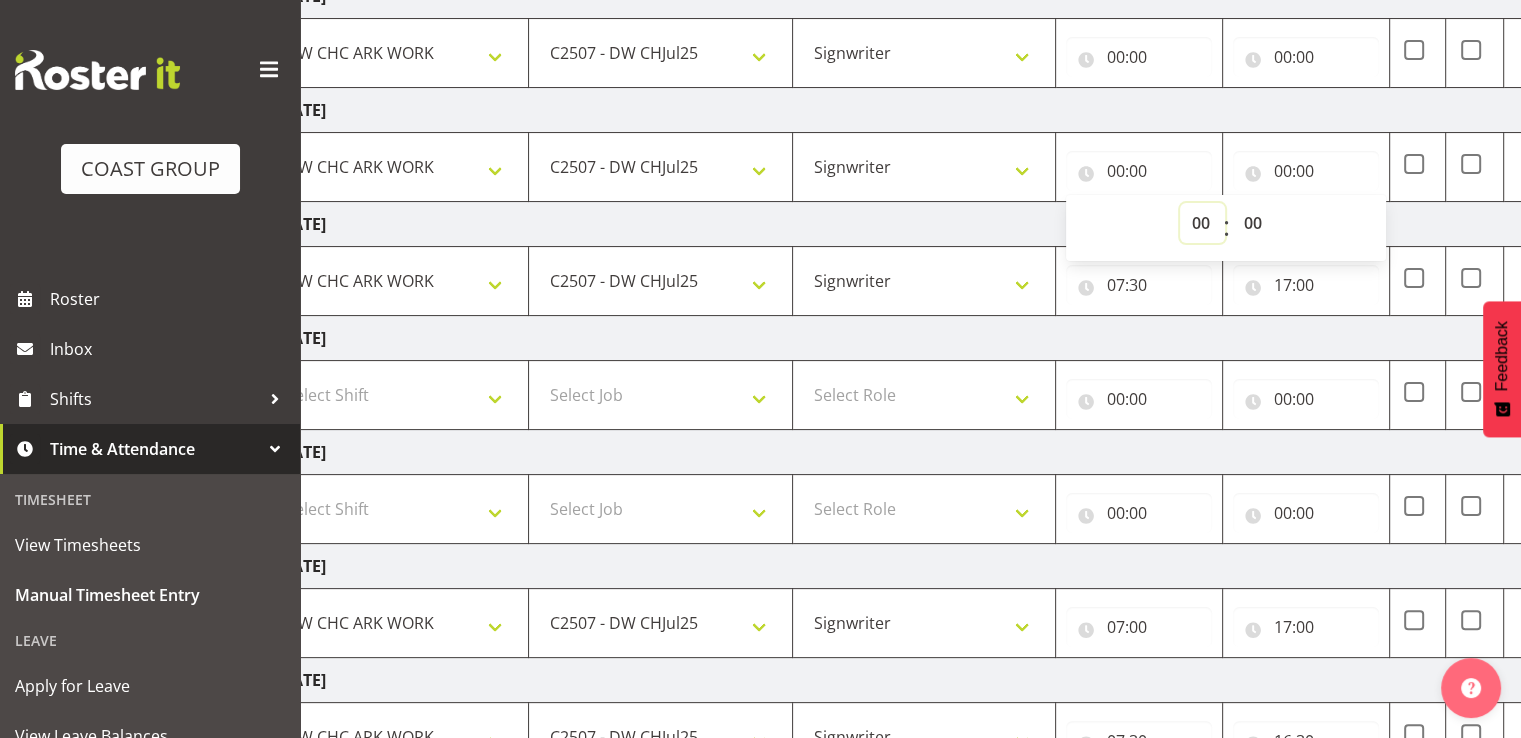 select on "8" 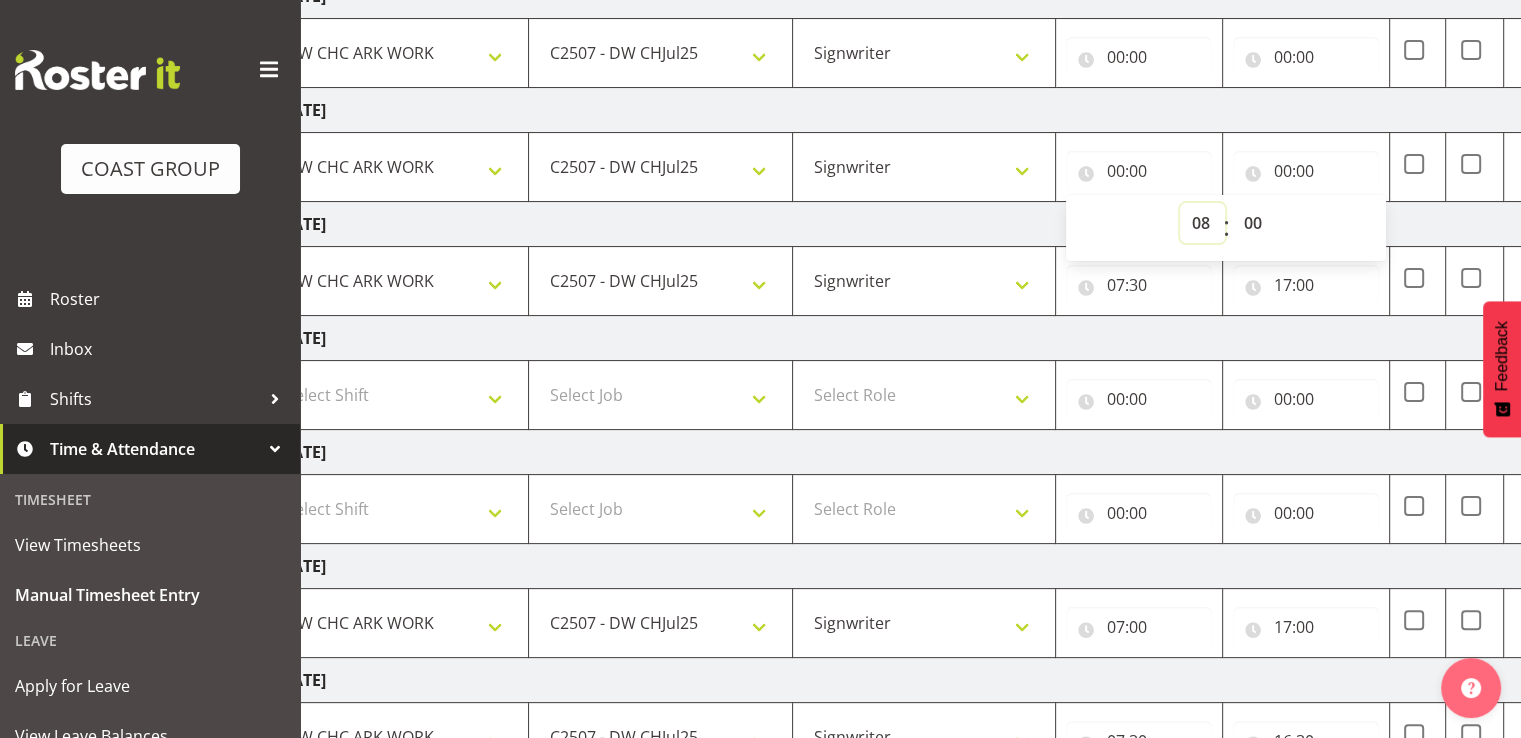 click on "00   01   02   03   04   05   06   07   08   09   10   11   12   13   14   15   16   17   18   19   20   21   22   23" at bounding box center (1202, 223) 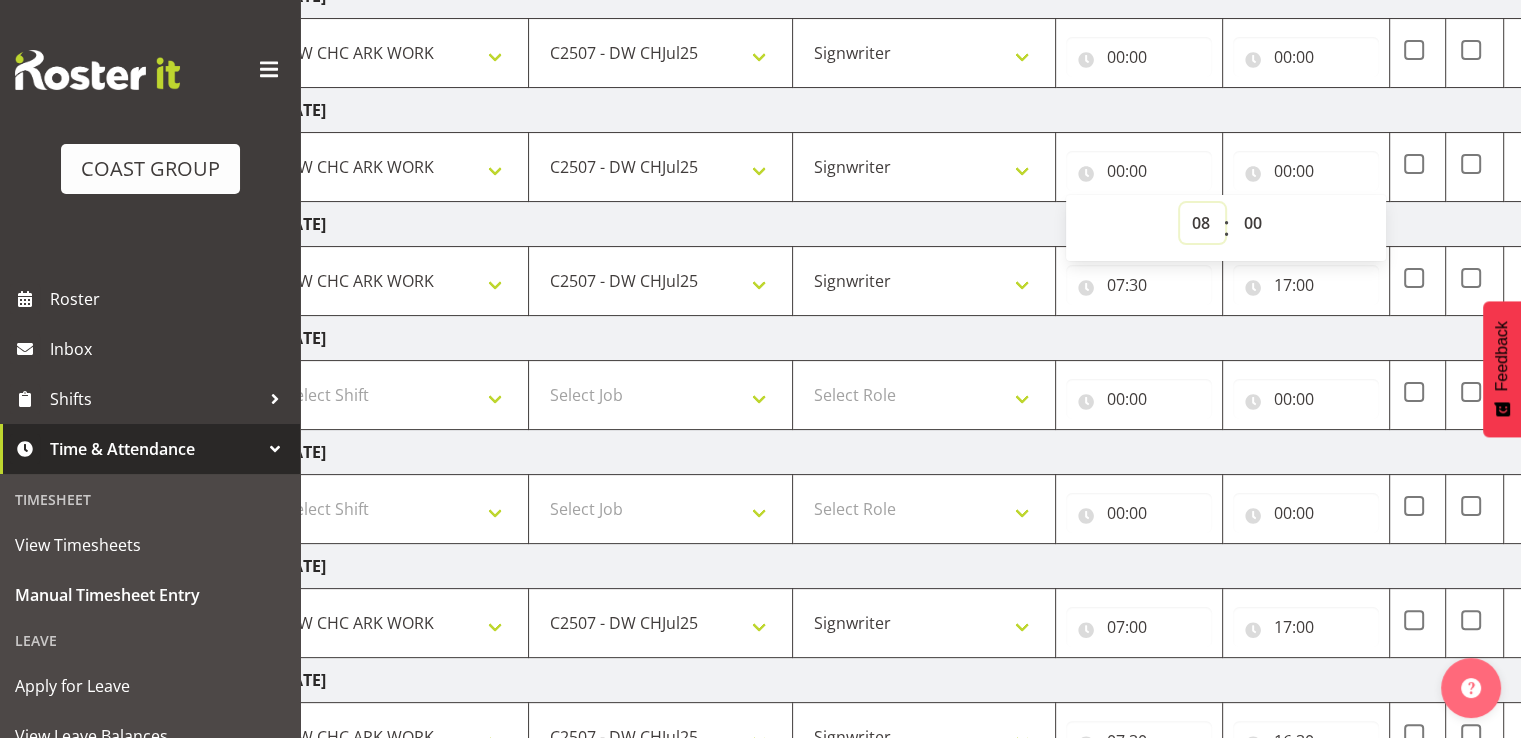 type on "08:00" 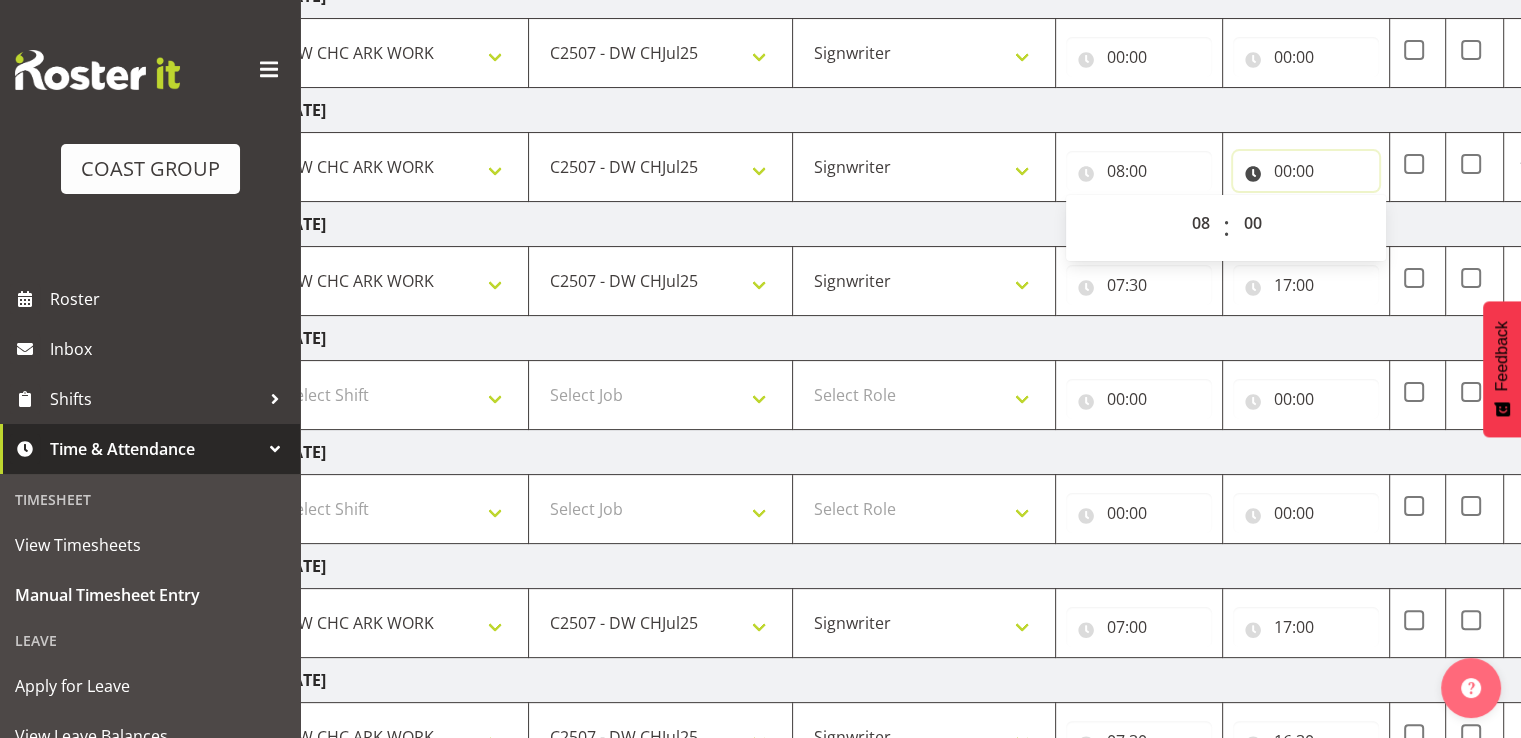 click on "00:00" at bounding box center [1306, 171] 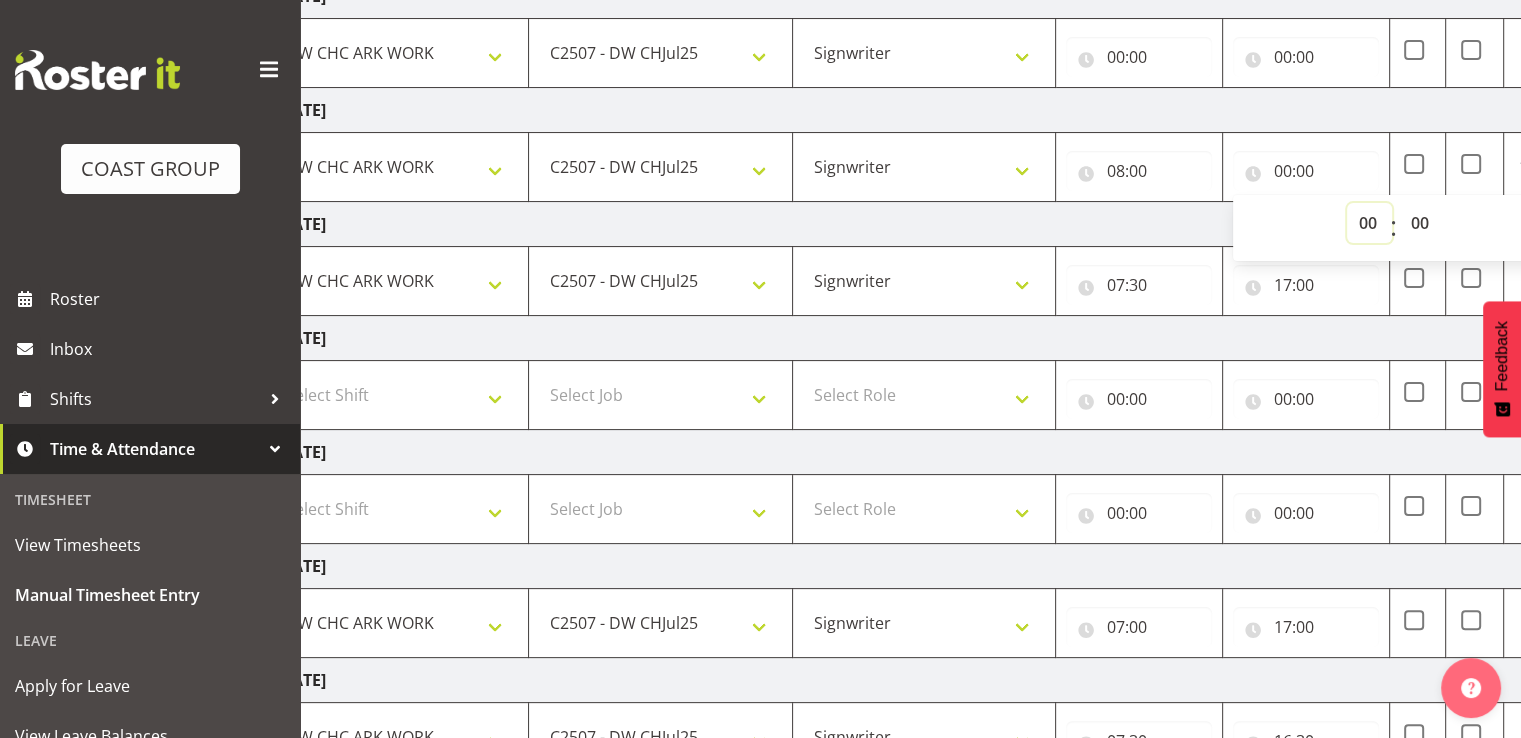 click on "00   01   02   03   04   05   06   07   08   09   10   11   12   13   14   15   16   17   18   19   20   21   22   23" at bounding box center [1369, 223] 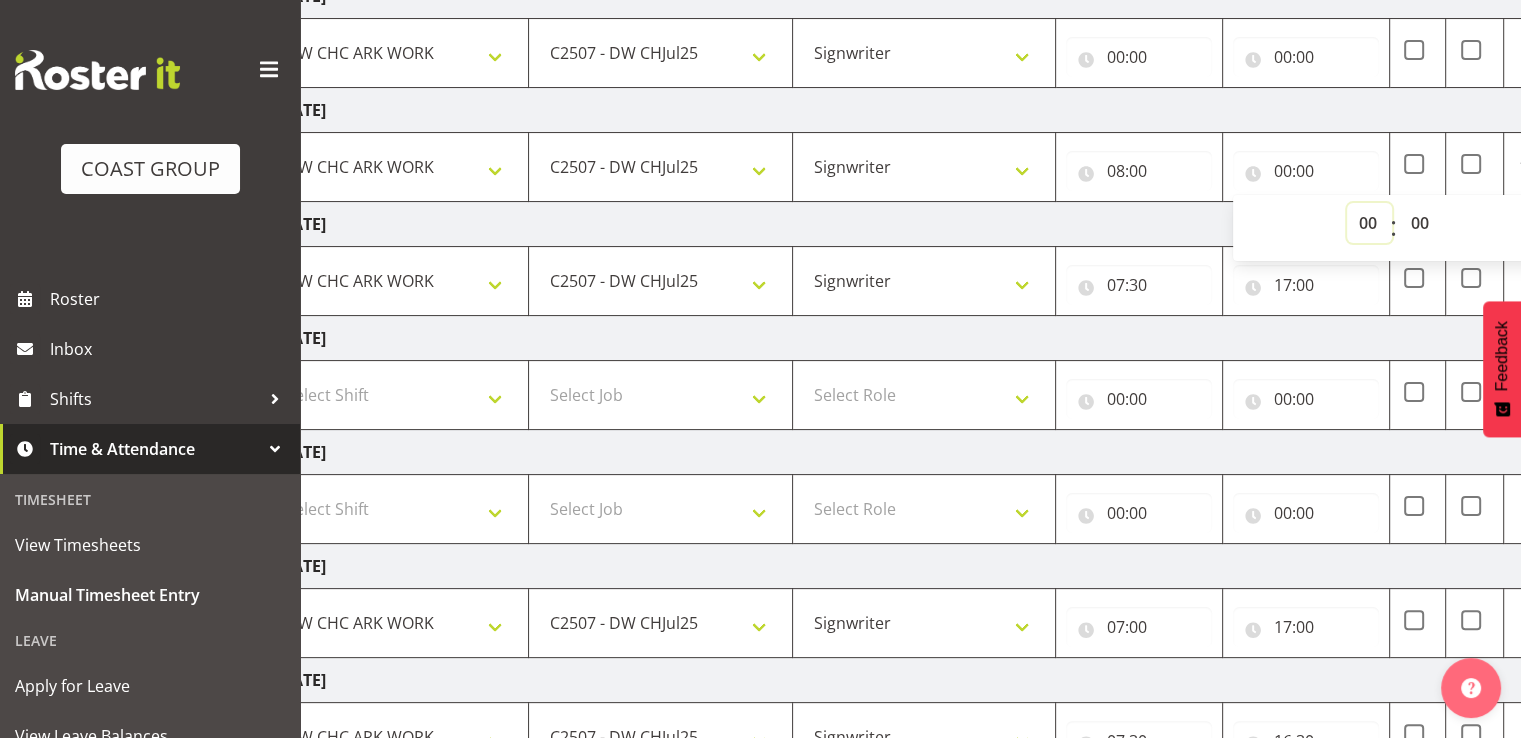 select on "17" 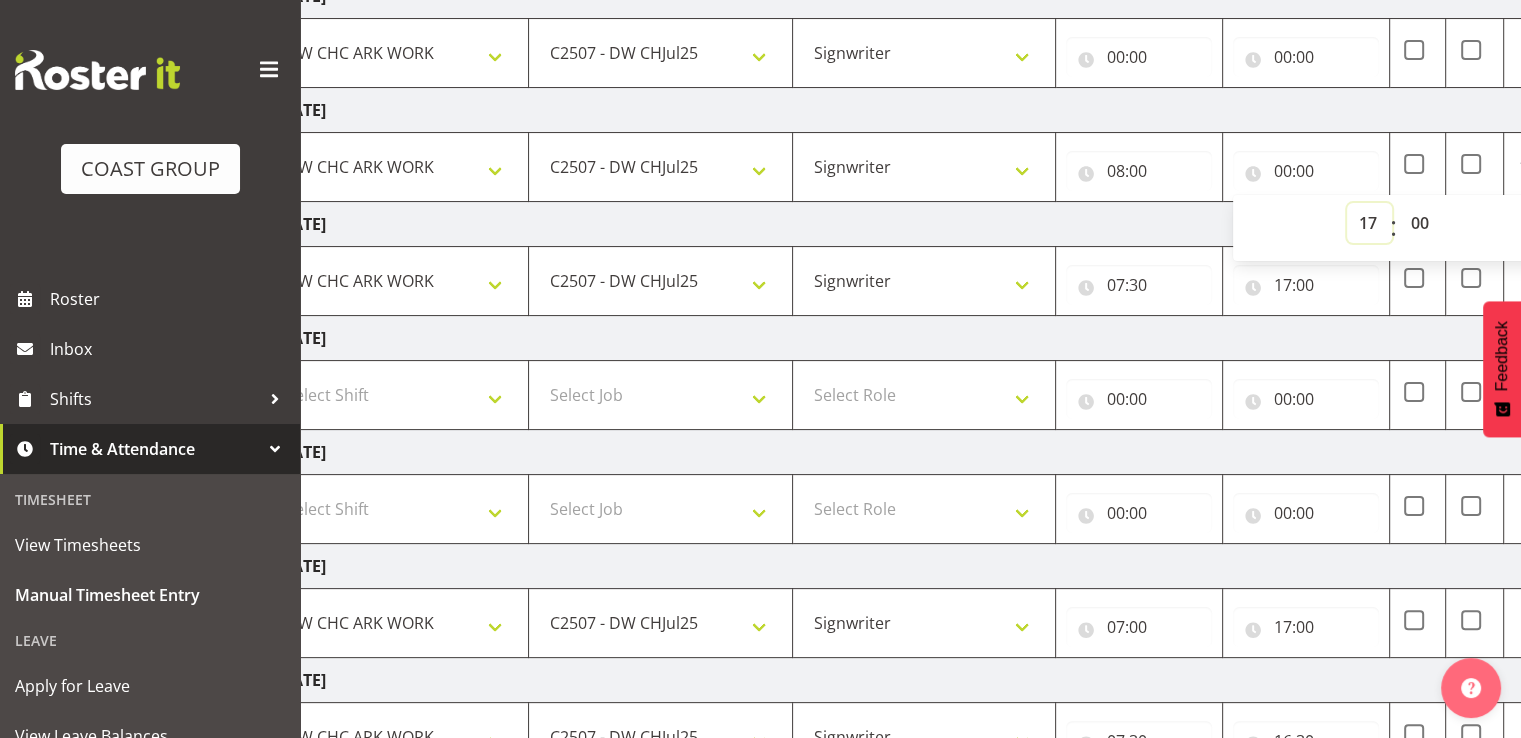 click on "00   01   02   03   04   05   06   07   08   09   10   11   12   13   14   15   16   17   18   19   20   21   22   23" at bounding box center (1369, 223) 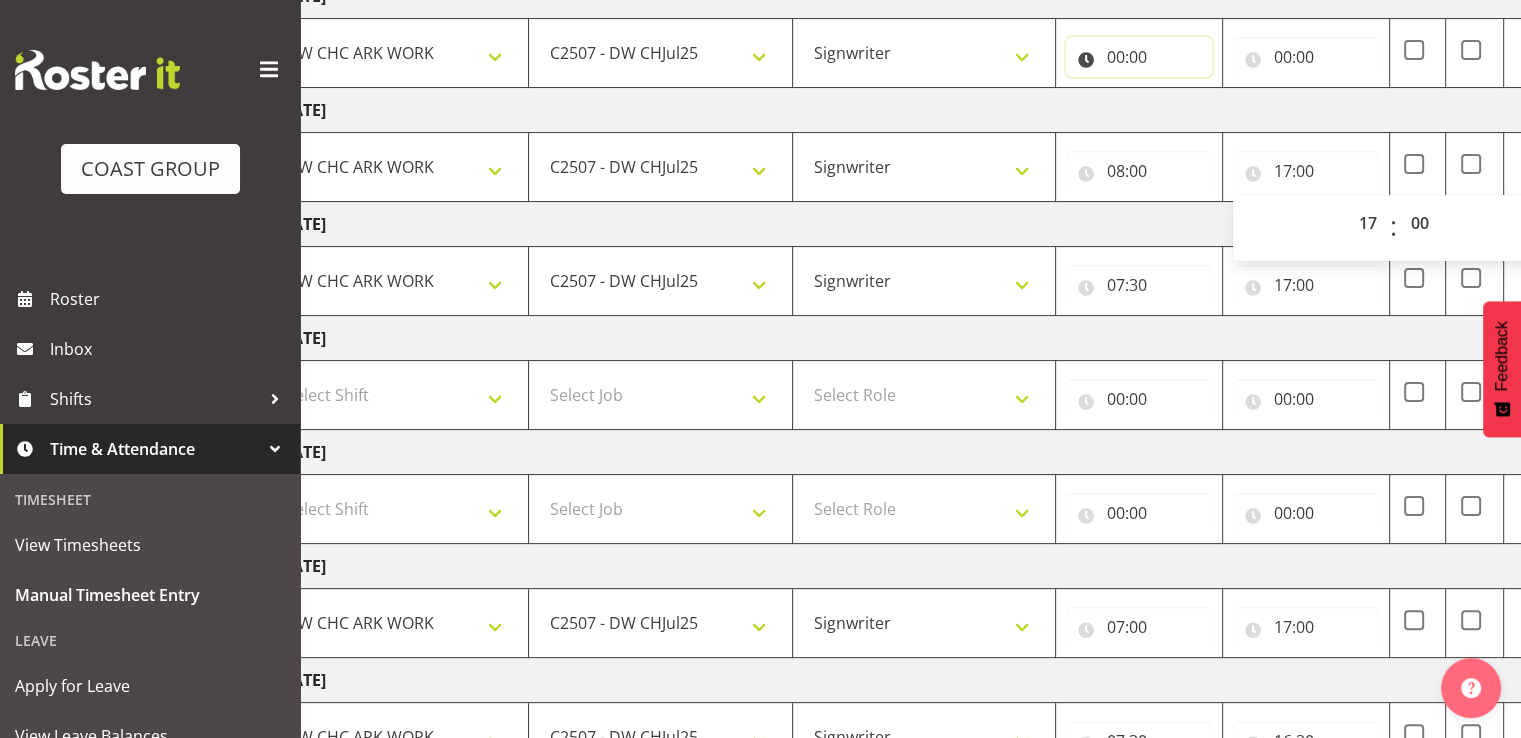 click on "00:00" at bounding box center (1139, 57) 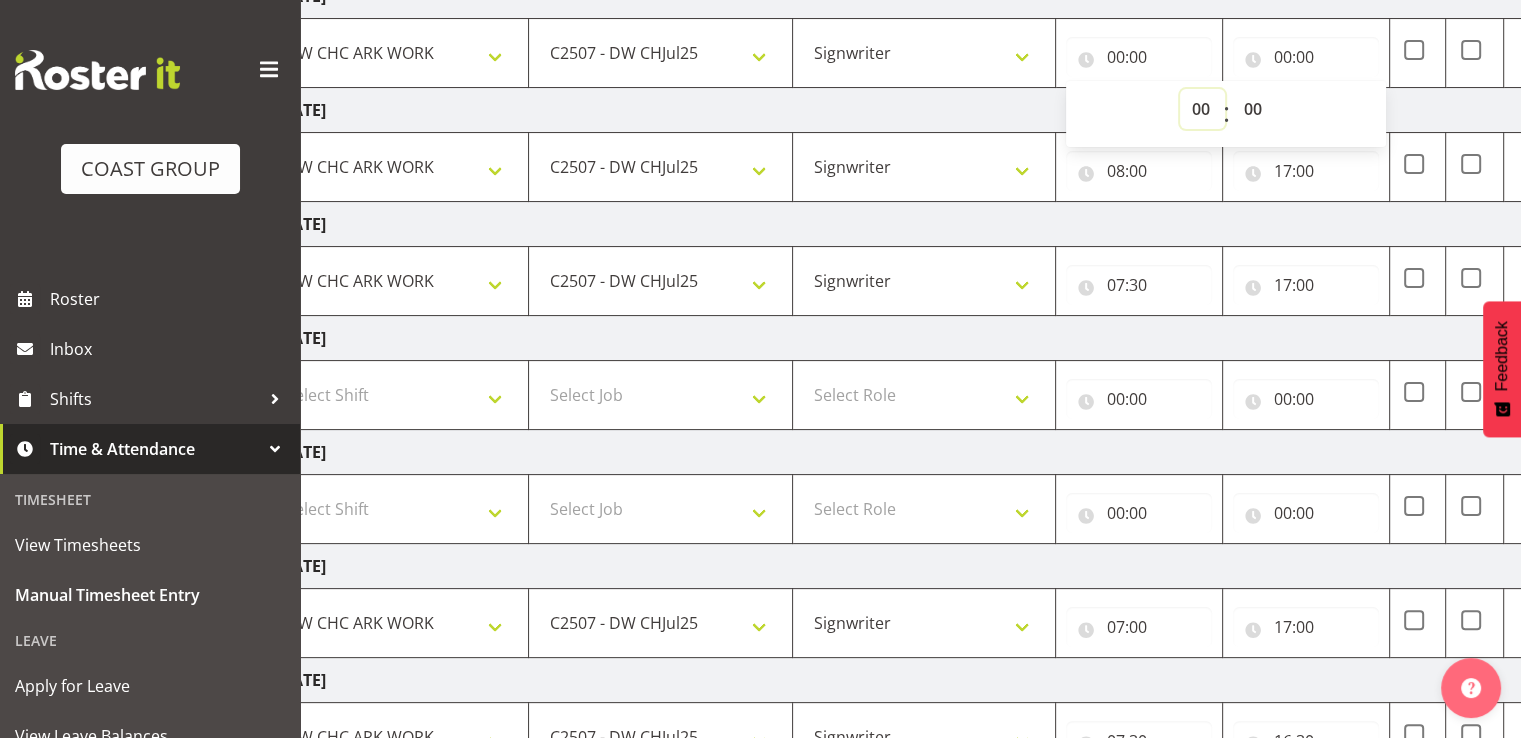 click on "00   01   02   03   04   05   06   07   08   09   10   11   12   13   14   15   16   17   18   19   20   21   22   23" at bounding box center [1202, 109] 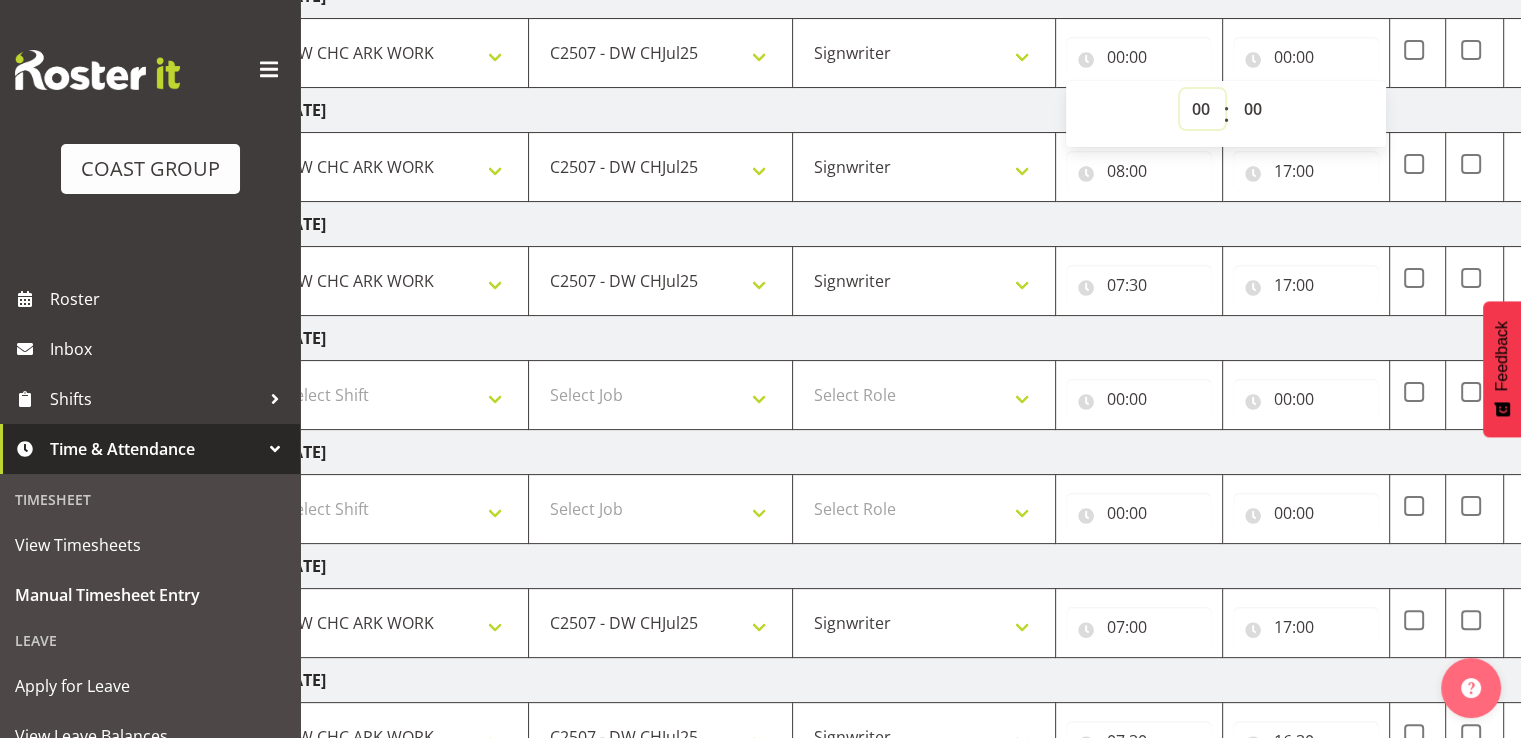 select on "8" 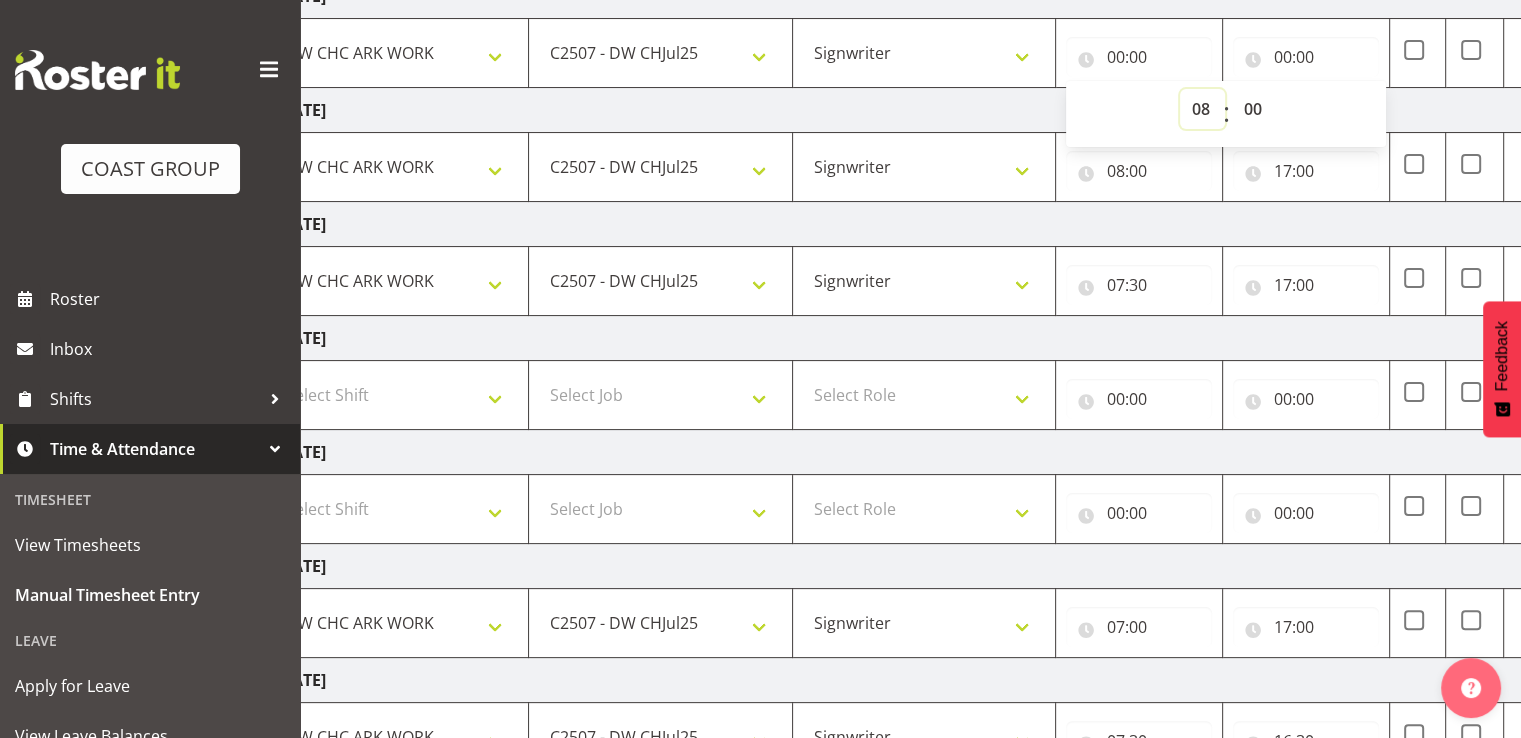 click on "00   01   02   03   04   05   06   07   08   09   10   11   12   13   14   15   16   17   18   19   20   21   22   23" at bounding box center (1202, 109) 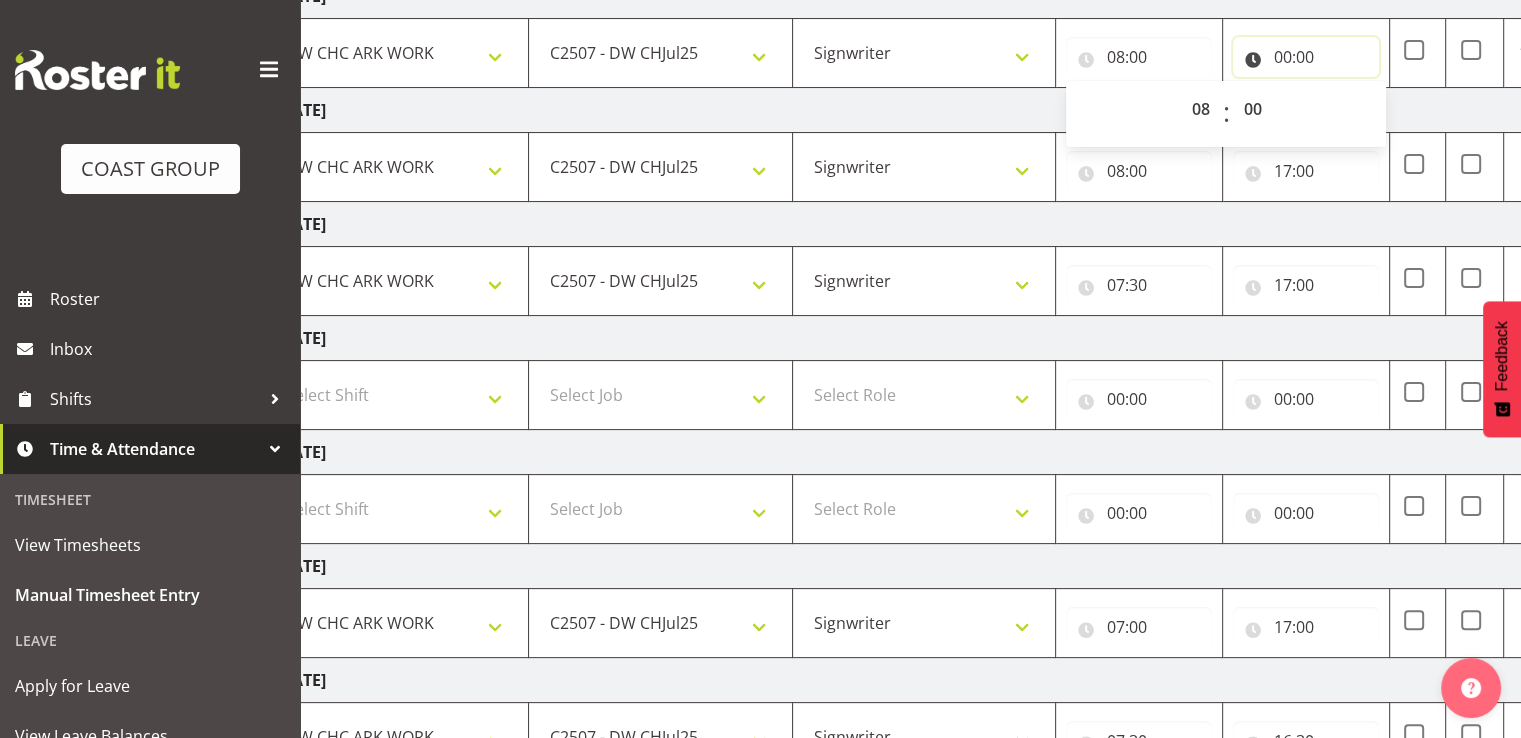 click on "00:00" at bounding box center (1306, 57) 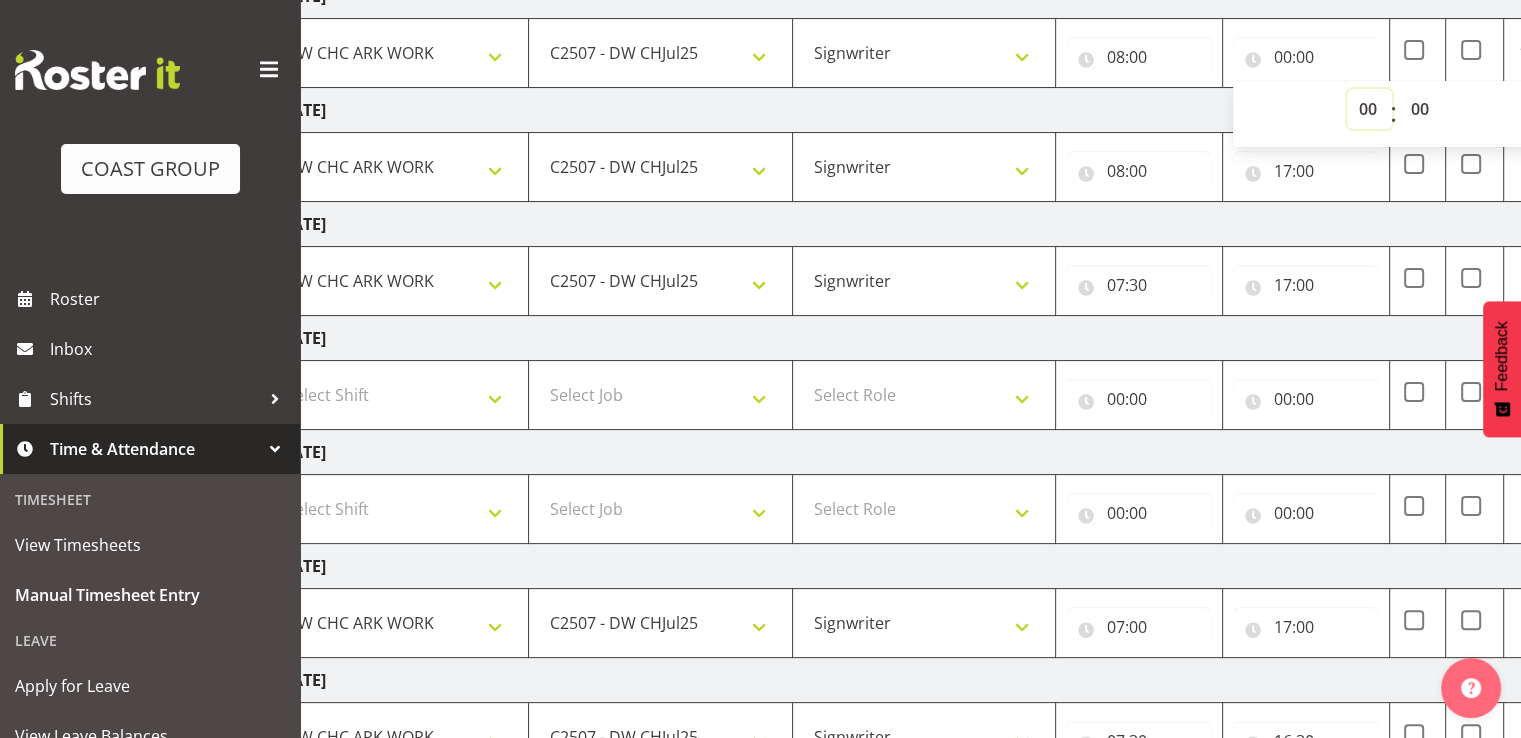 click on "00   01   02   03   04   05   06   07   08   09   10   11   12   13   14   15   16   17   18   19   20   21   22   23" at bounding box center (1369, 109) 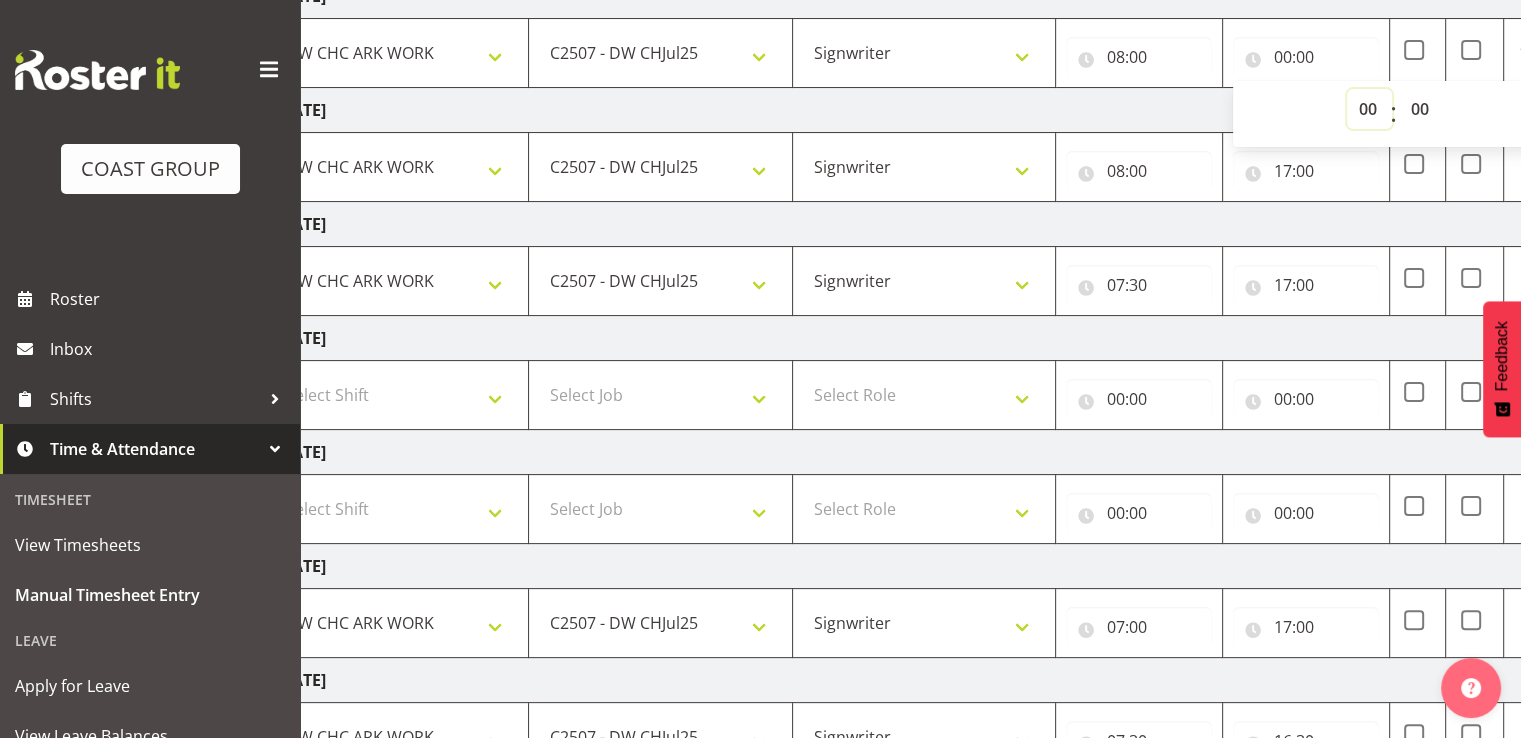 select on "17" 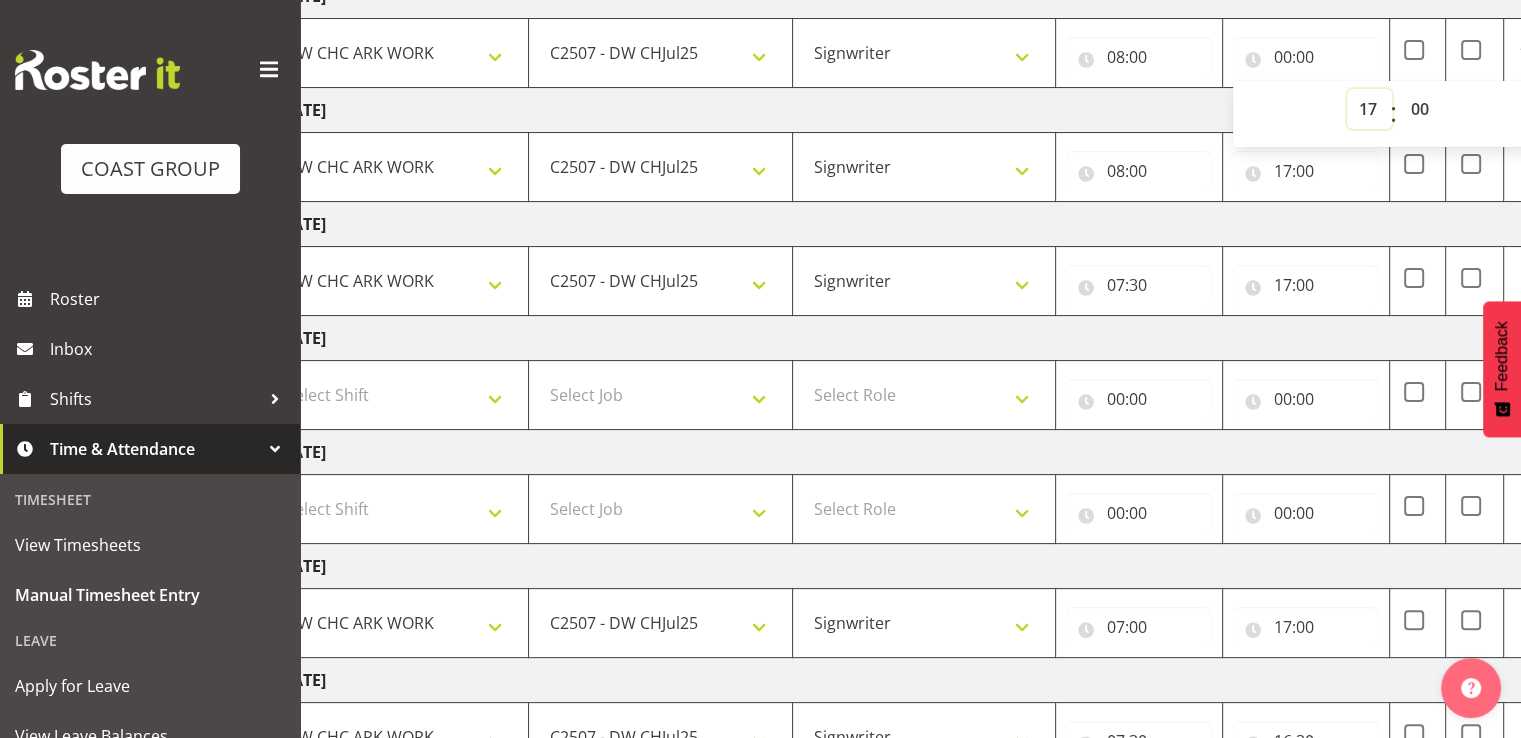 click on "00   01   02   03   04   05   06   07   08   09   10   11   12   13   14   15   16   17   18   19   20   21   22   23" at bounding box center (1369, 109) 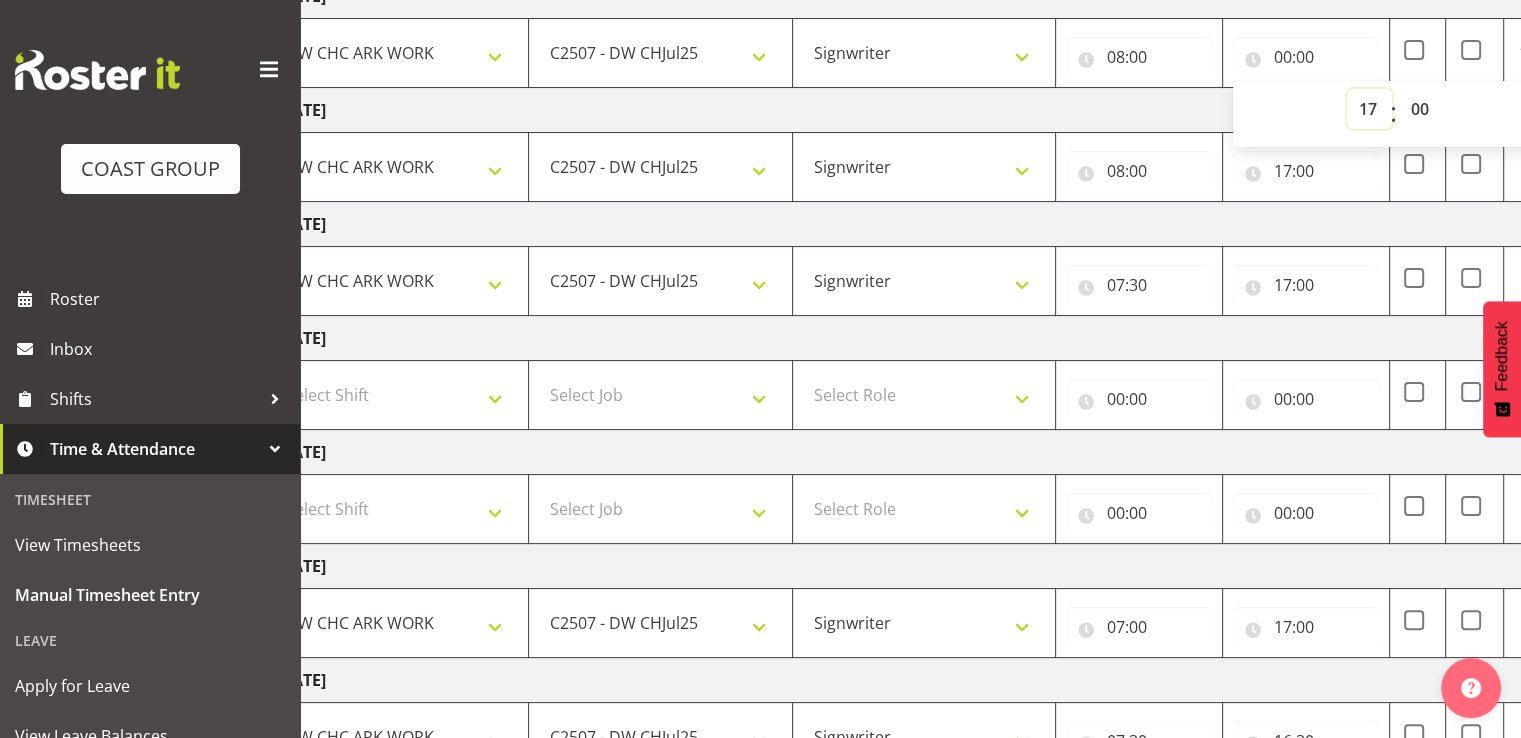 type on "17:00" 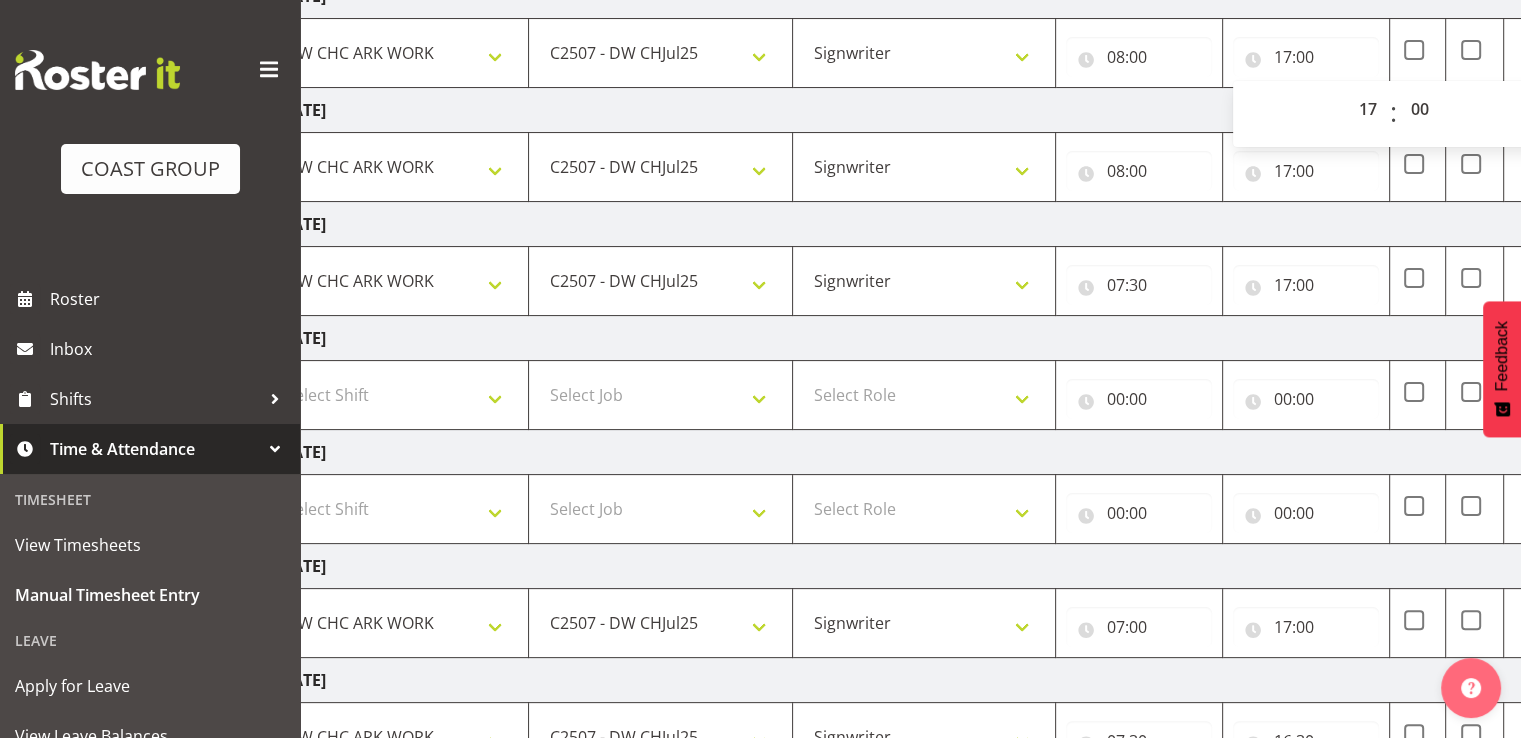 click on "[DATE]" at bounding box center (964, 110) 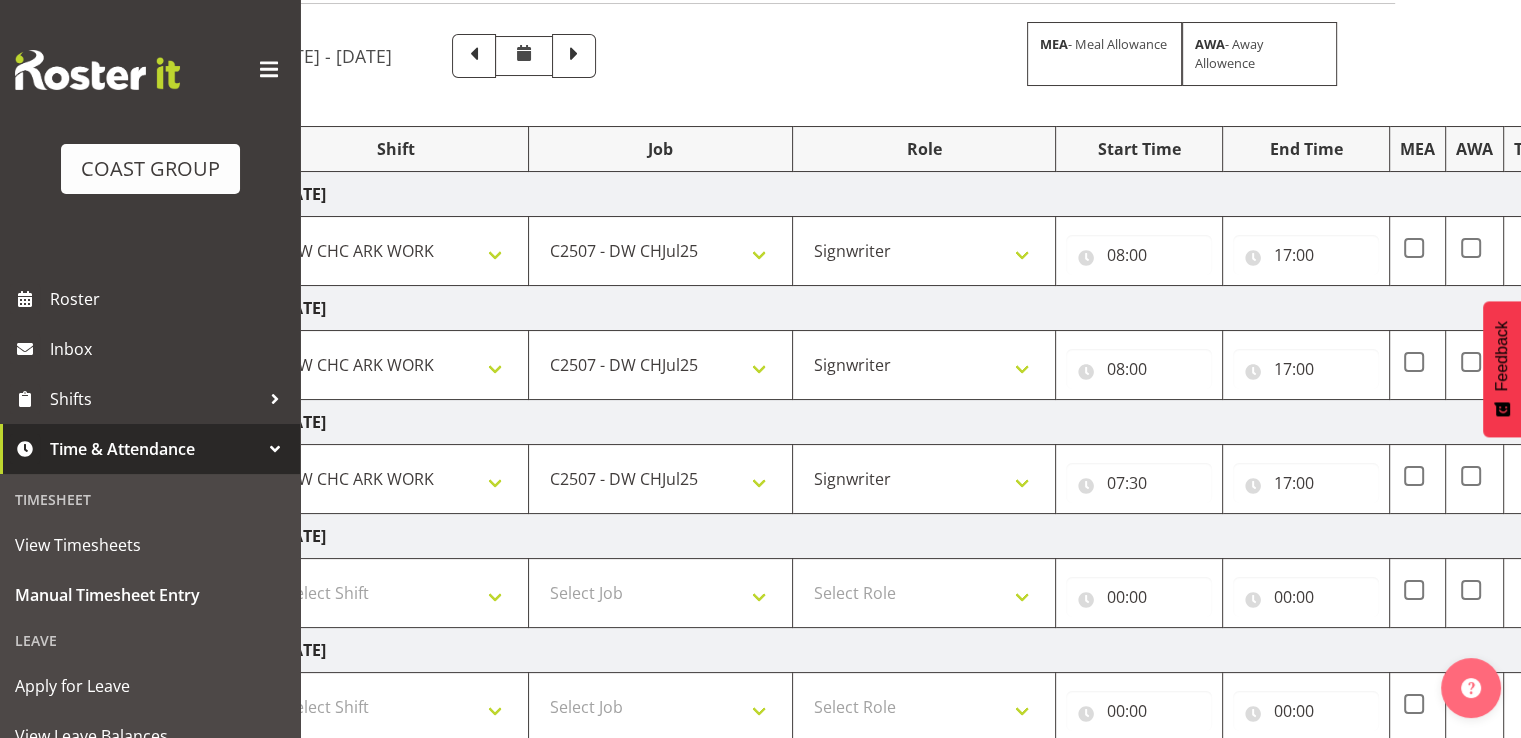 scroll, scrollTop: 144, scrollLeft: 0, axis: vertical 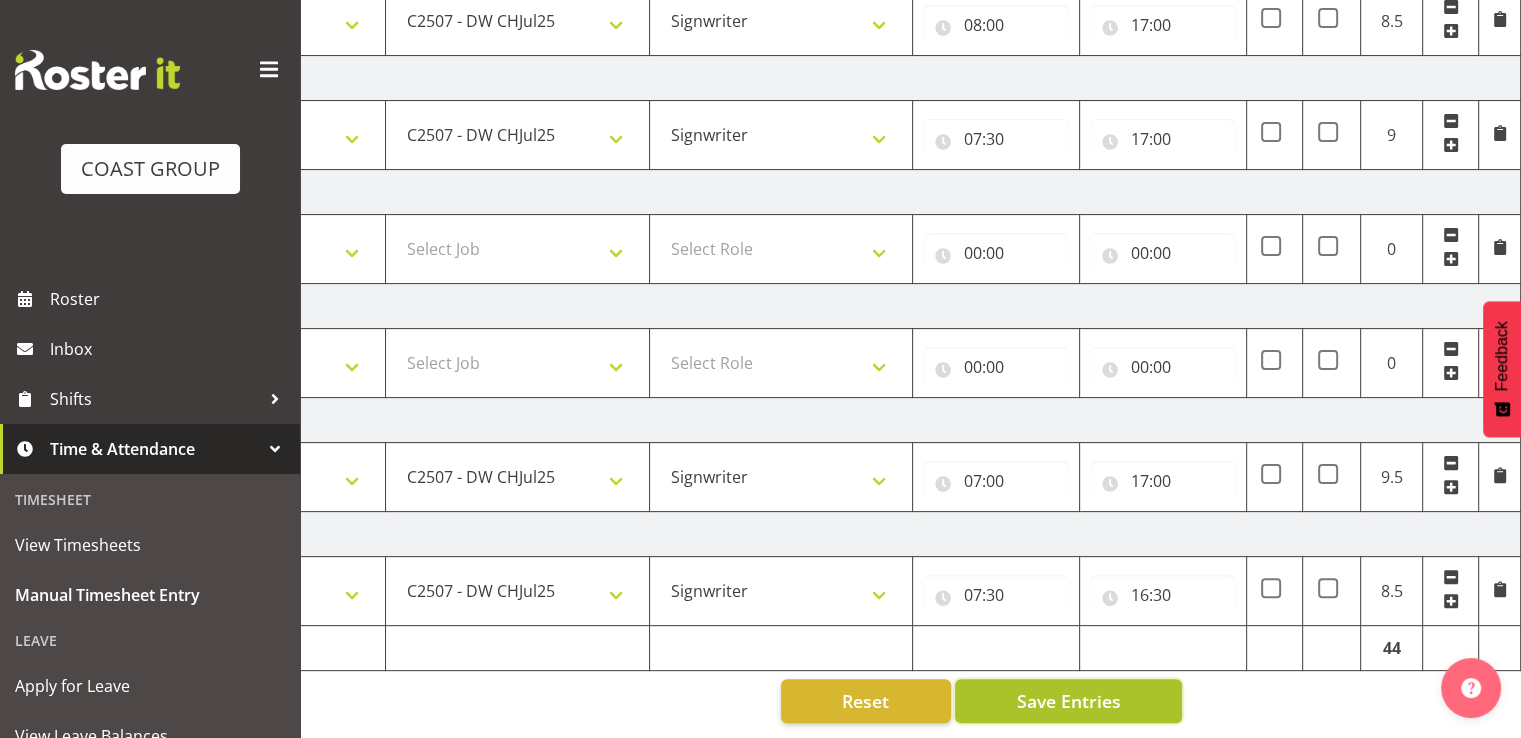click on "Save
Entries" at bounding box center [1068, 701] 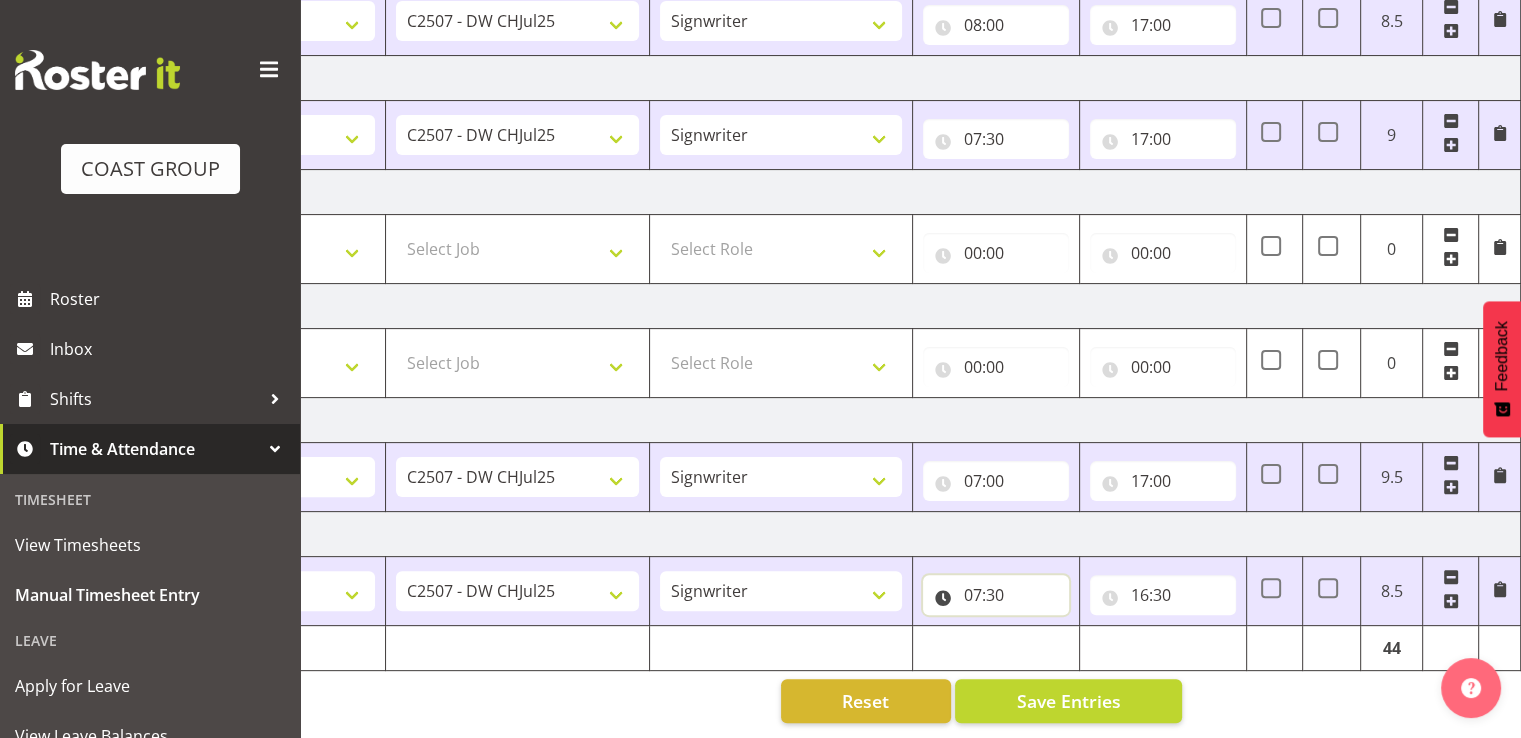 click on "07:30" at bounding box center [996, 595] 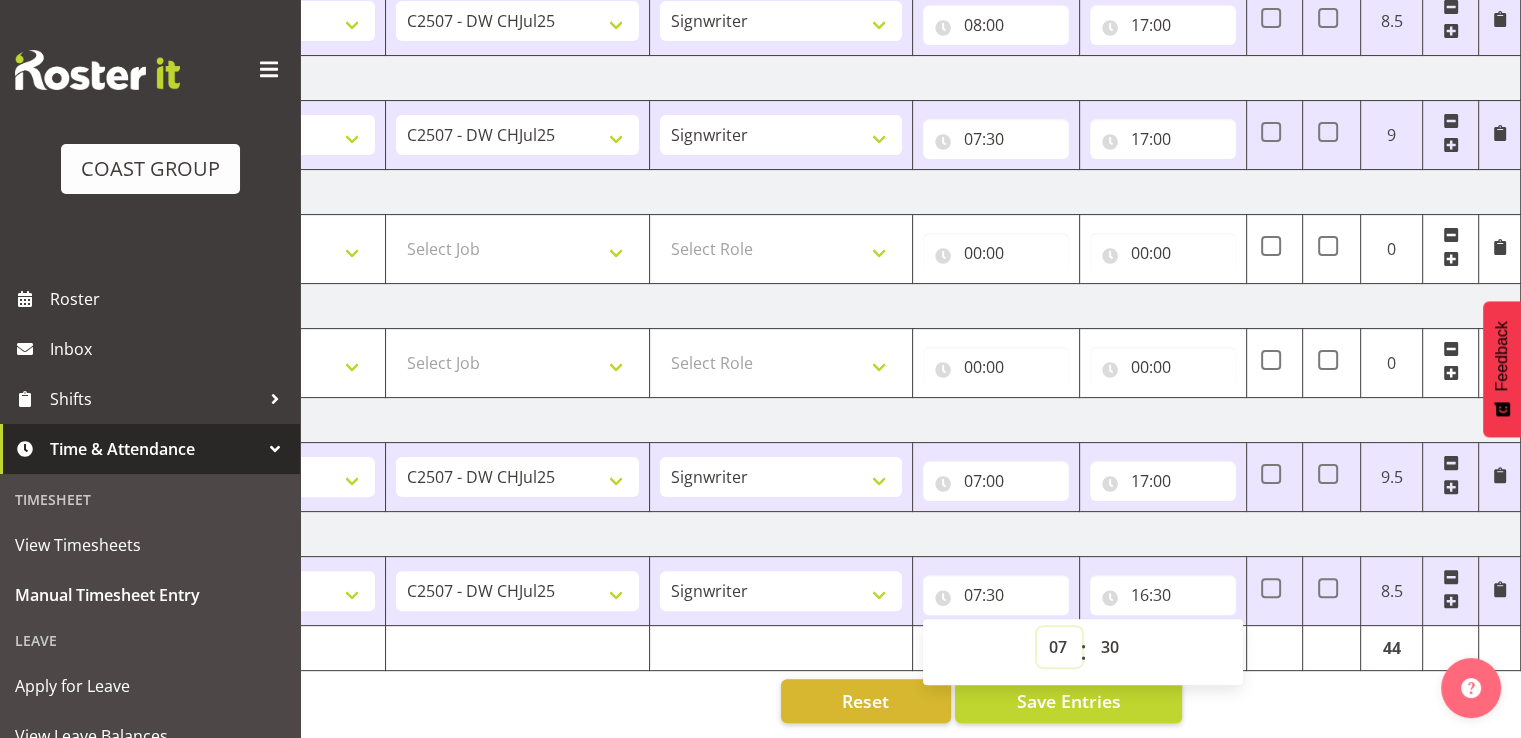 click on "00   01   02   03   04   05   06   07   08   09   10   11   12   13   14   15   16   17   18   19   20   21   22   23" at bounding box center (1059, 647) 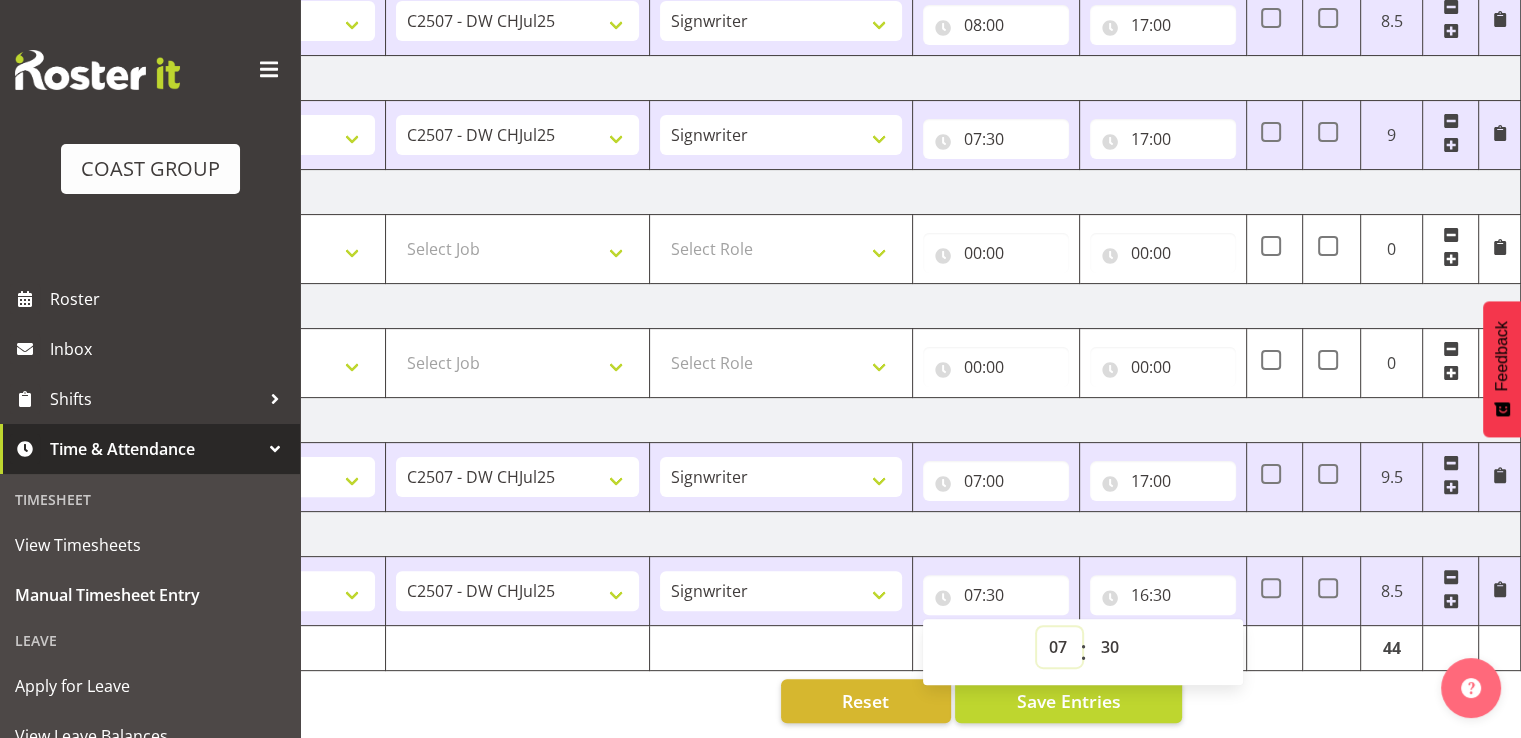 select on "6" 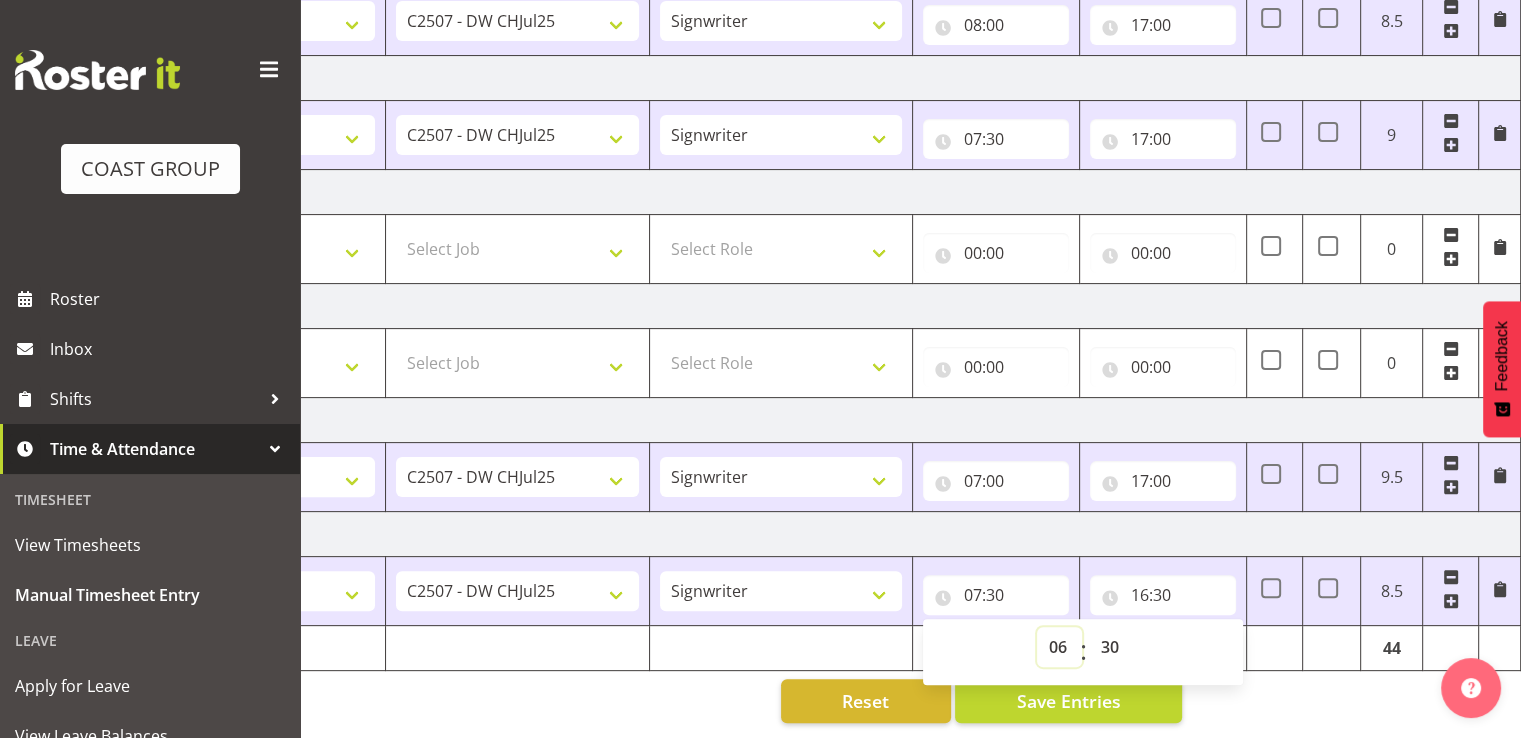 click on "00   01   02   03   04   05   06   07   08   09   10   11   12   13   14   15   16   17   18   19   20   21   22   23" at bounding box center [1059, 647] 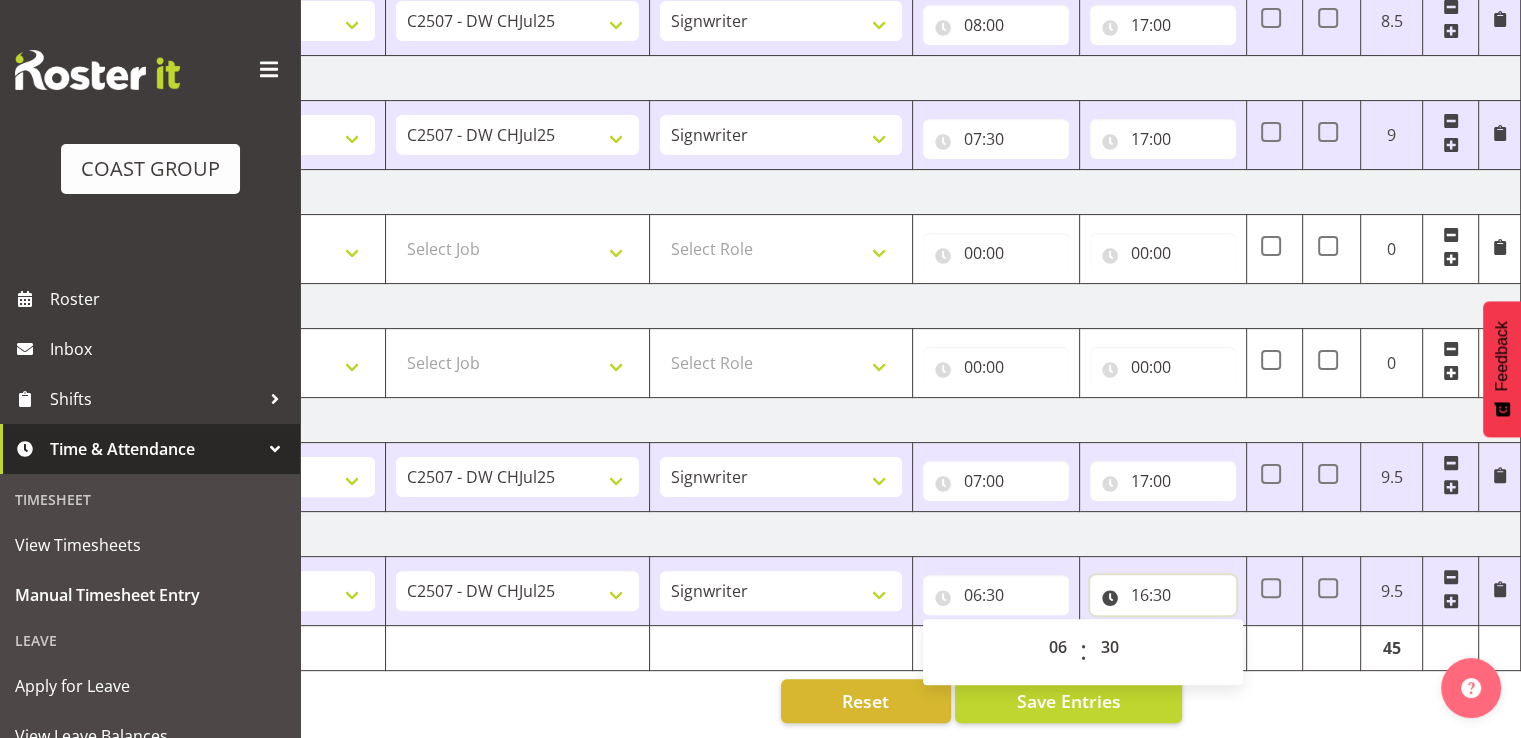 click on "16:30" at bounding box center (1163, 595) 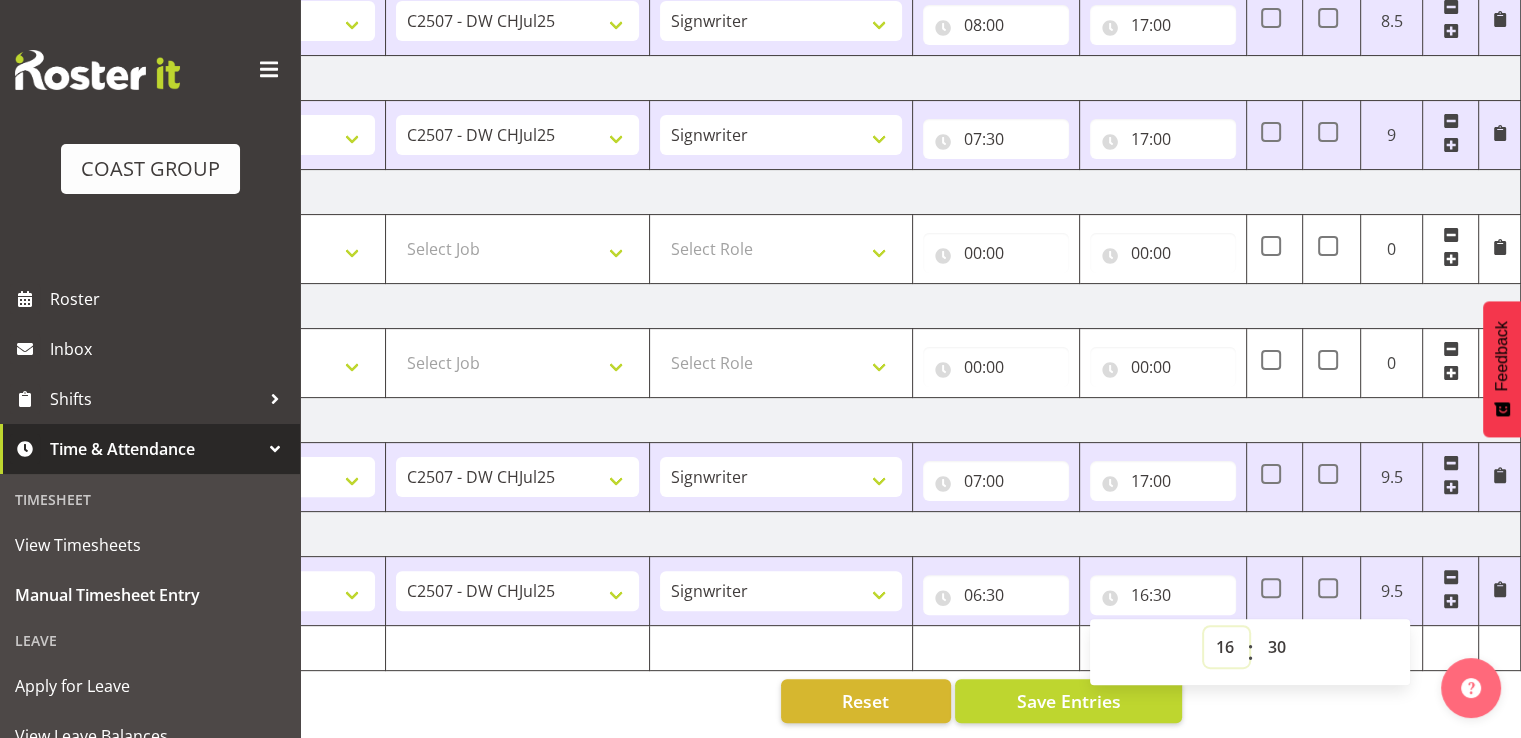 click on "00   01   02   03   04   05   06   07   08   09   10   11   12   13   14   15   16   17   18   19   20   21   22   23" at bounding box center (1226, 647) 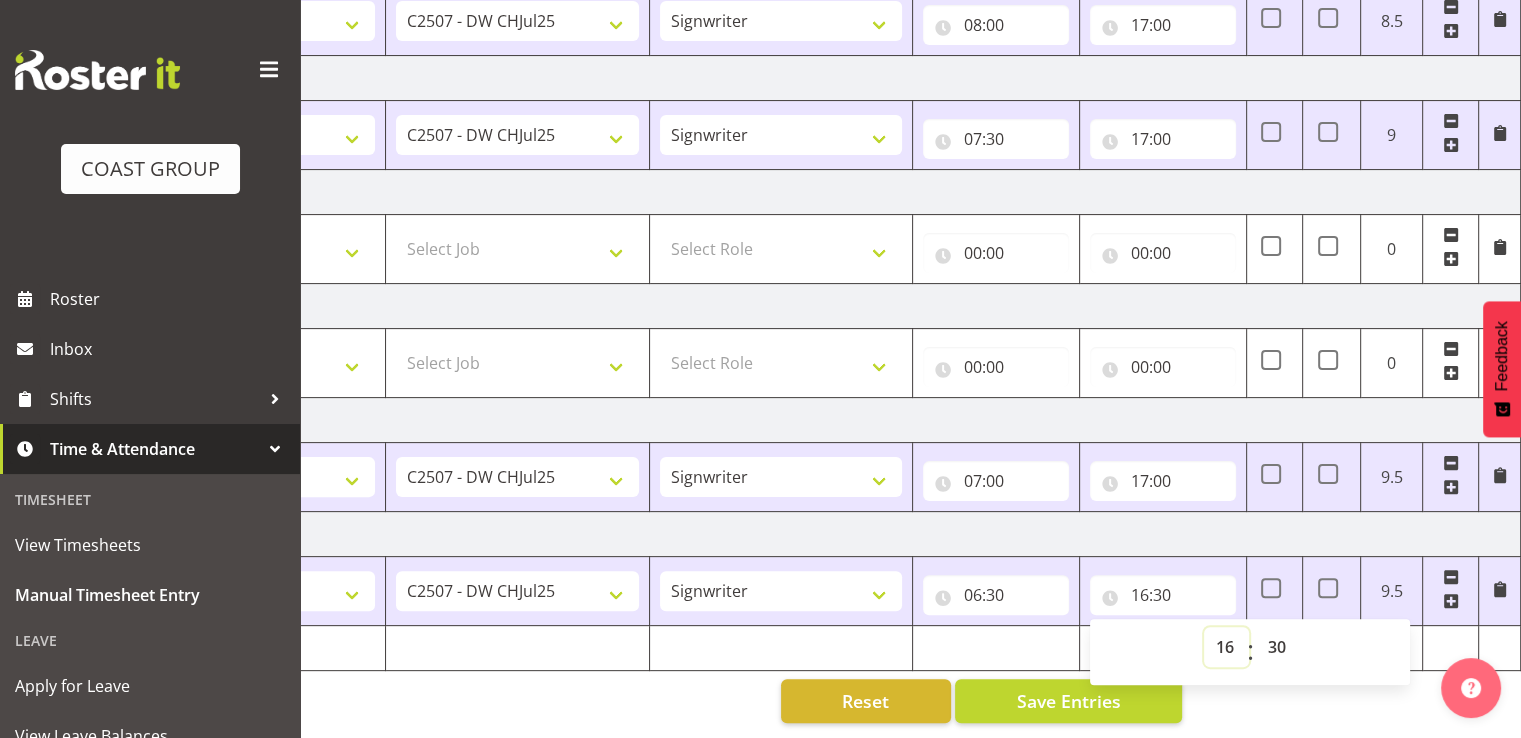 select on "17" 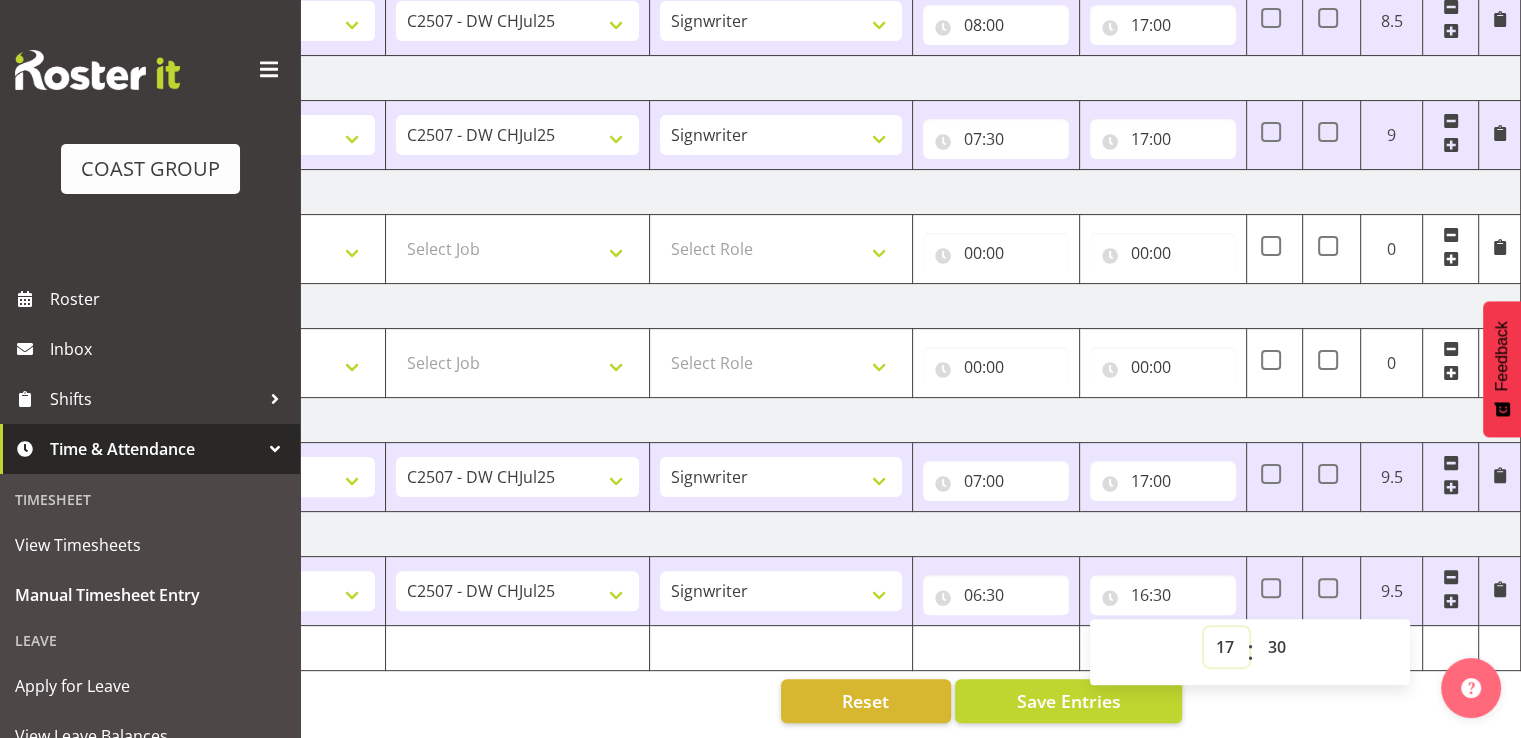click on "00   01   02   03   04   05   06   07   08   09   10   11   12   13   14   15   16   17   18   19   20   21   22   23" at bounding box center [1226, 647] 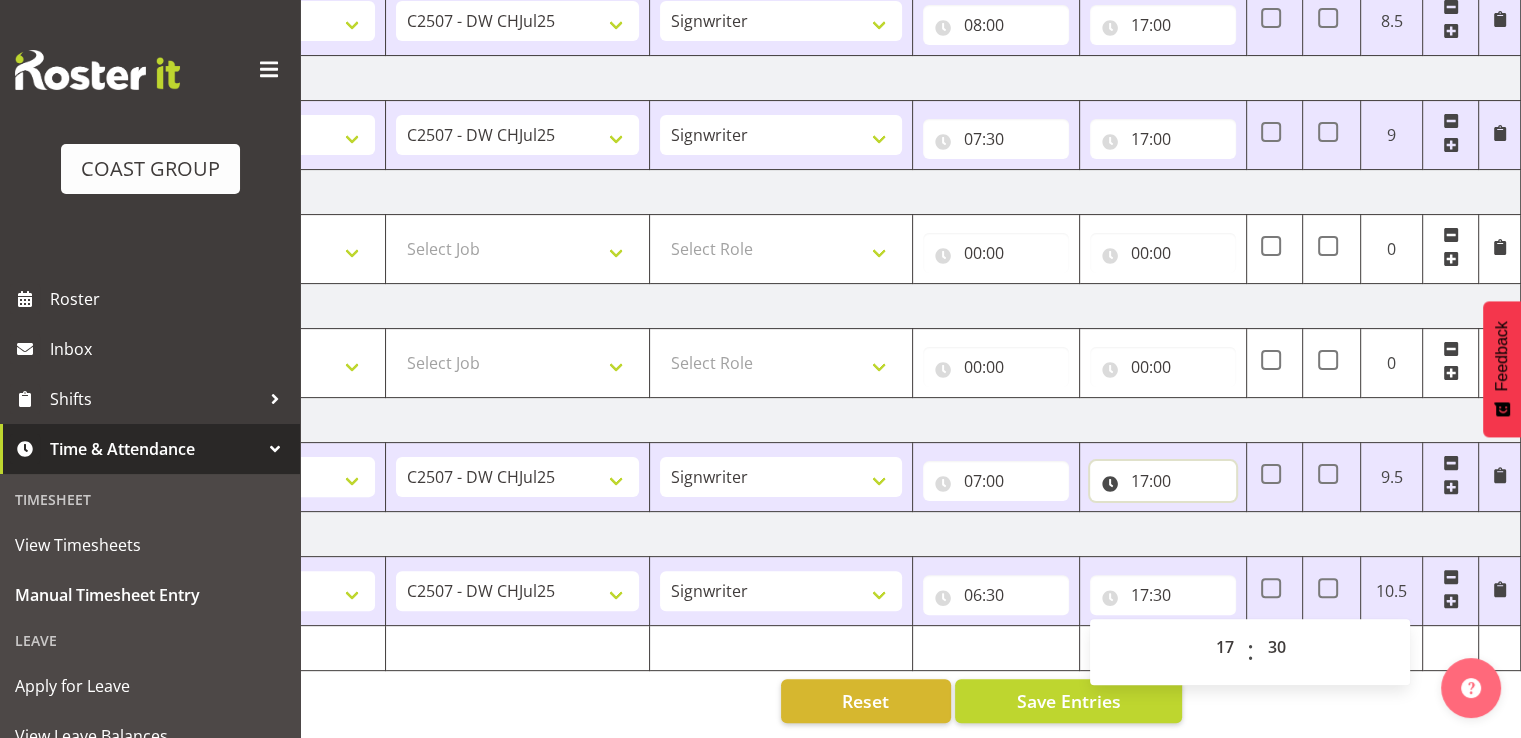 click on "17:00" at bounding box center [1163, 481] 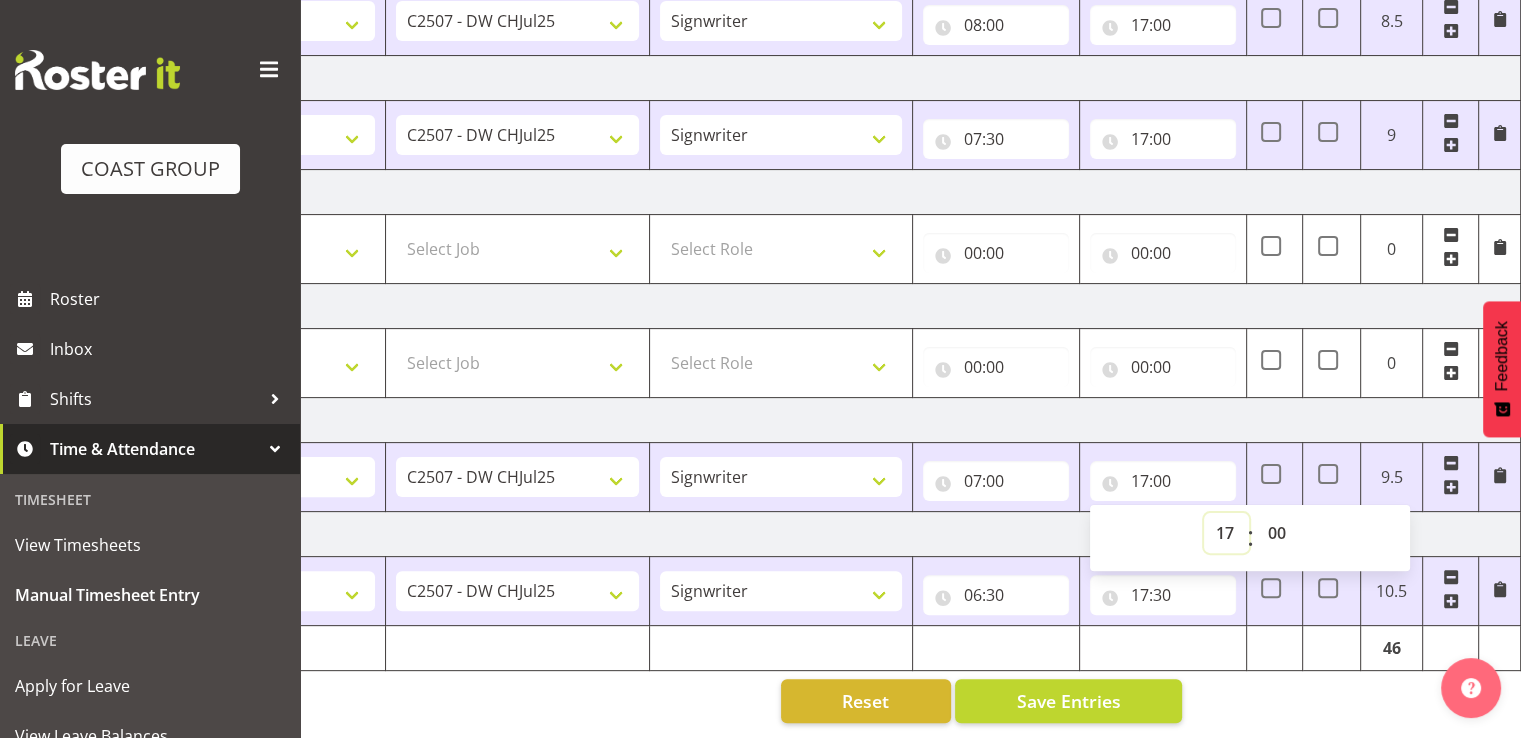 click on "00   01   02   03   04   05   06   07   08   09   10   11   12   13   14   15   16   17   18   19   20   21   22   23" at bounding box center [1226, 533] 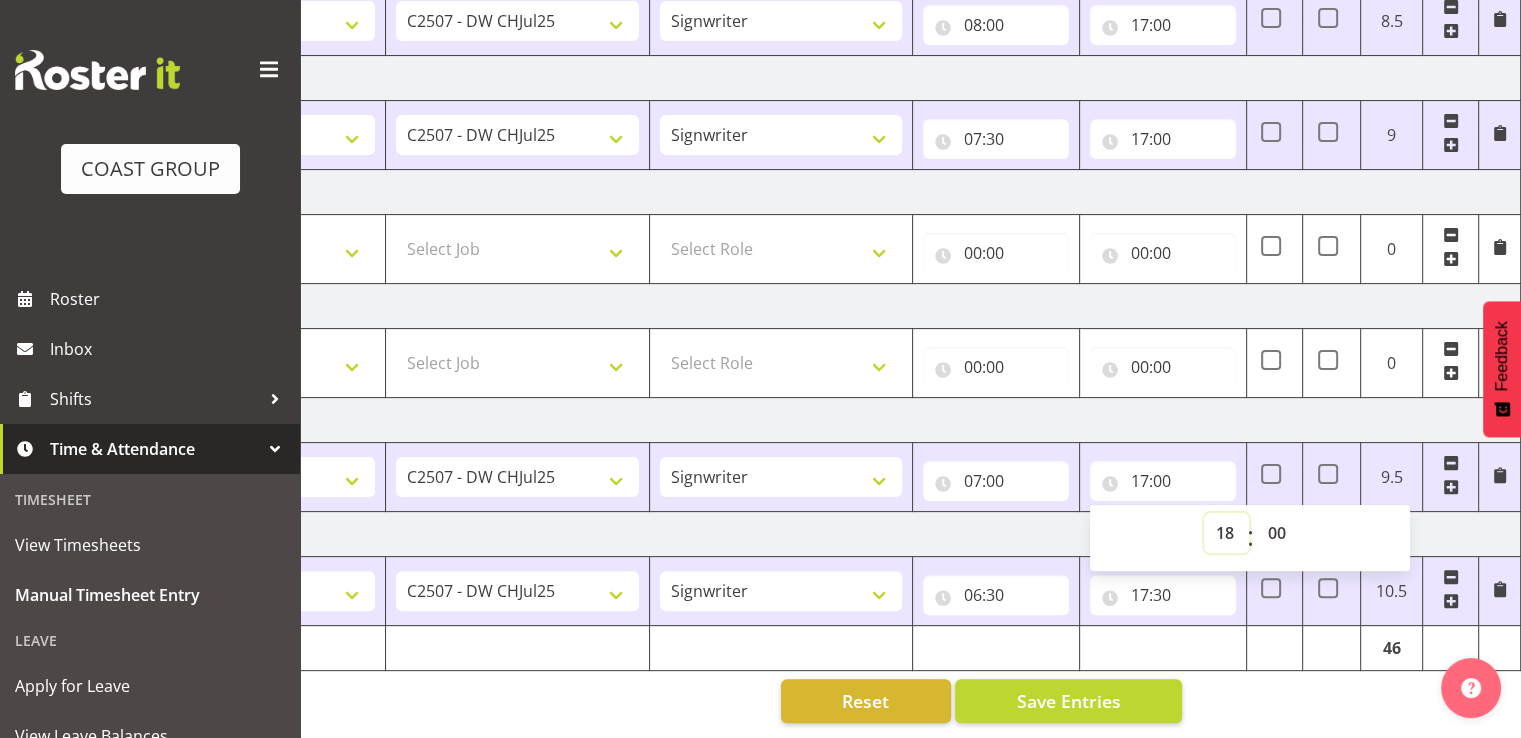 click on "00   01   02   03   04   05   06   07   08   09   10   11   12   13   14   15   16   17   18   19   20   21   22   23" at bounding box center [1226, 533] 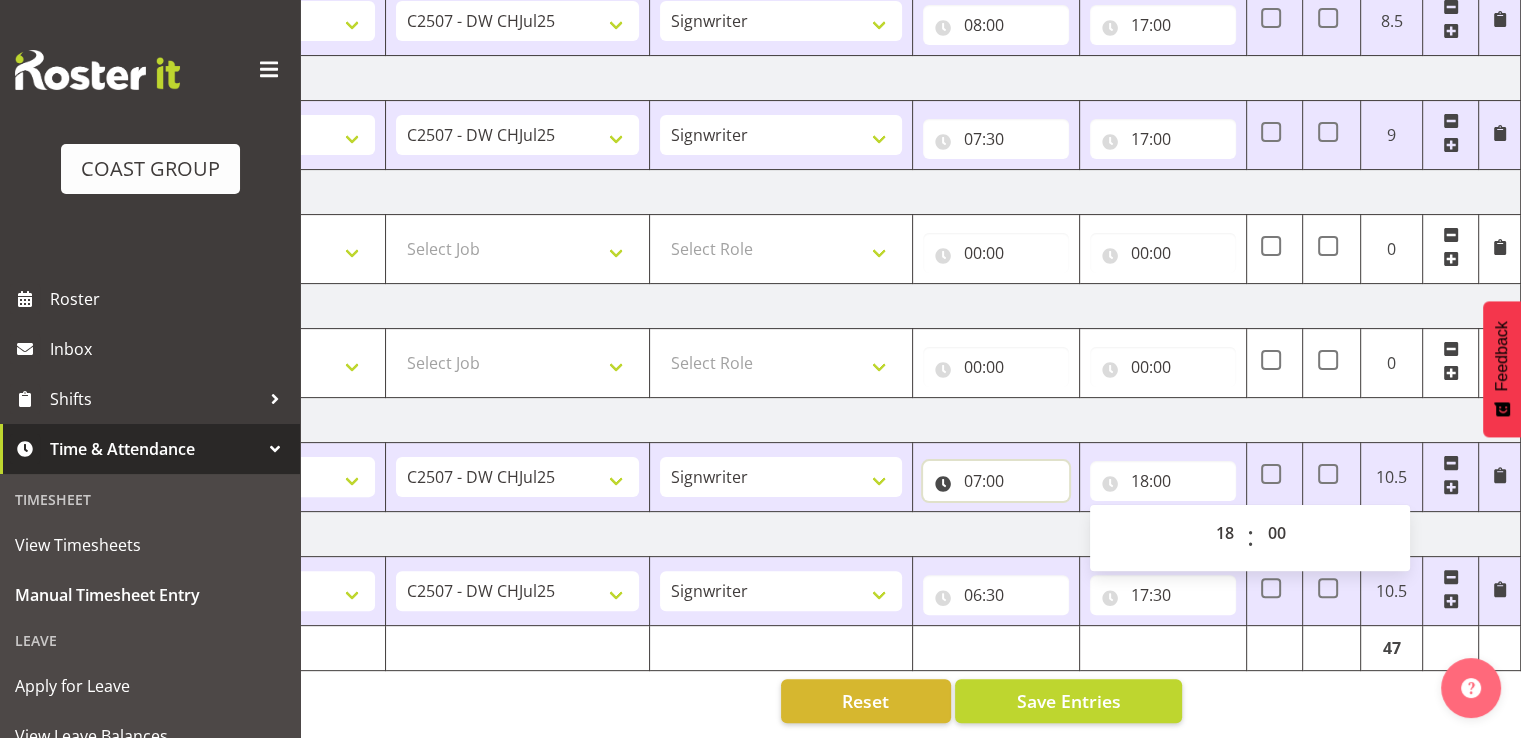 click on "07:00" at bounding box center [996, 481] 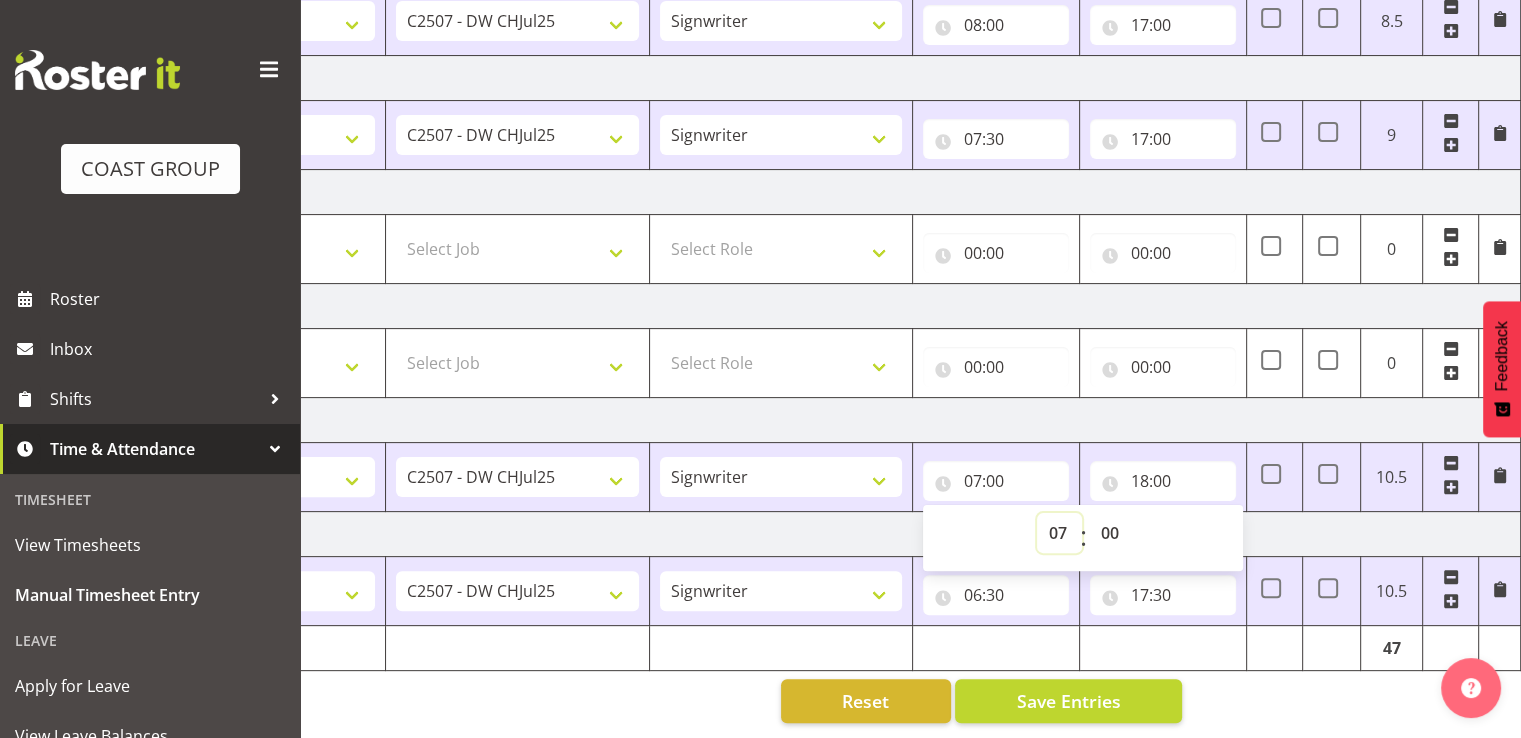 click on "00   01   02   03   04   05   06   07   08   09   10   11   12   13   14   15   16   17   18   19   20   21   22   23" at bounding box center [1059, 533] 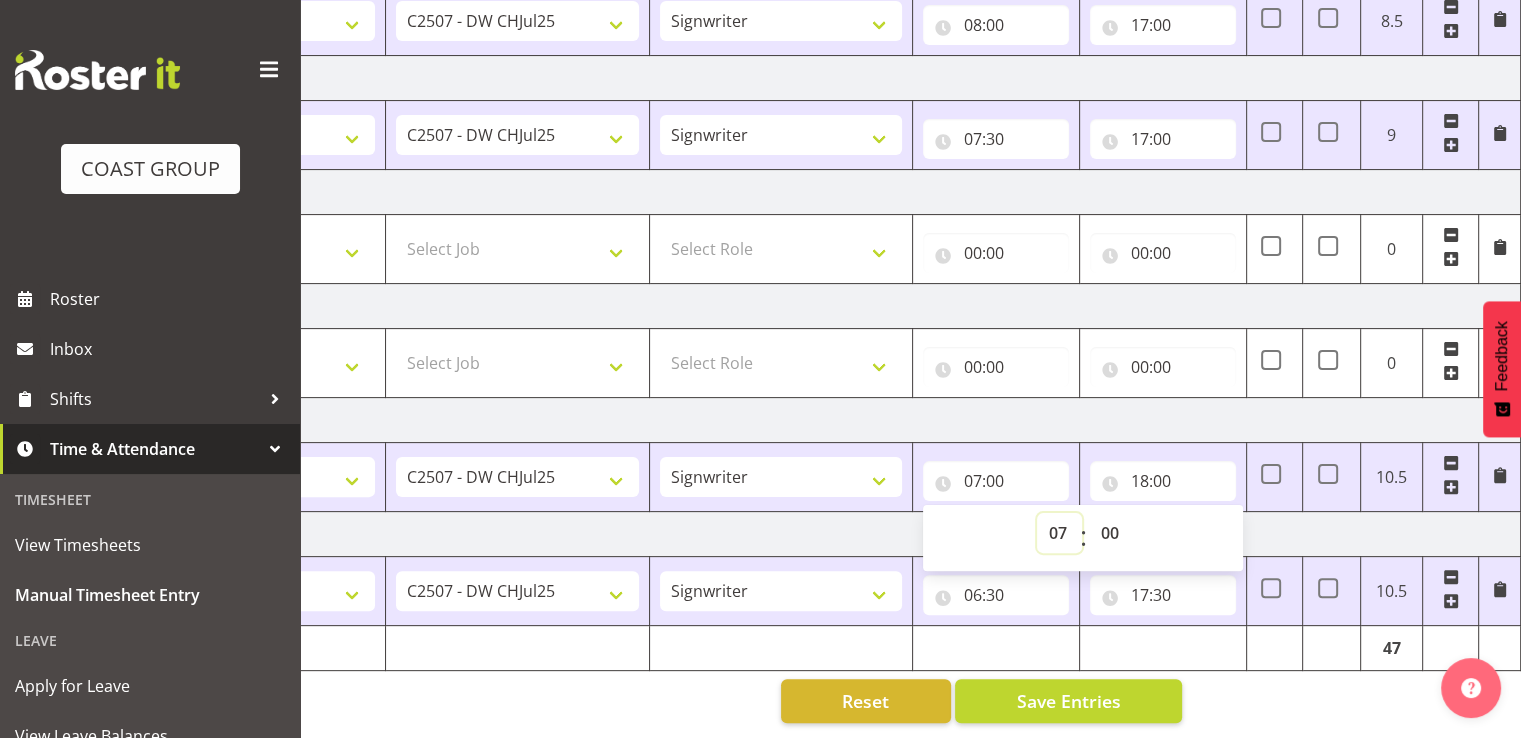 select on "6" 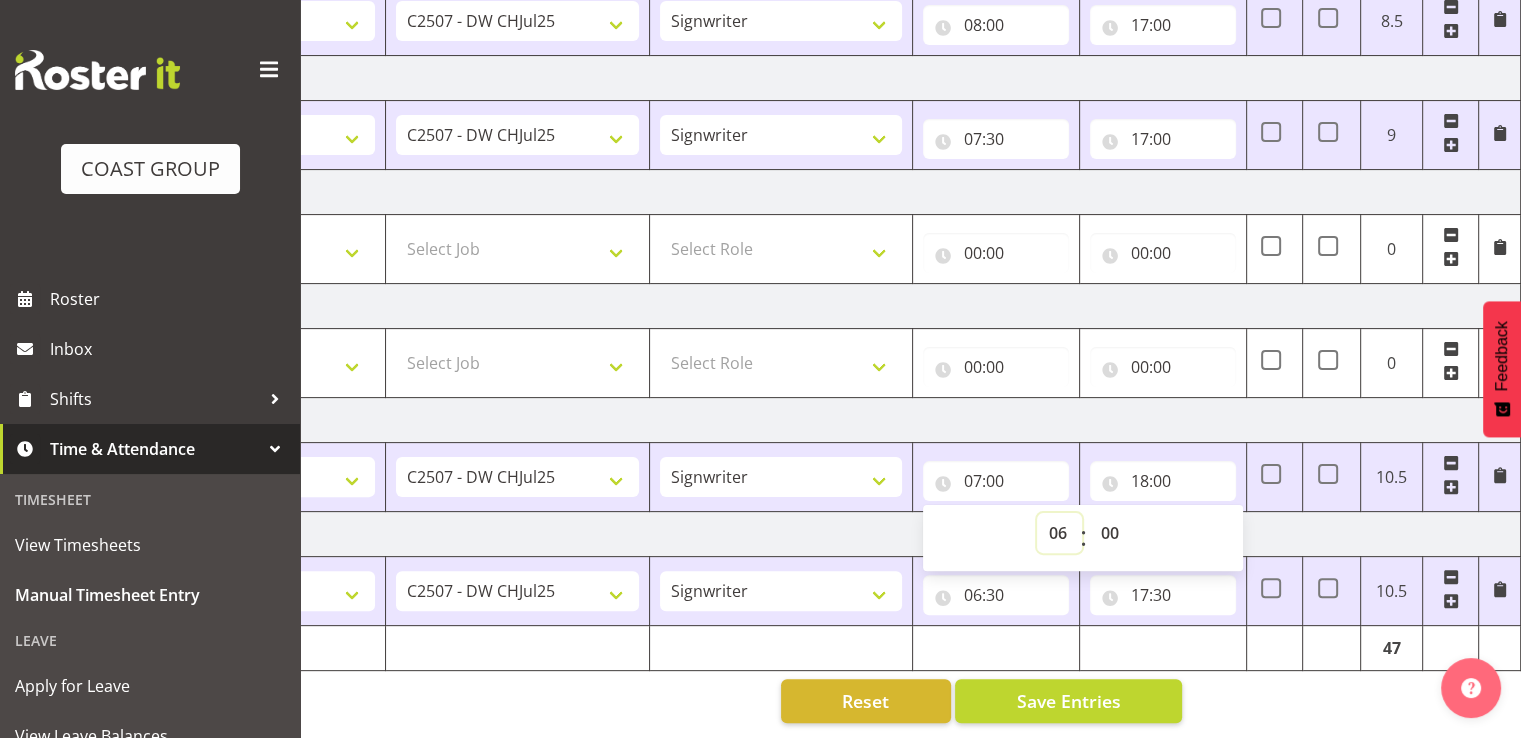 click on "00   01   02   03   04   05   06   07   08   09   10   11   12   13   14   15   16   17   18   19   20   21   22   23" at bounding box center [1059, 533] 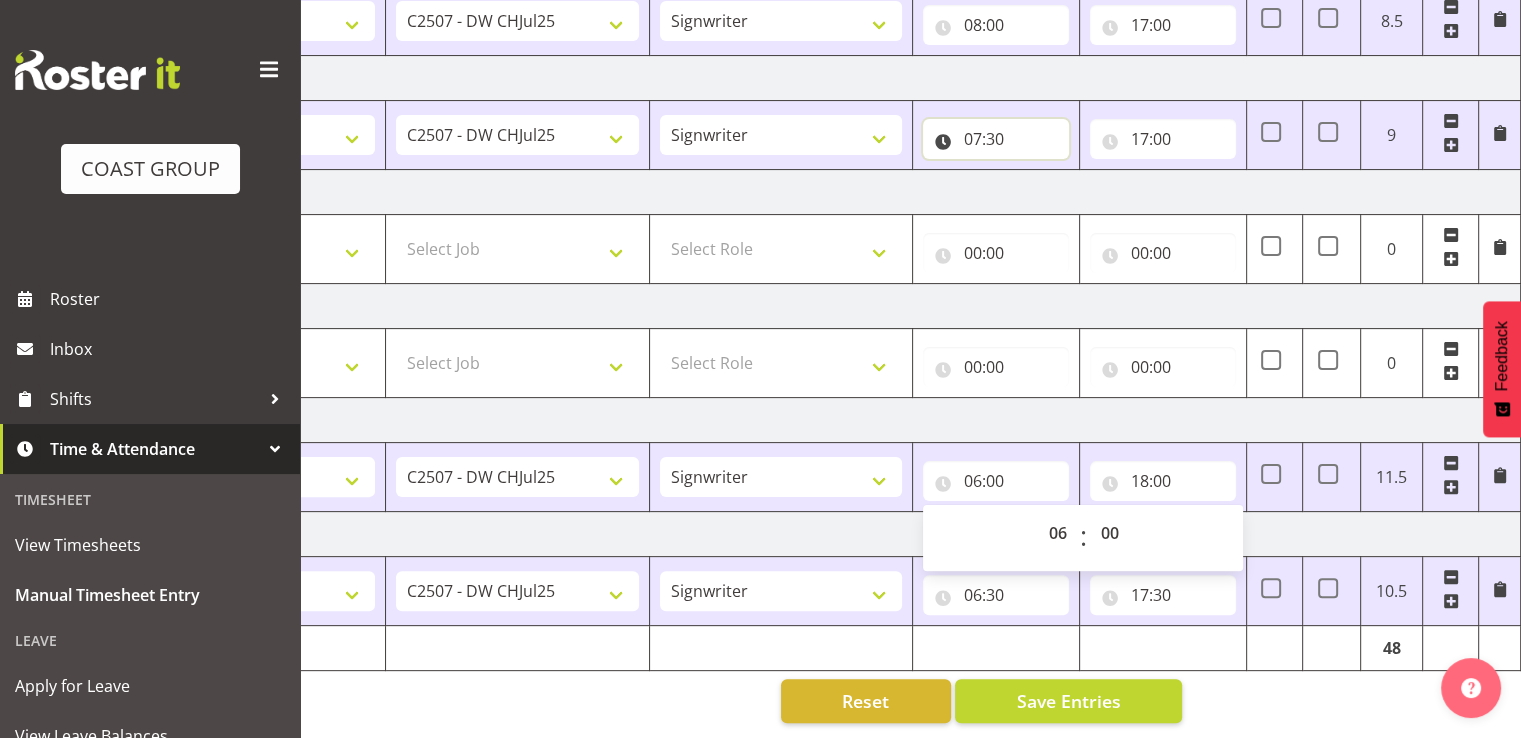 click on "07:30" at bounding box center (996, 139) 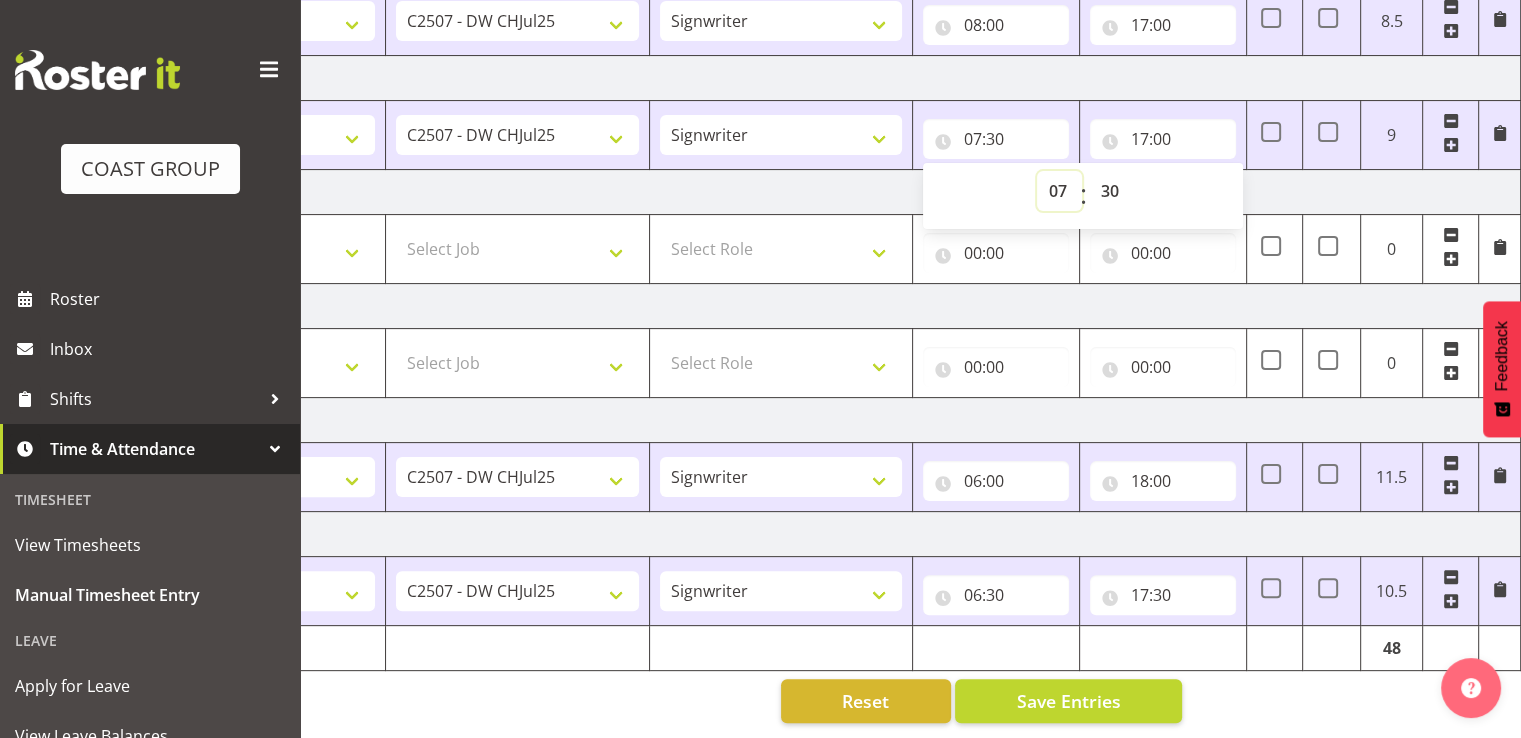 click on "00   01   02   03   04   05   06   07   08   09   10   11   12   13   14   15   16   17   18   19   20   21   22   23" at bounding box center (1059, 191) 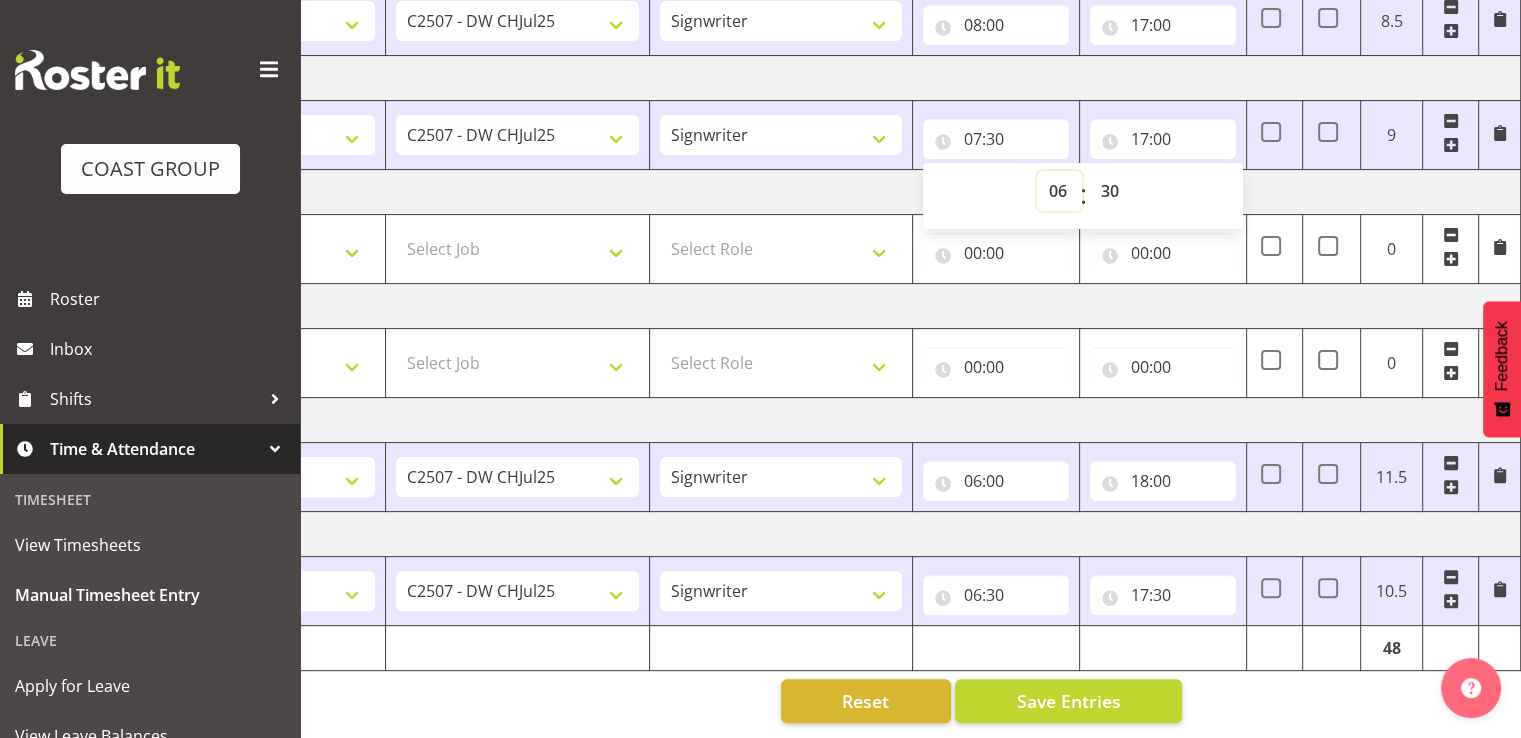 click on "00   01   02   03   04   05   06   07   08   09   10   11   12   13   14   15   16   17   18   19   20   21   22   23" at bounding box center [1059, 191] 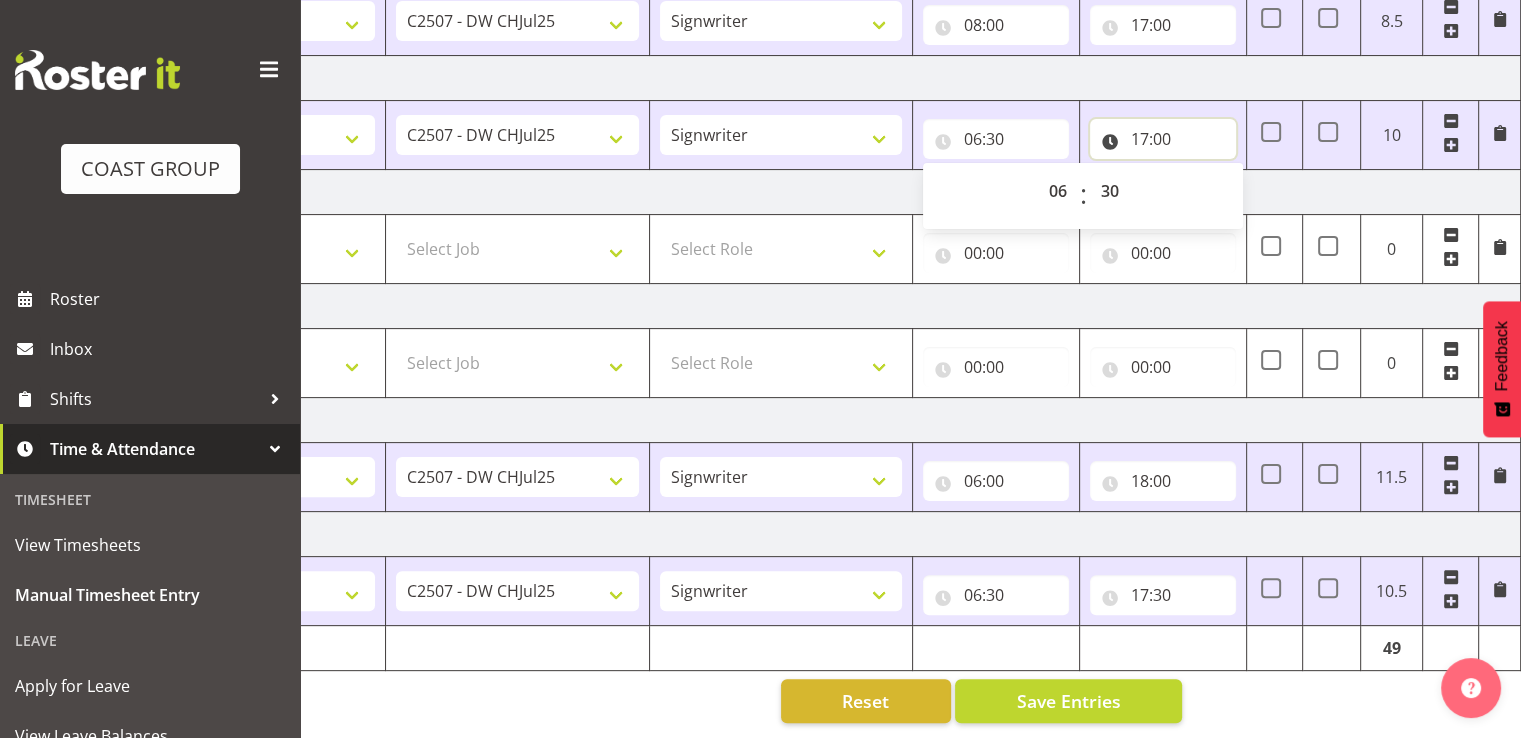 click on "17:00" at bounding box center [1163, 139] 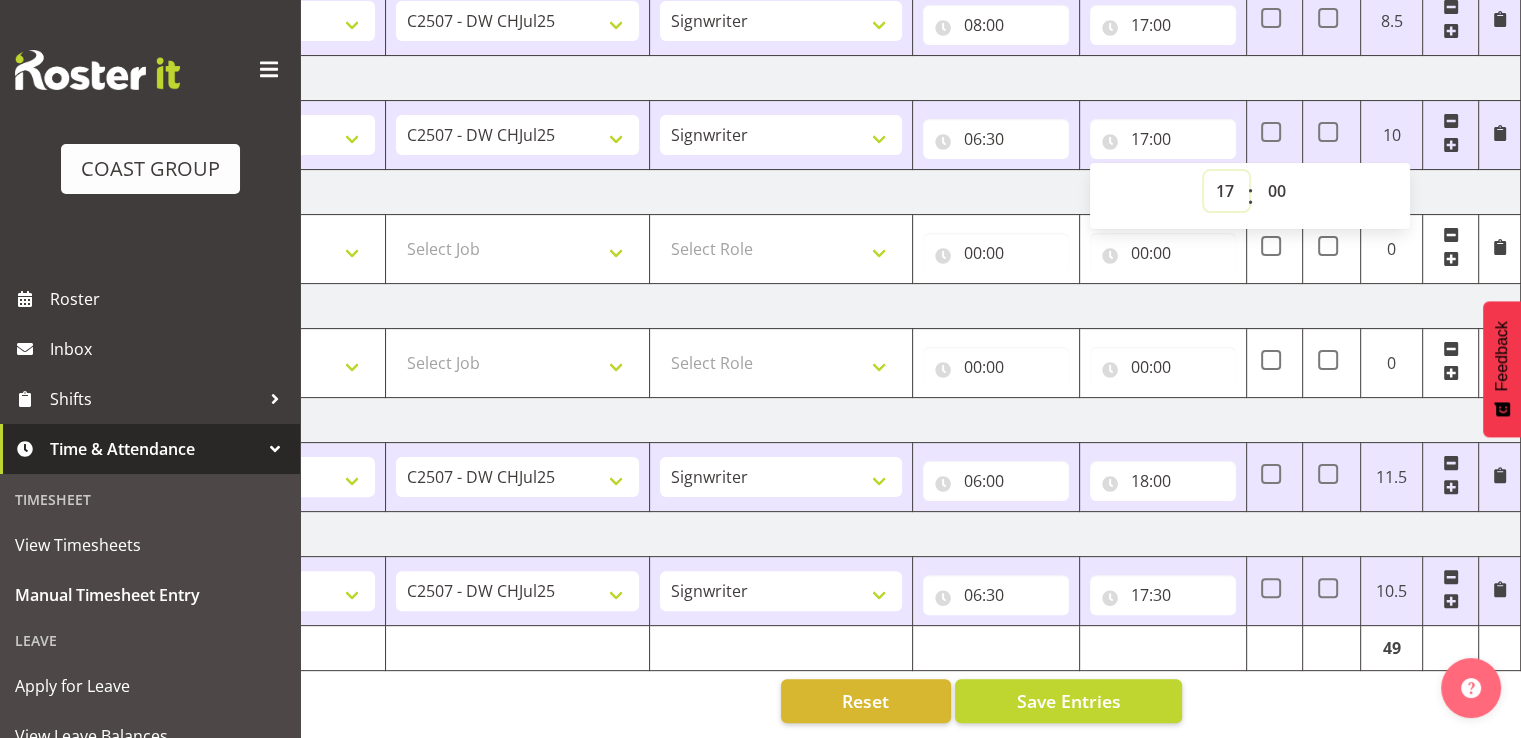 click on "00   01   02   03   04   05   06   07   08   09   10   11   12   13   14   15   16   17   18   19   20   21   22   23" at bounding box center (1226, 191) 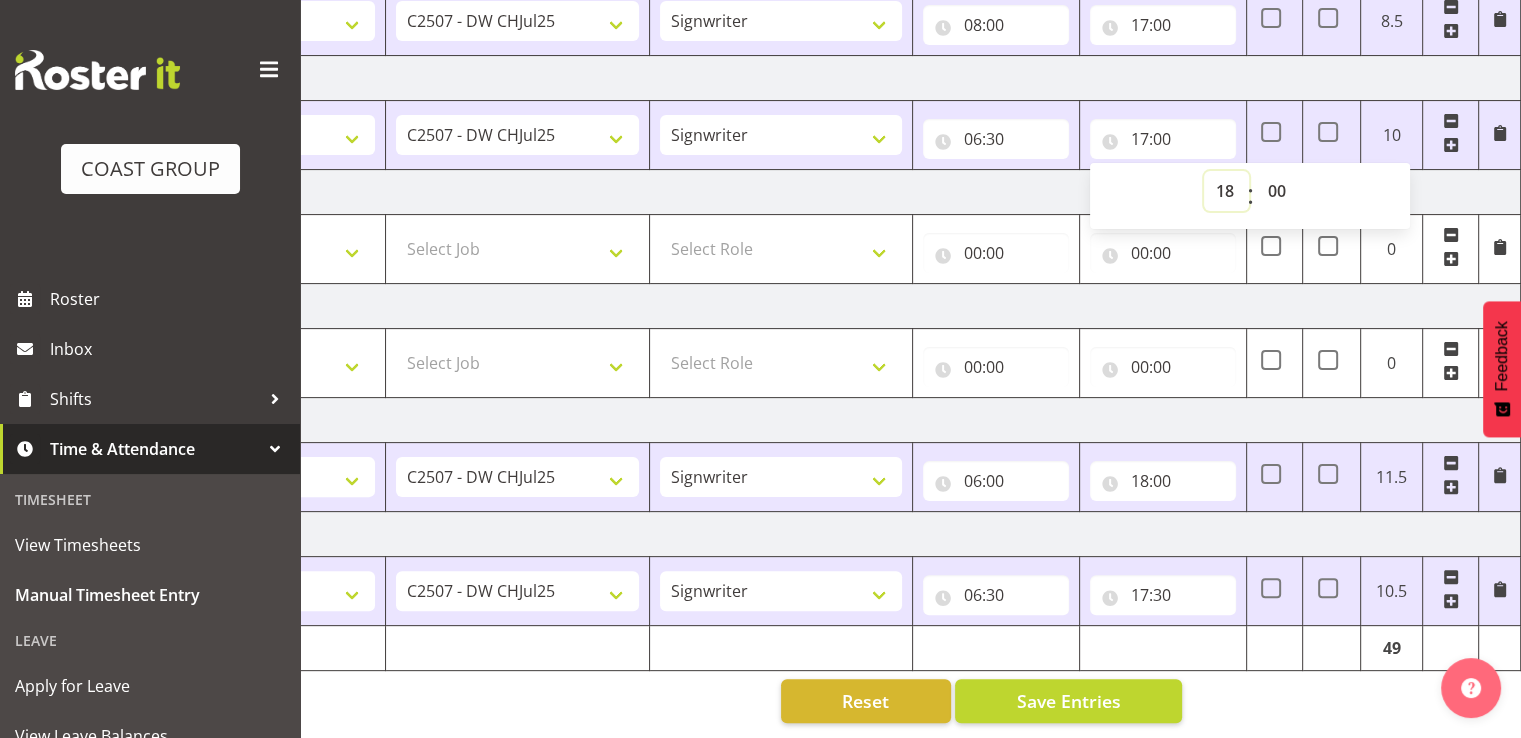 click on "00   01   02   03   04   05   06   07   08   09   10   11   12   13   14   15   16   17   18   19   20   21   22   23" at bounding box center [1226, 191] 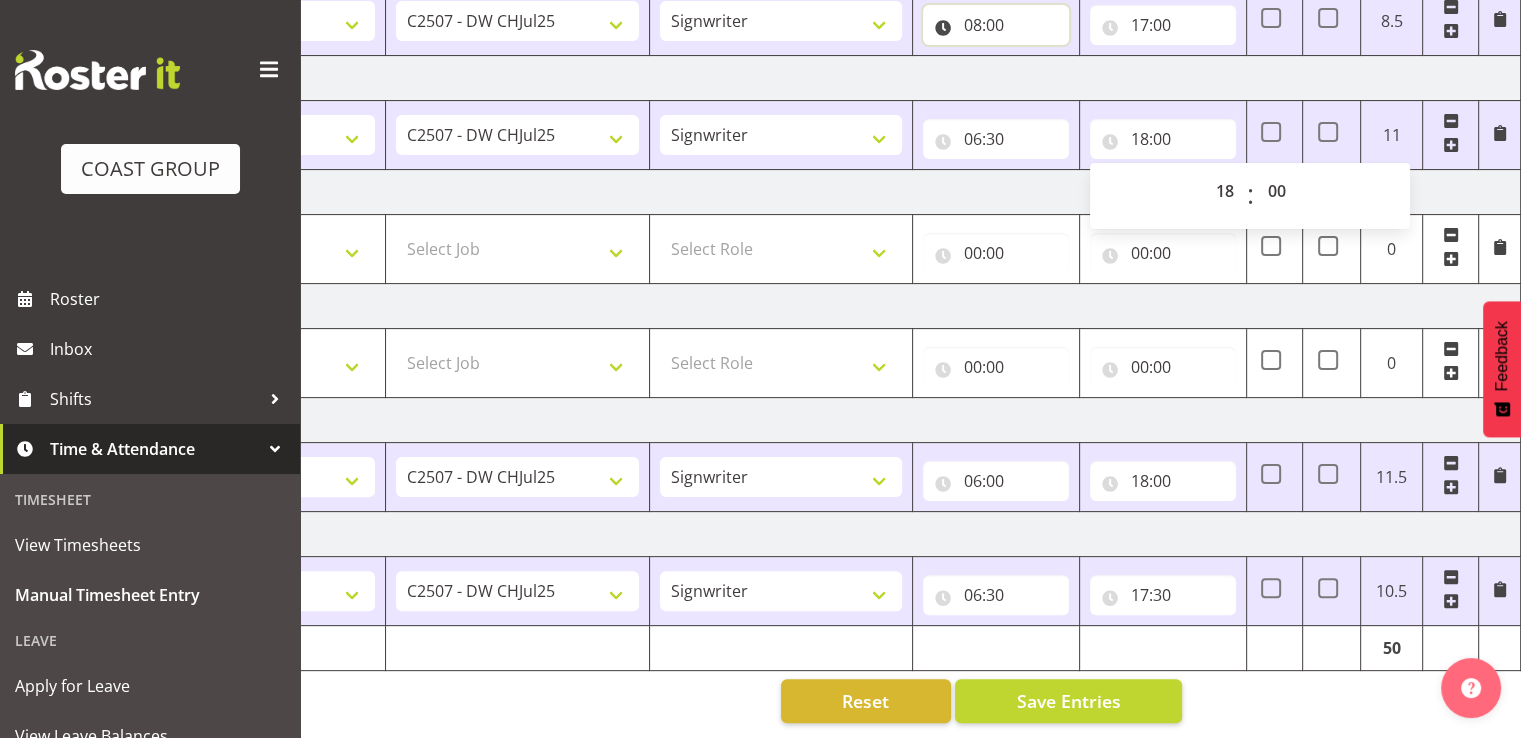 click on "08:00" at bounding box center [996, 25] 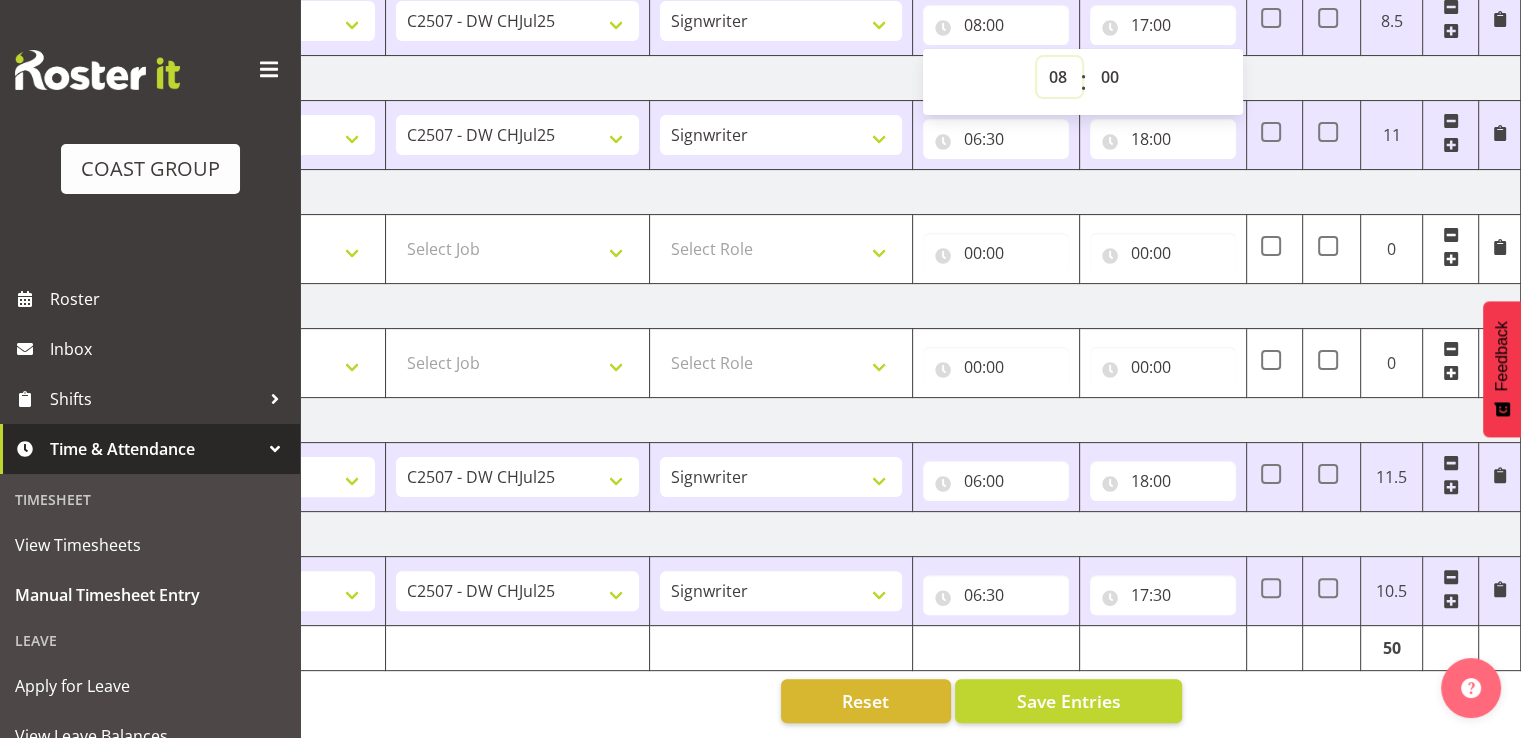 click on "00   01   02   03   04   05   06   07   08   09   10   11   12   13   14   15   16   17   18   19   20   21   22   23" at bounding box center (1059, 77) 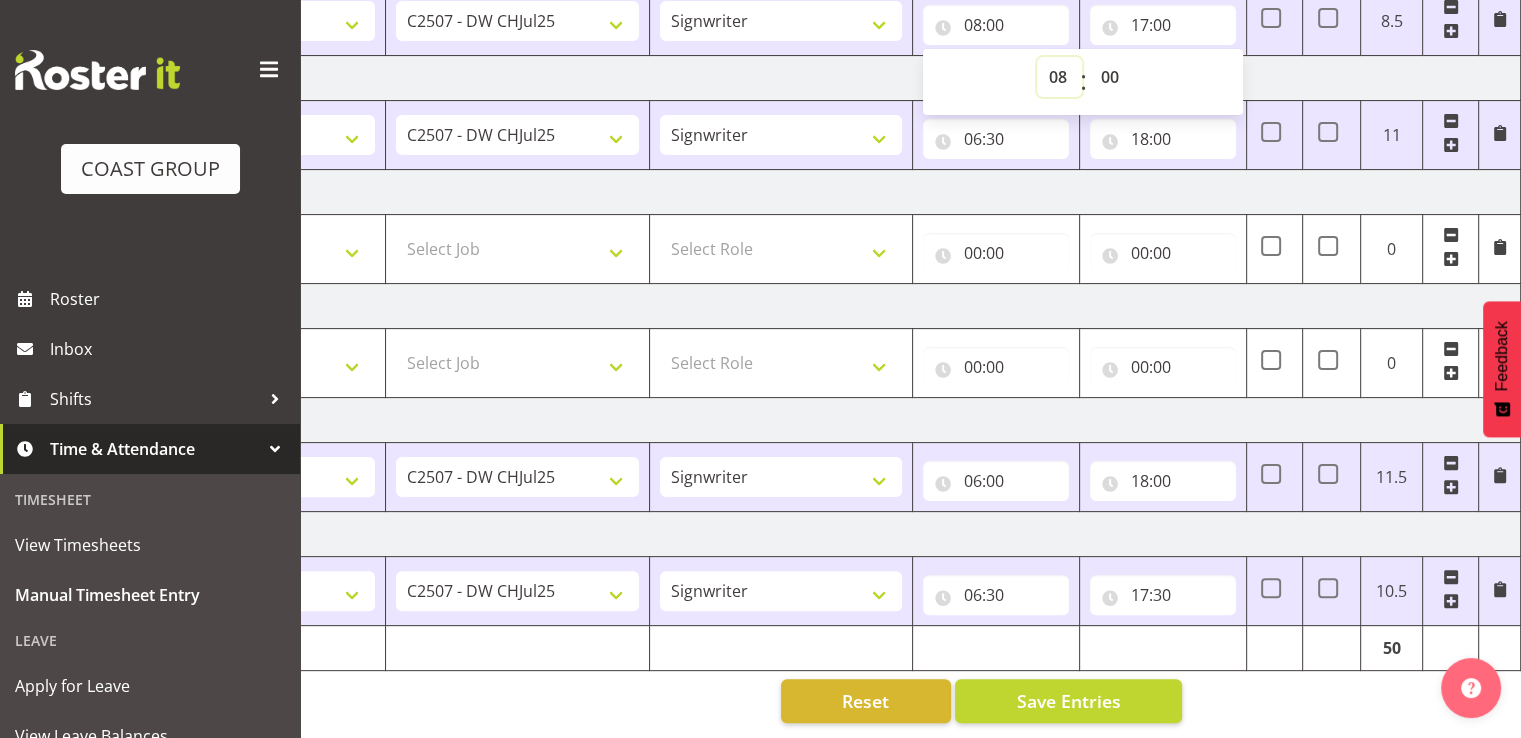 select on "7" 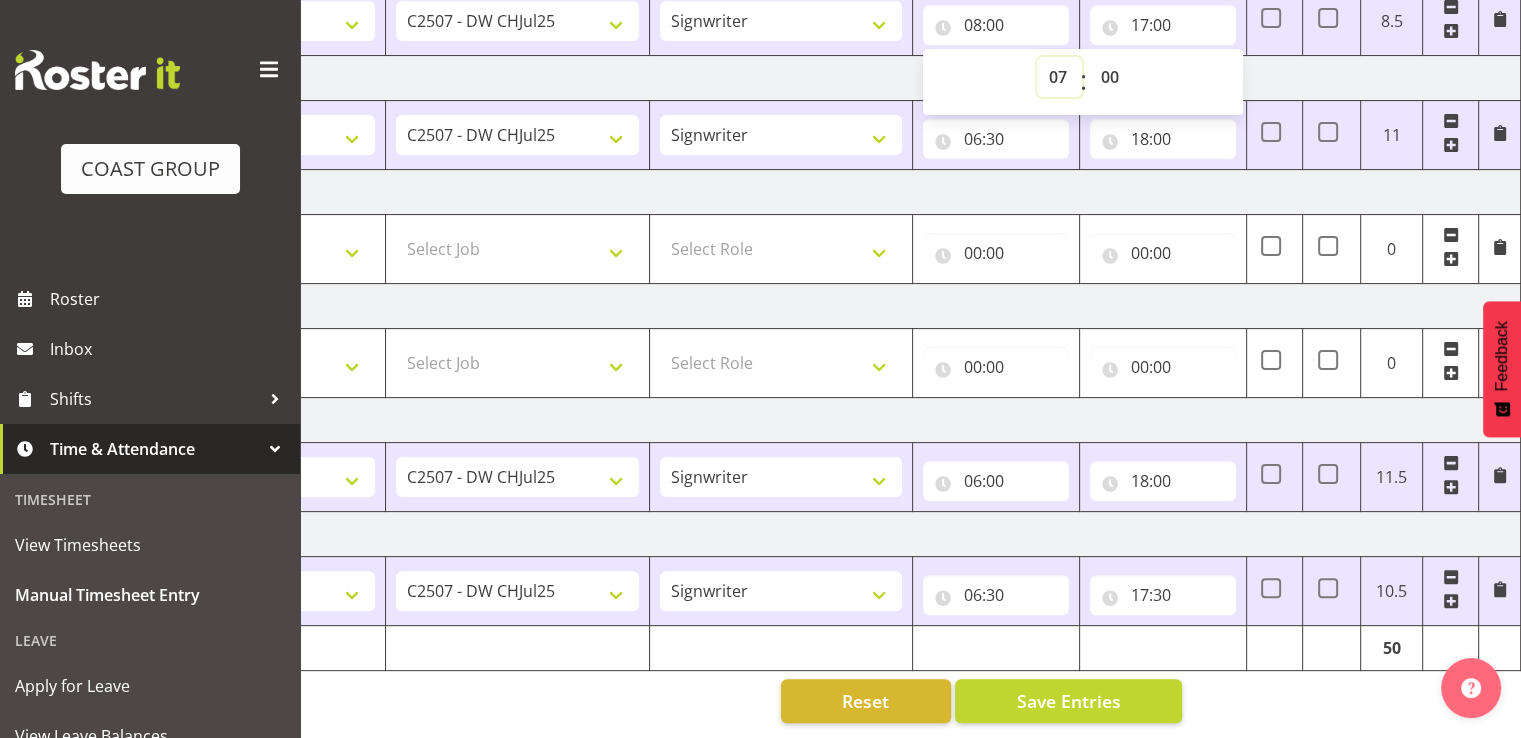 click on "00   01   02   03   04   05   06   07   08   09   10   11   12   13   14   15   16   17   18   19   20   21   22   23" at bounding box center [1059, 77] 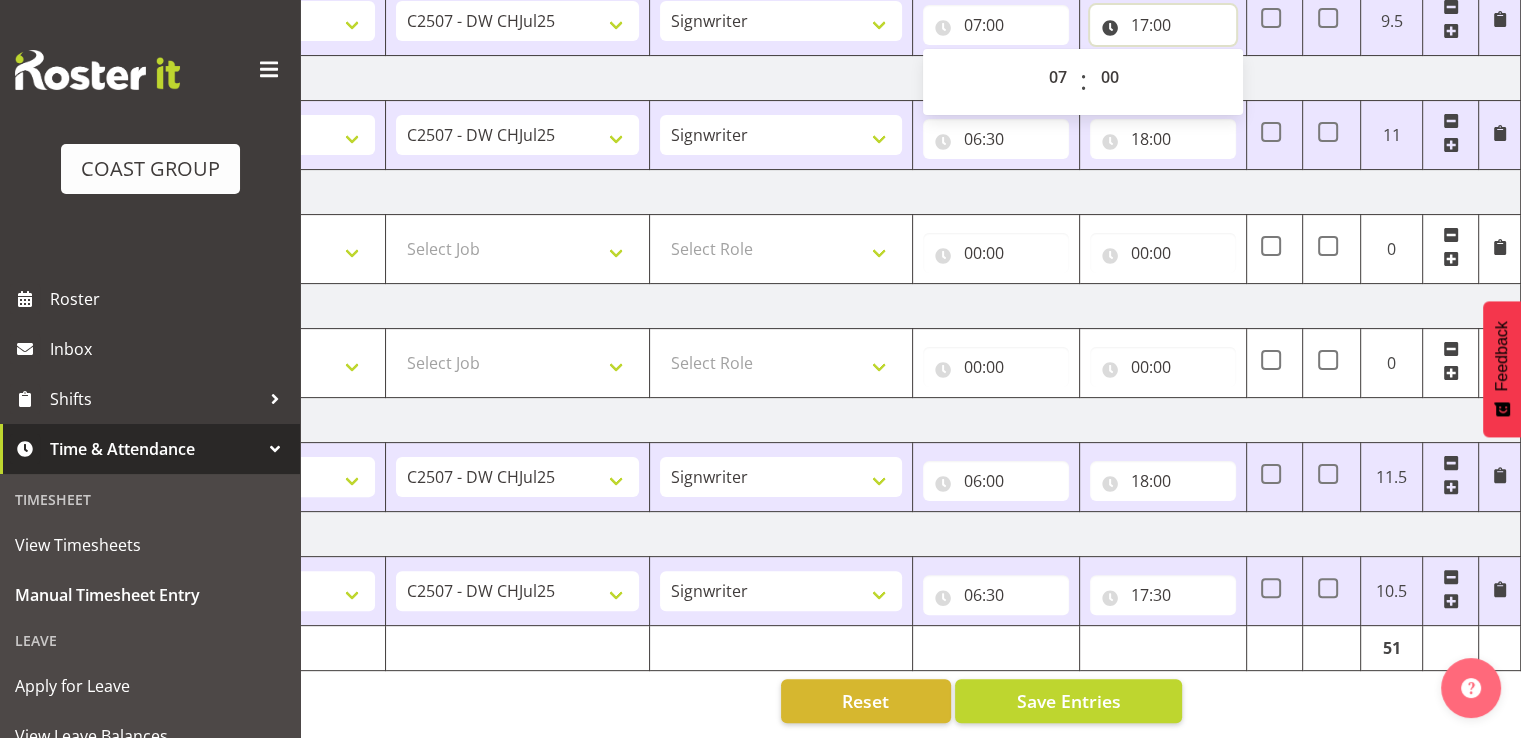 click on "17:00" at bounding box center [1163, 25] 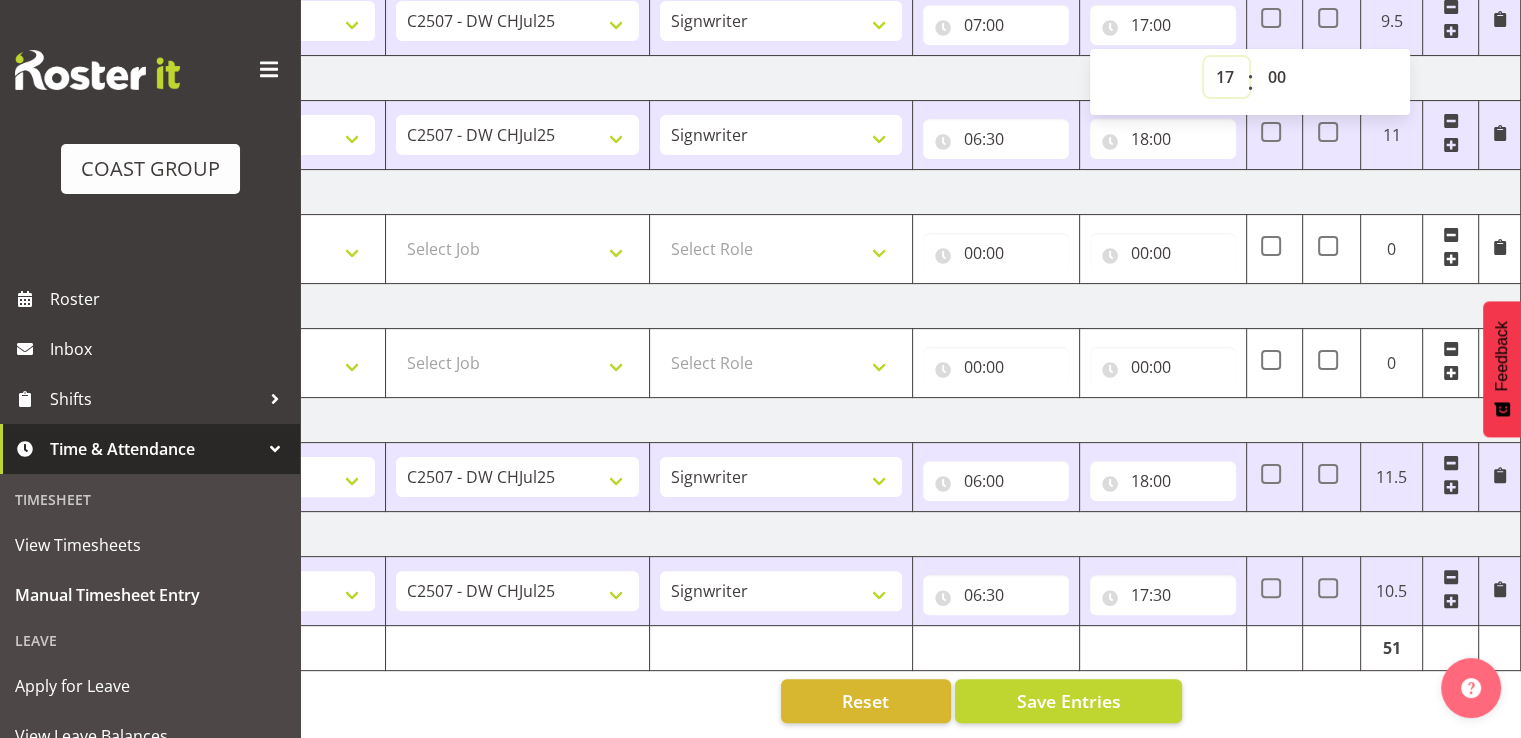 click on "00   01   02   03   04   05   06   07   08   09   10   11   12   13   14   15   16   17   18   19   20   21   22   23" at bounding box center (1226, 77) 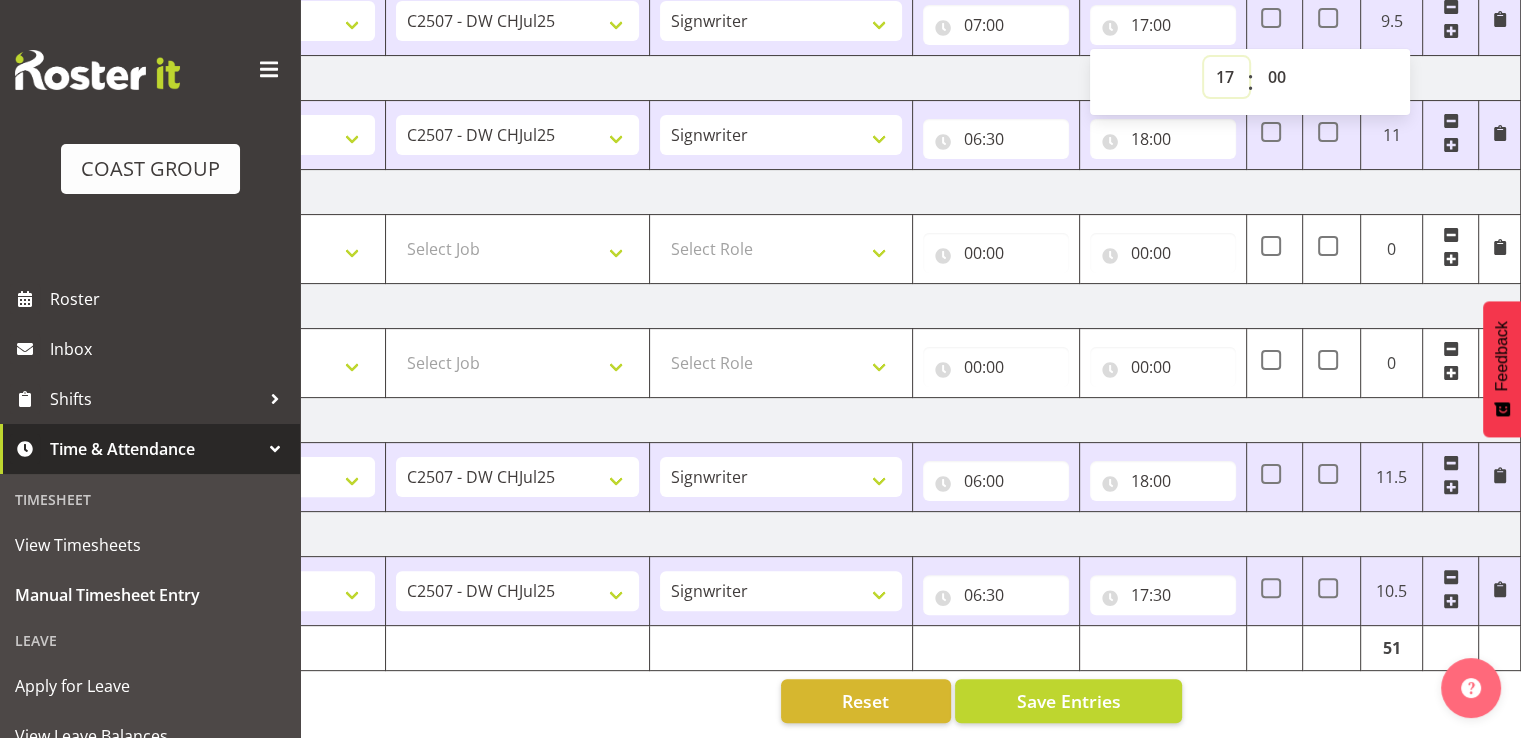 select on "18" 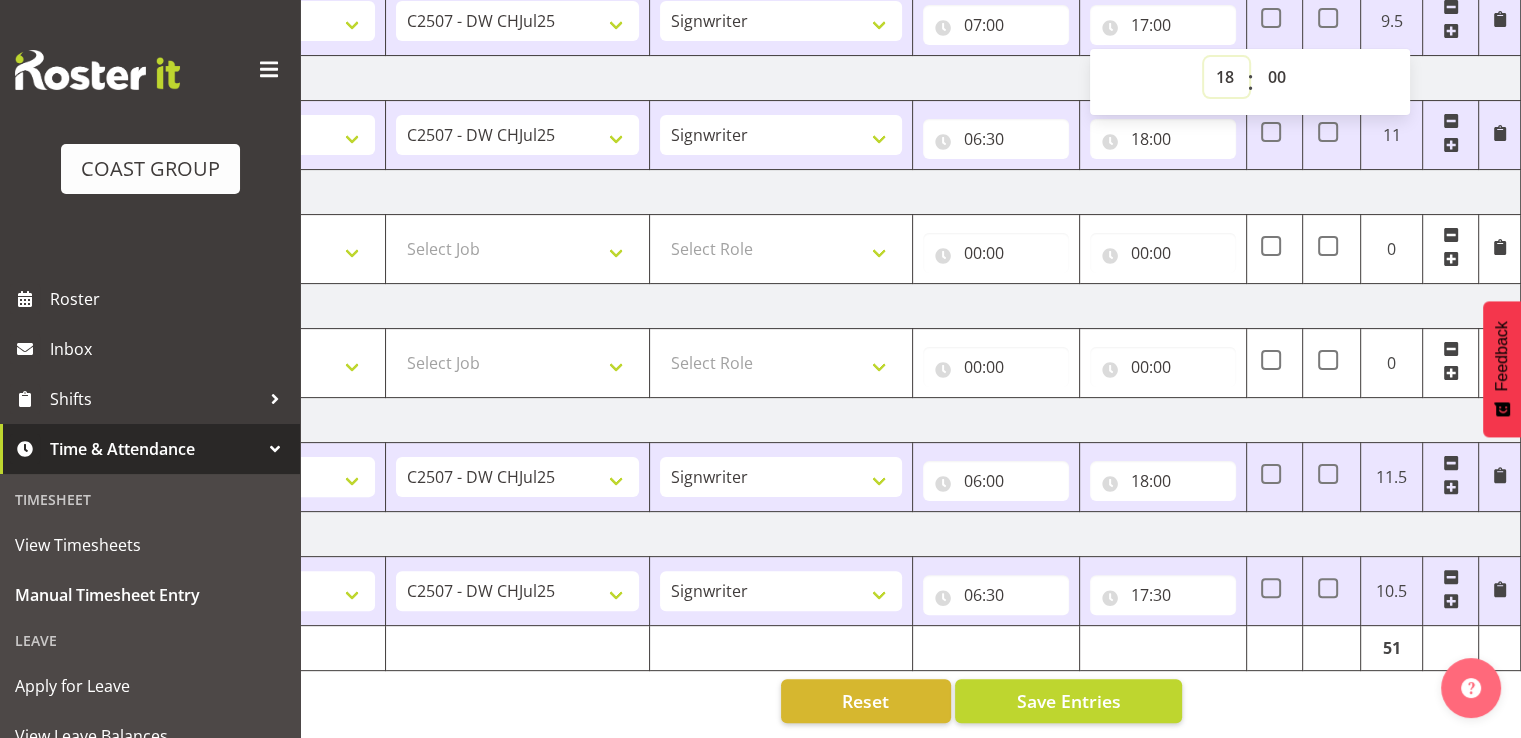 click on "00   01   02   03   04   05   06   07   08   09   10   11   12   13   14   15   16   17   18   19   20   21   22   23" at bounding box center (1226, 77) 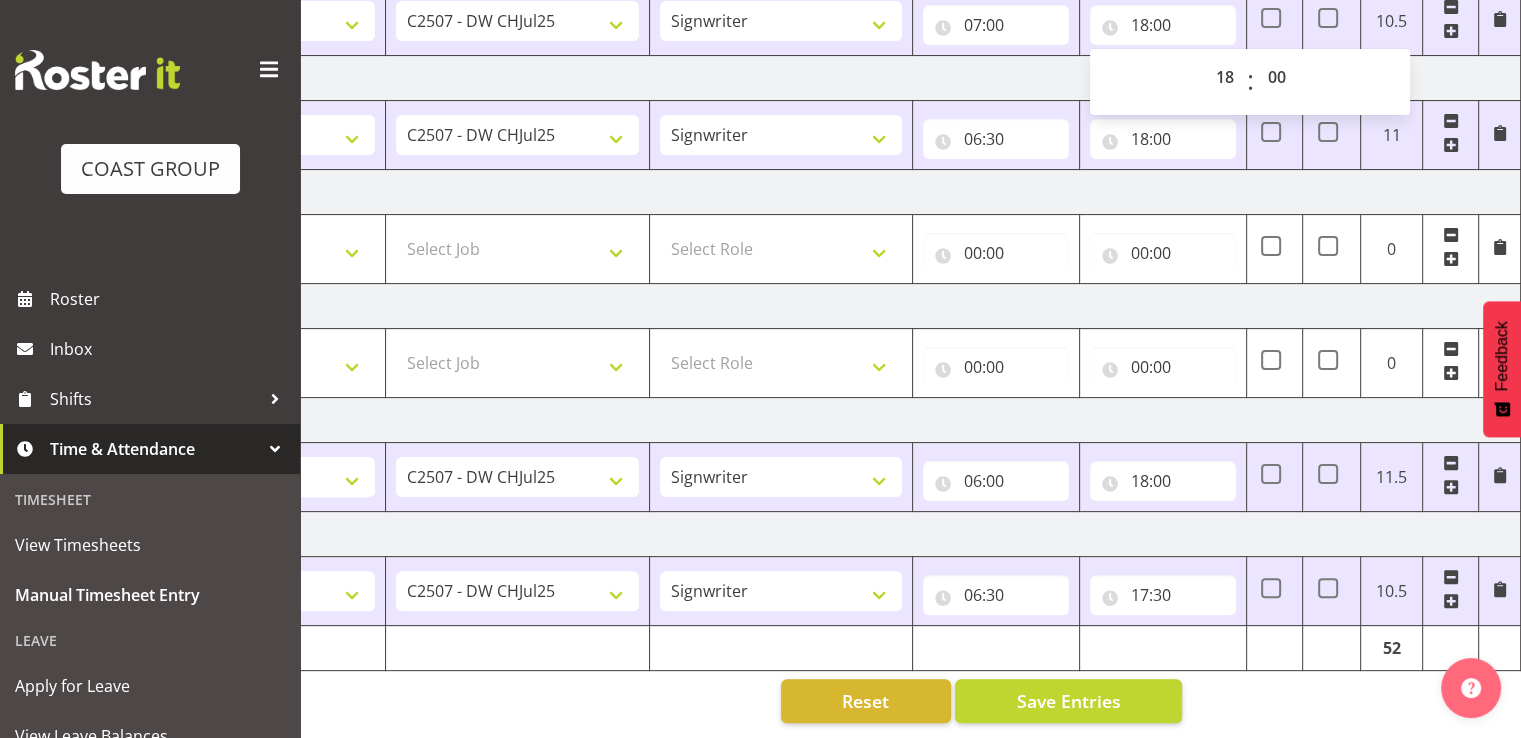 click on "[DATE]" at bounding box center (821, 78) 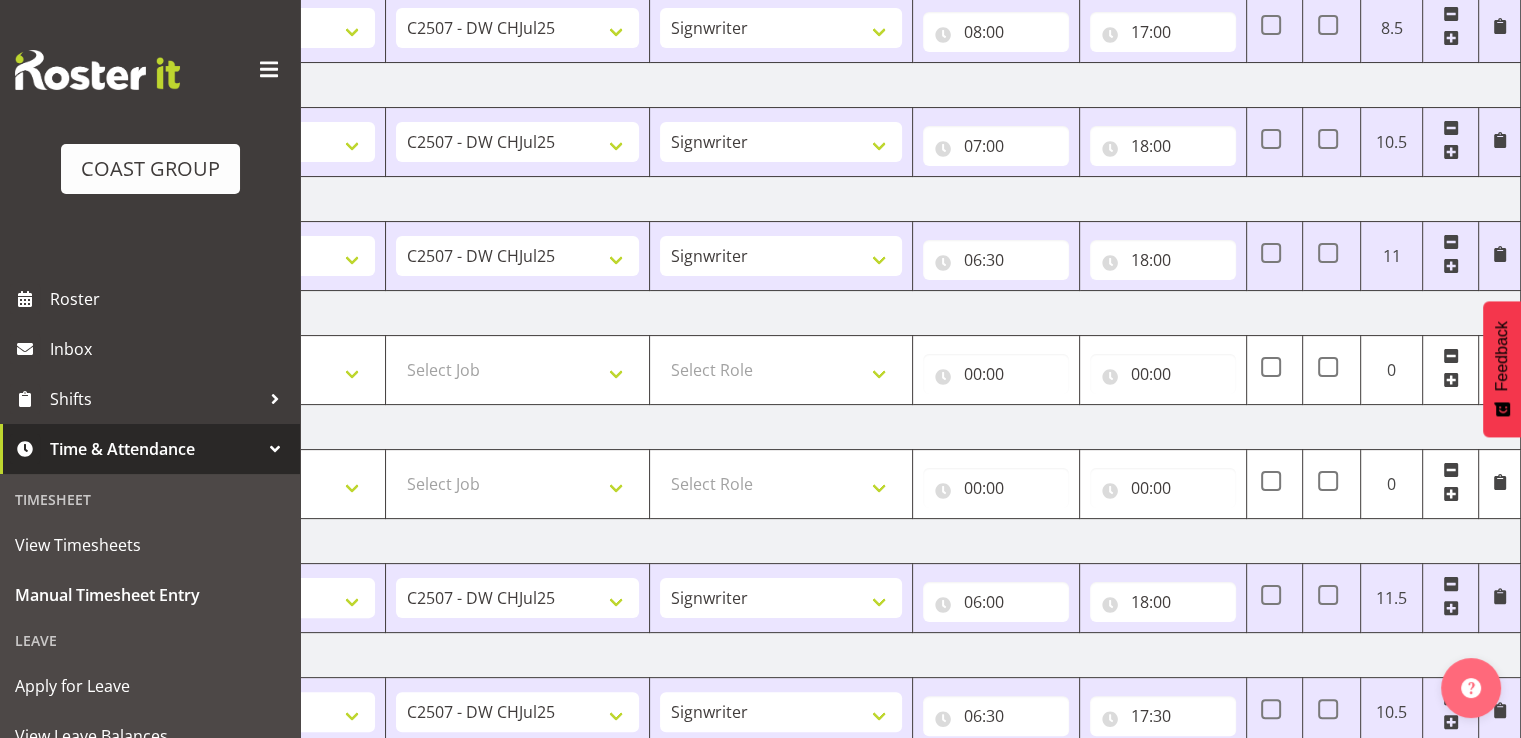 scroll, scrollTop: 336, scrollLeft: 0, axis: vertical 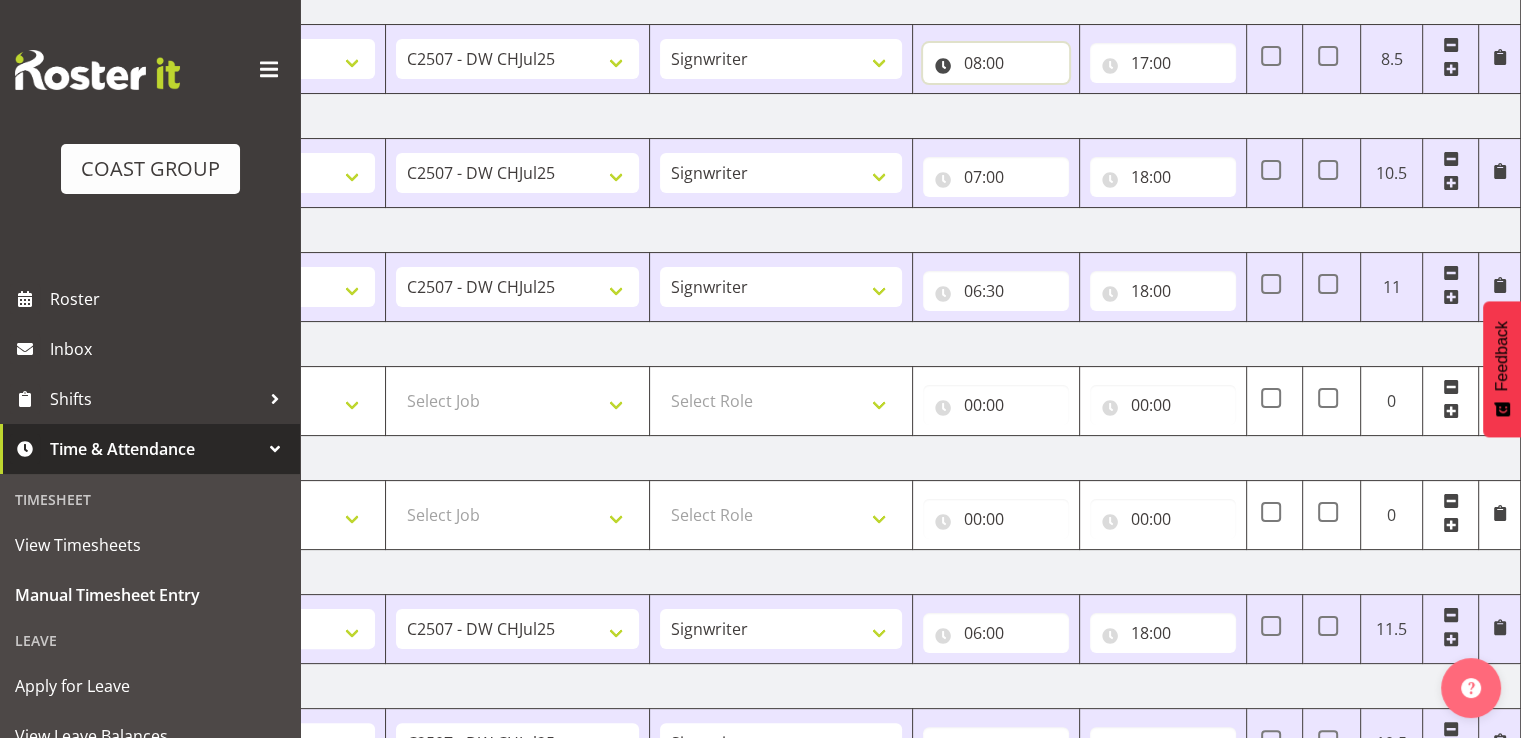 click on "08:00" at bounding box center [996, 63] 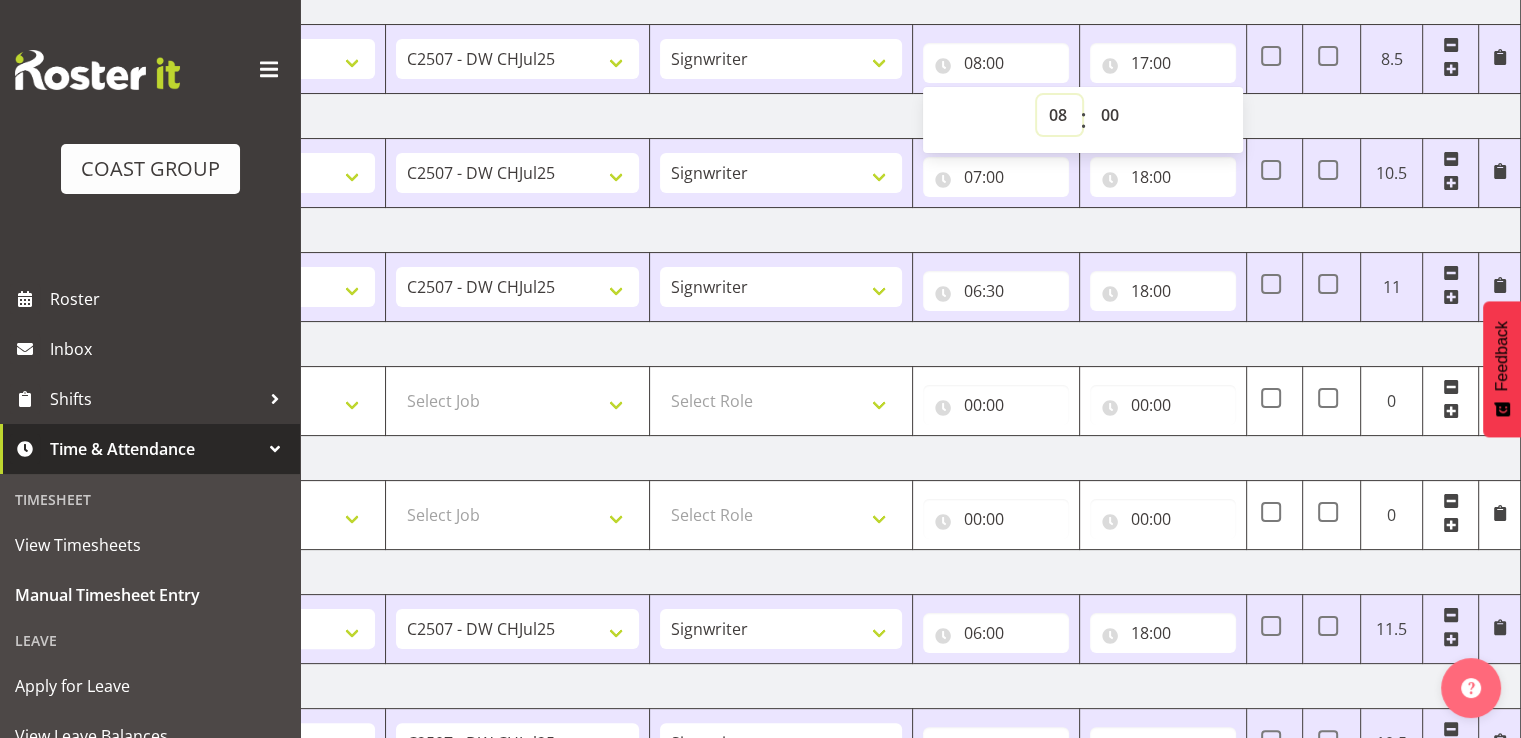 click on "00   01   02   03   04   05   06   07   08   09   10   11   12   13   14   15   16   17   18   19   20   21   22   23" at bounding box center [1059, 115] 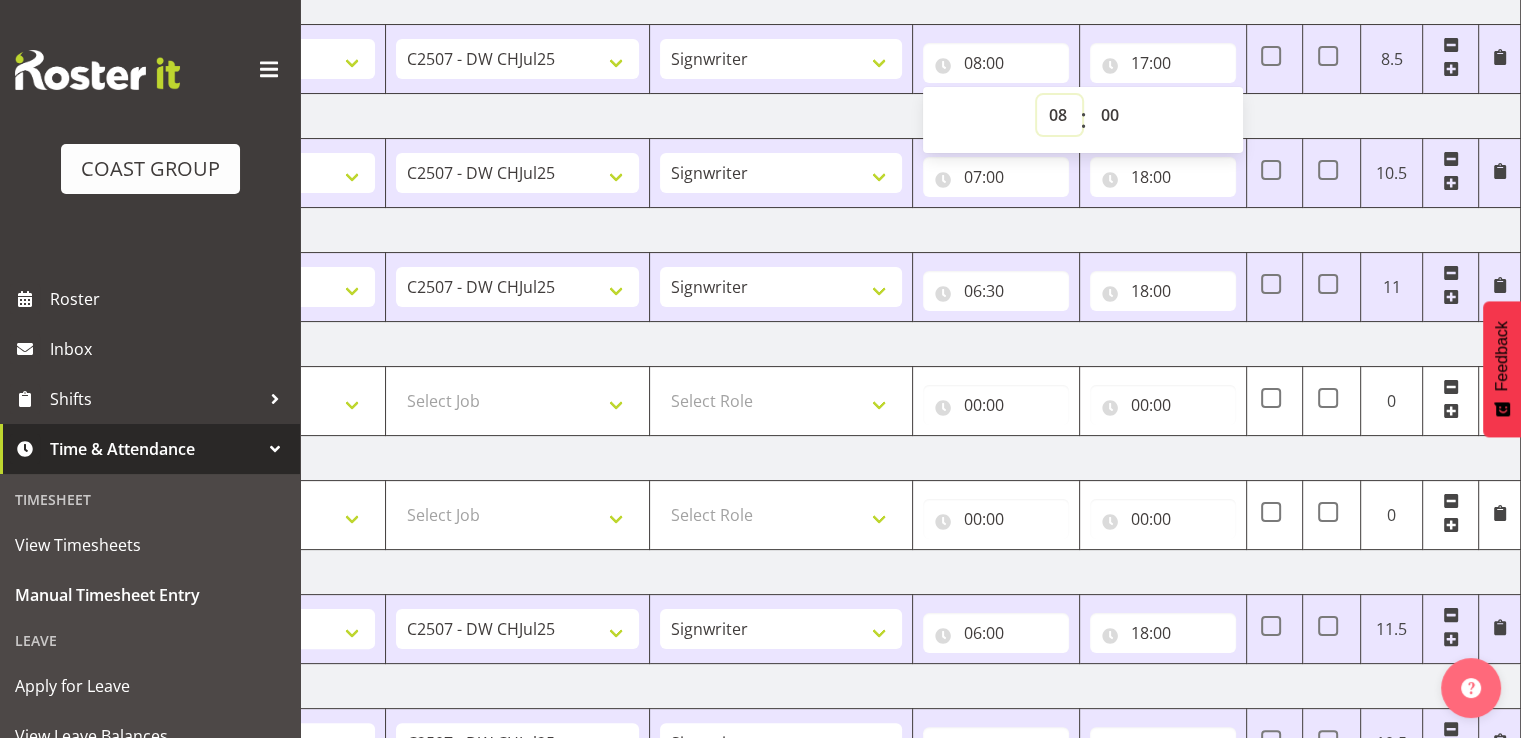 select on "7" 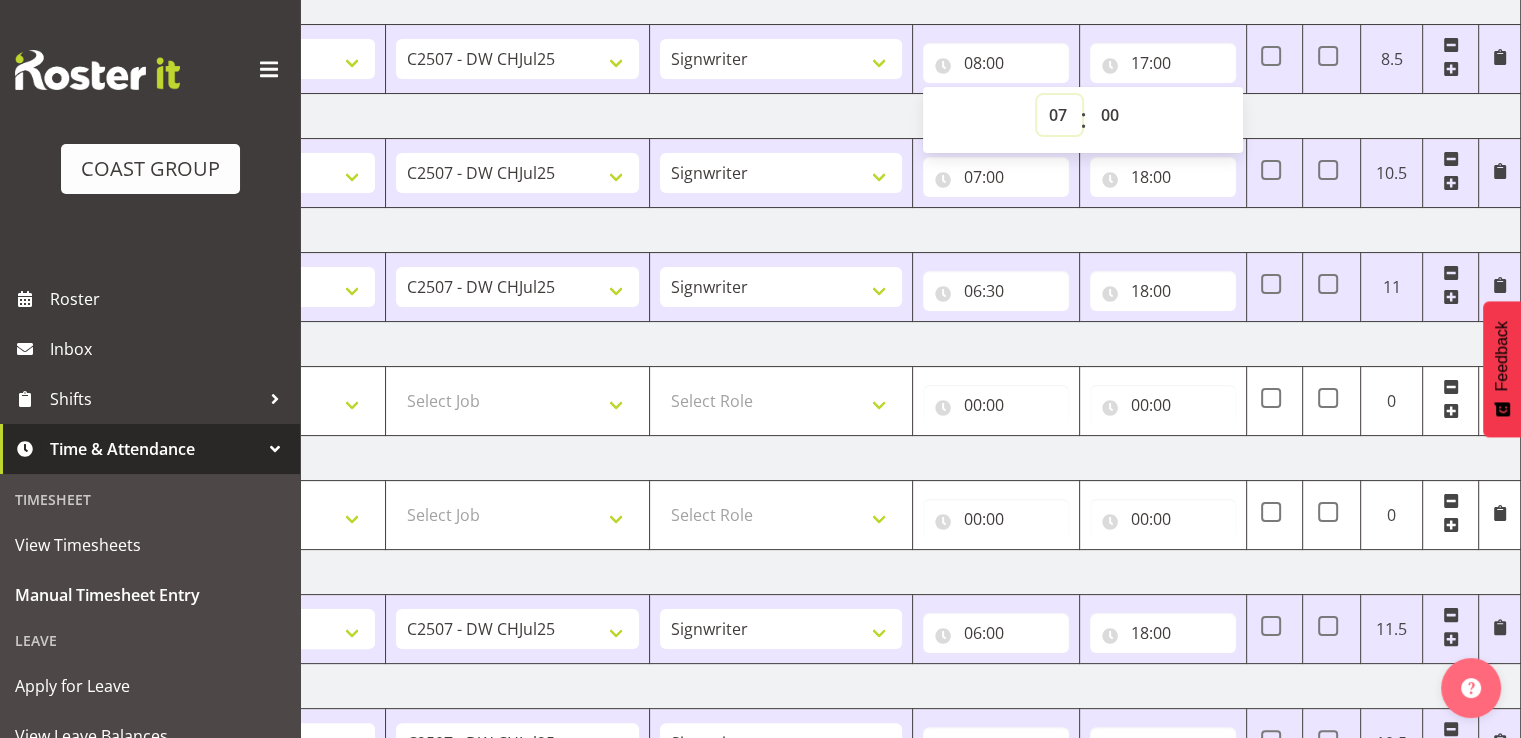 click on "00   01   02   03   04   05   06   07   08   09   10   11   12   13   14   15   16   17   18   19   20   21   22   23" at bounding box center [1059, 115] 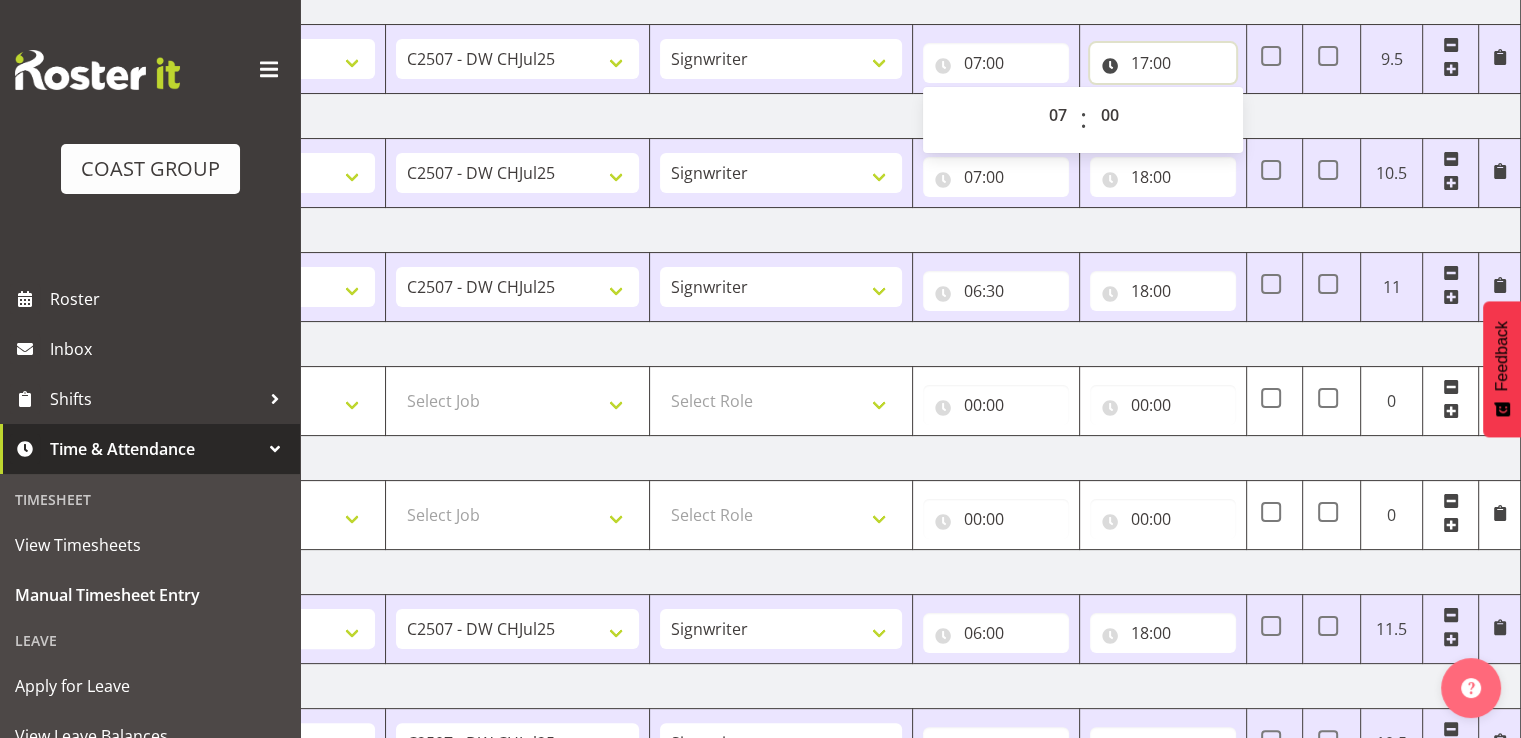 click on "17:00" at bounding box center [1163, 63] 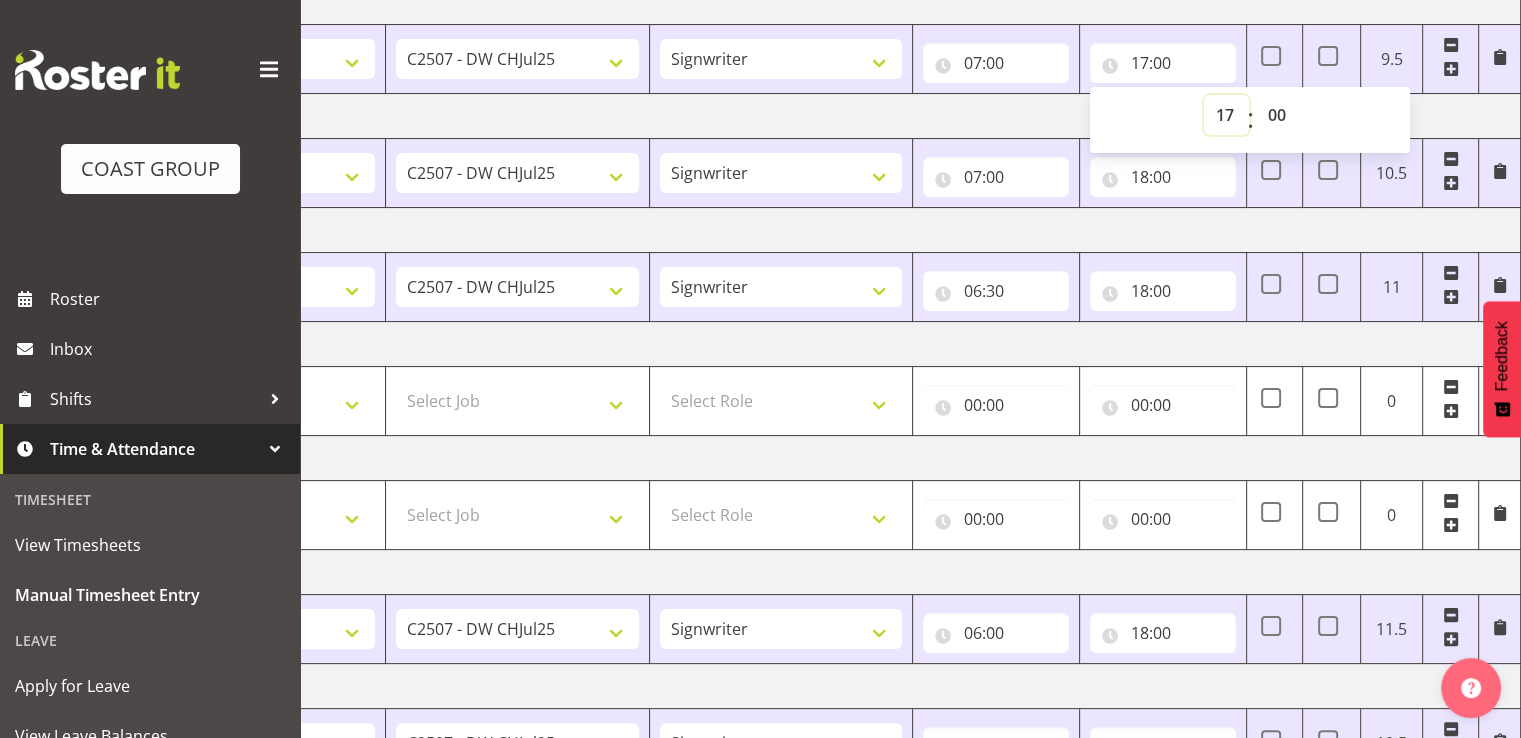 click on "00   01   02   03   04   05   06   07   08   09   10   11   12   13   14   15   16   17   18   19   20   21   22   23" at bounding box center [1226, 115] 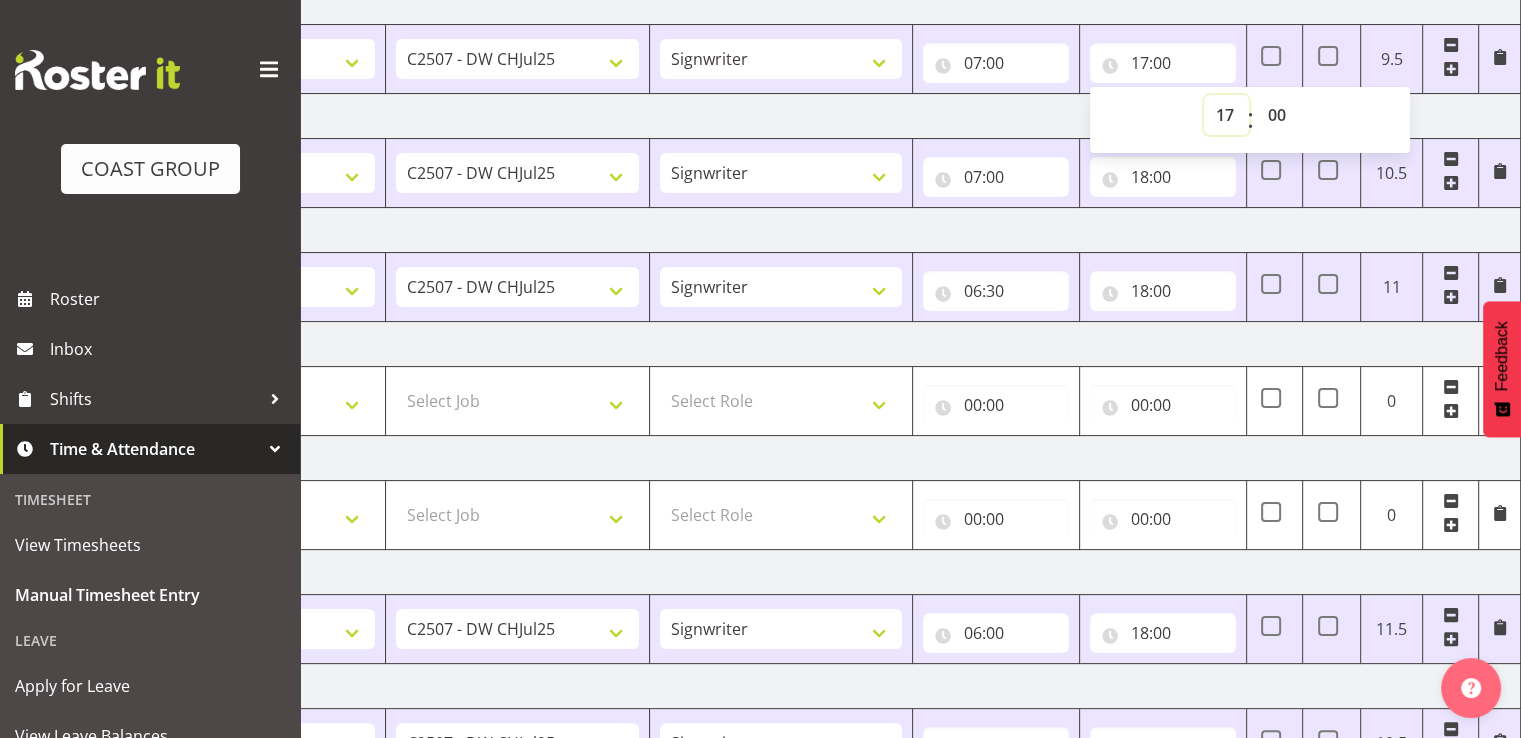 select on "18" 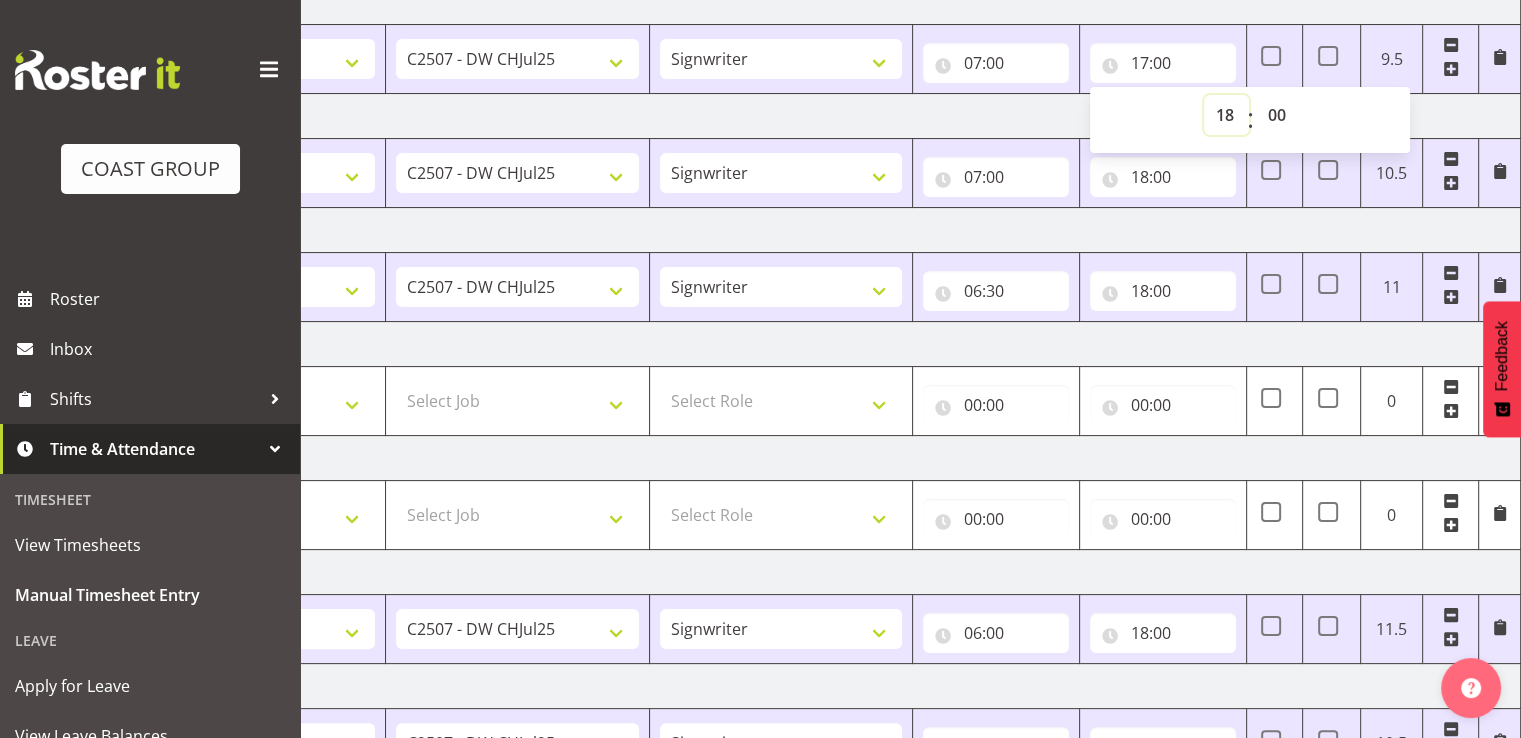 click on "00   01   02   03   04   05   06   07   08   09   10   11   12   13   14   15   16   17   18   19   20   21   22   23" at bounding box center [1226, 115] 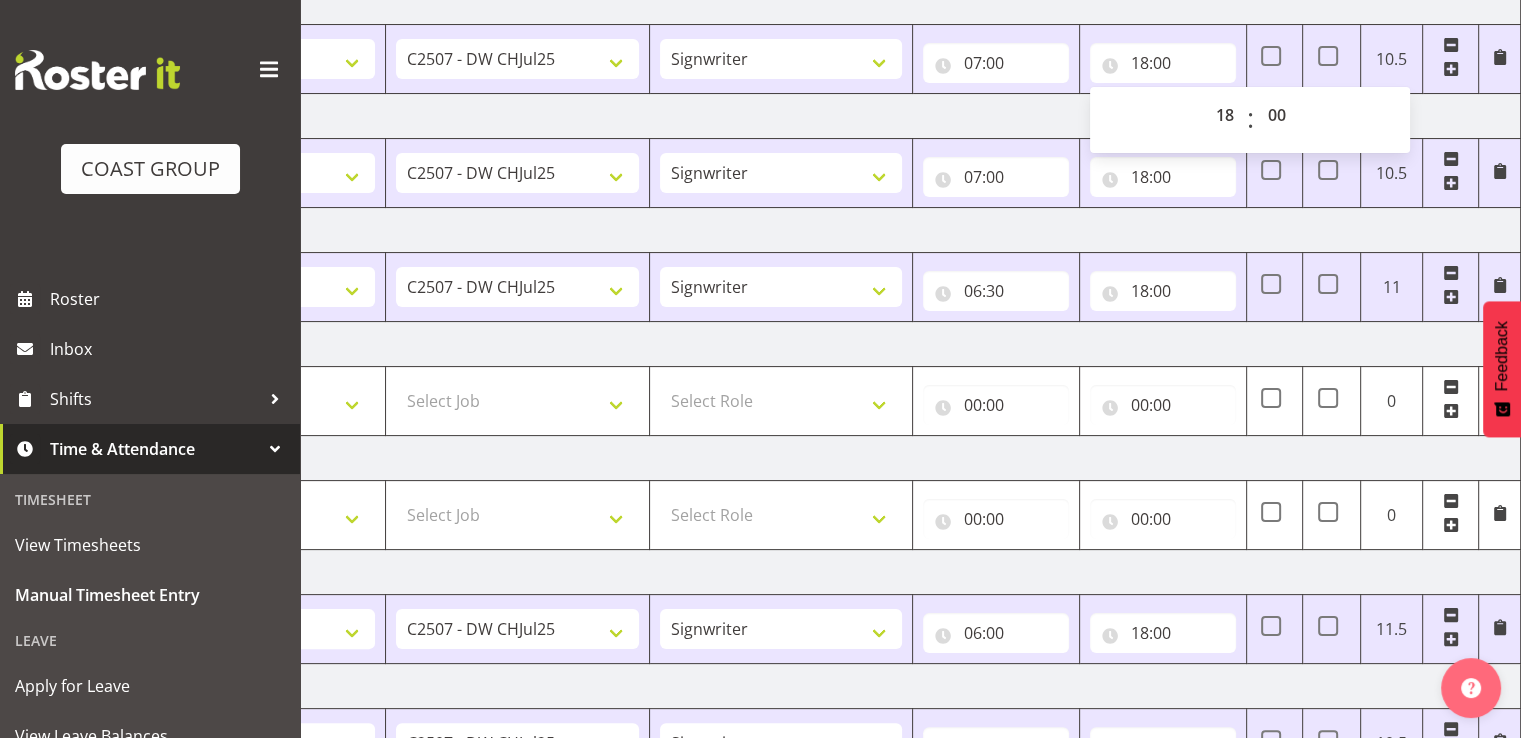 click on "[DATE]" at bounding box center [821, 116] 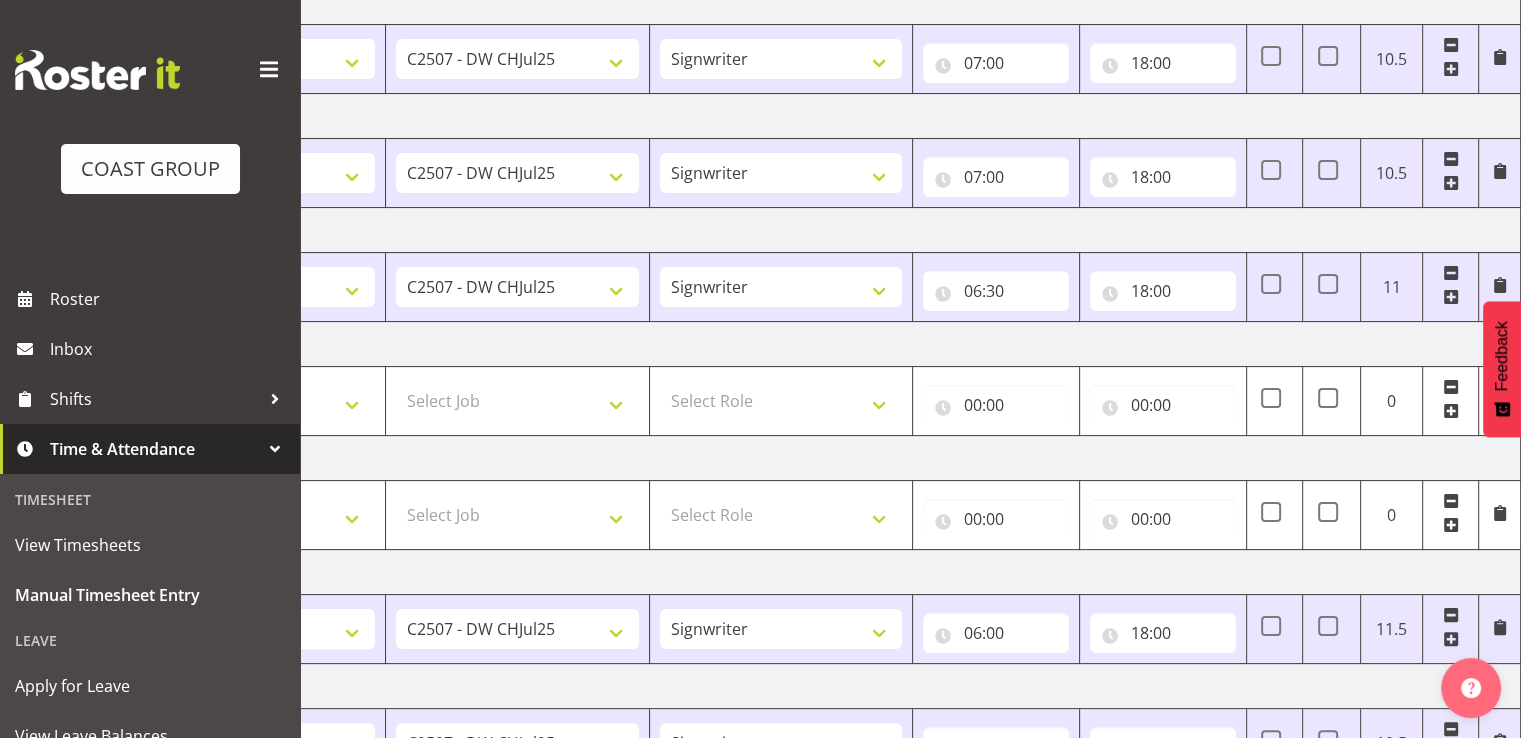 scroll, scrollTop: 500, scrollLeft: 0, axis: vertical 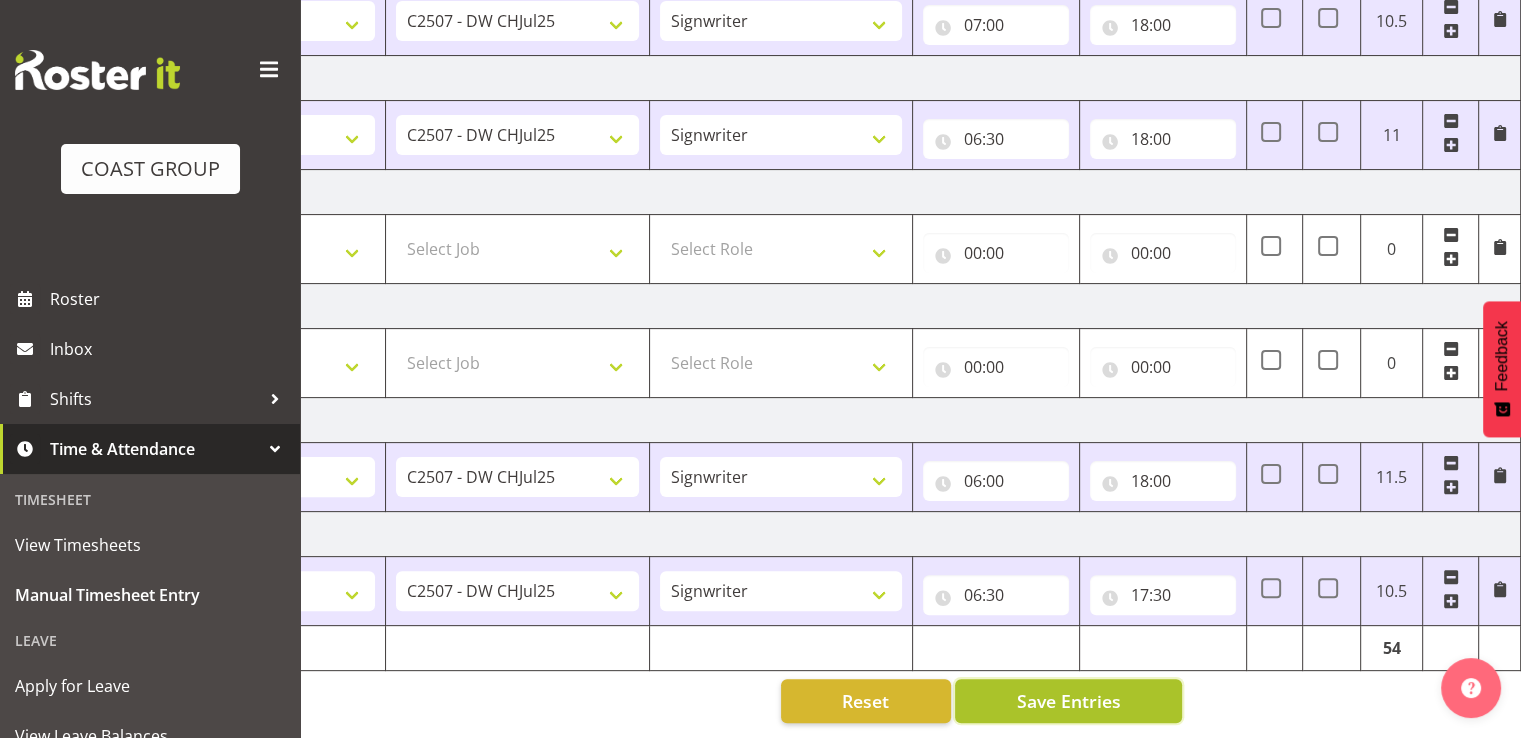 click on "Save
Entries" at bounding box center [1068, 701] 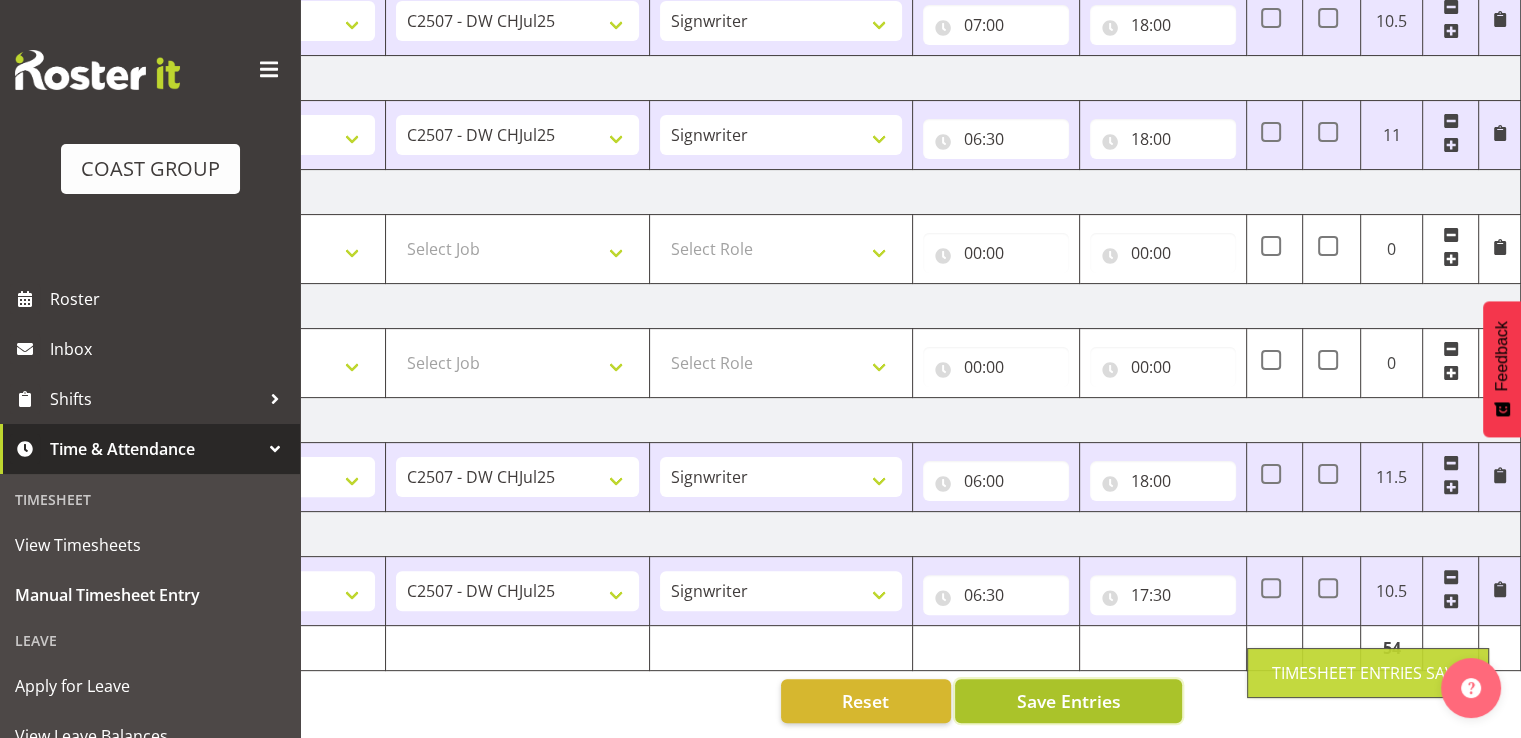 click on "Save
Entries" at bounding box center (1068, 701) 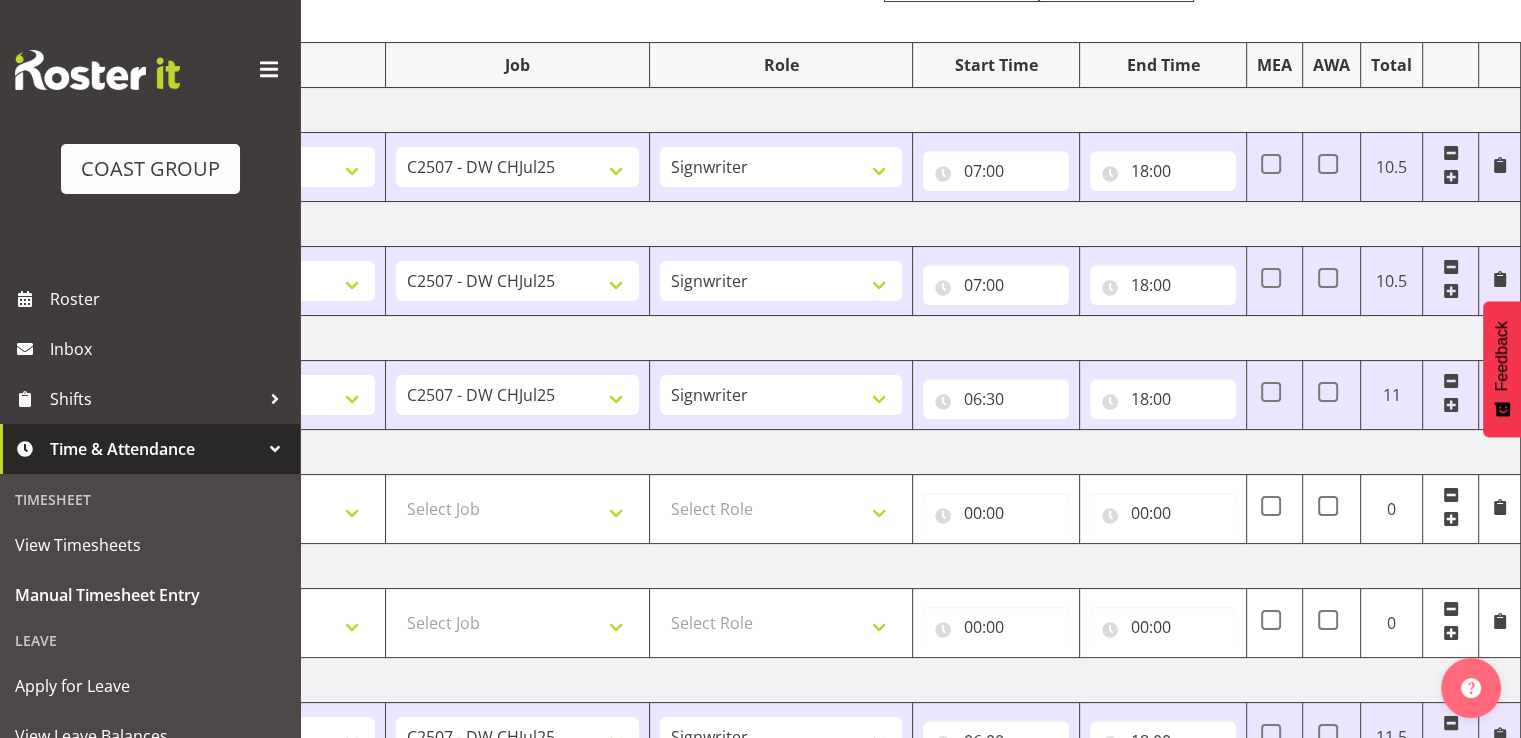 scroll, scrollTop: 224, scrollLeft: 0, axis: vertical 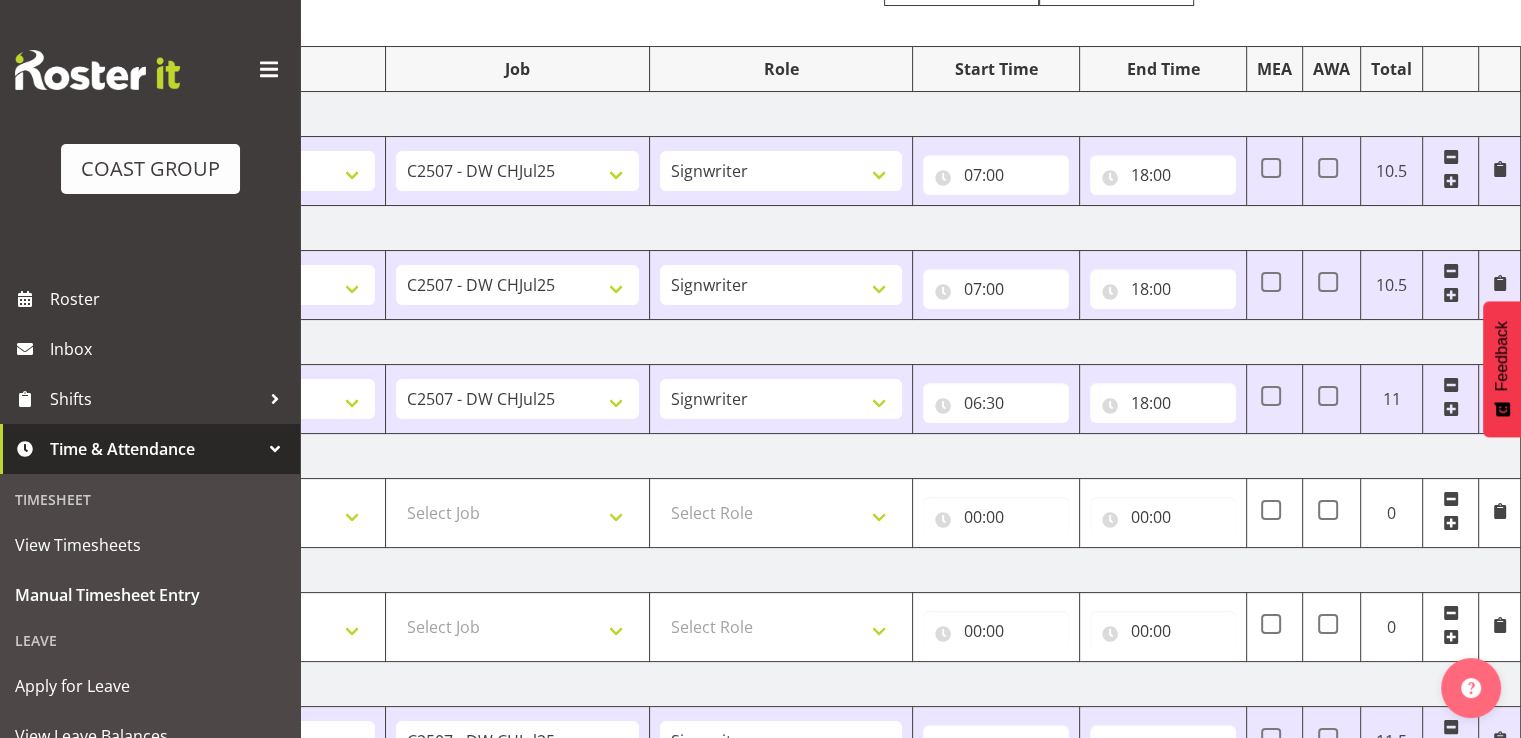 click on "[DATE]" at bounding box center (821, 456) 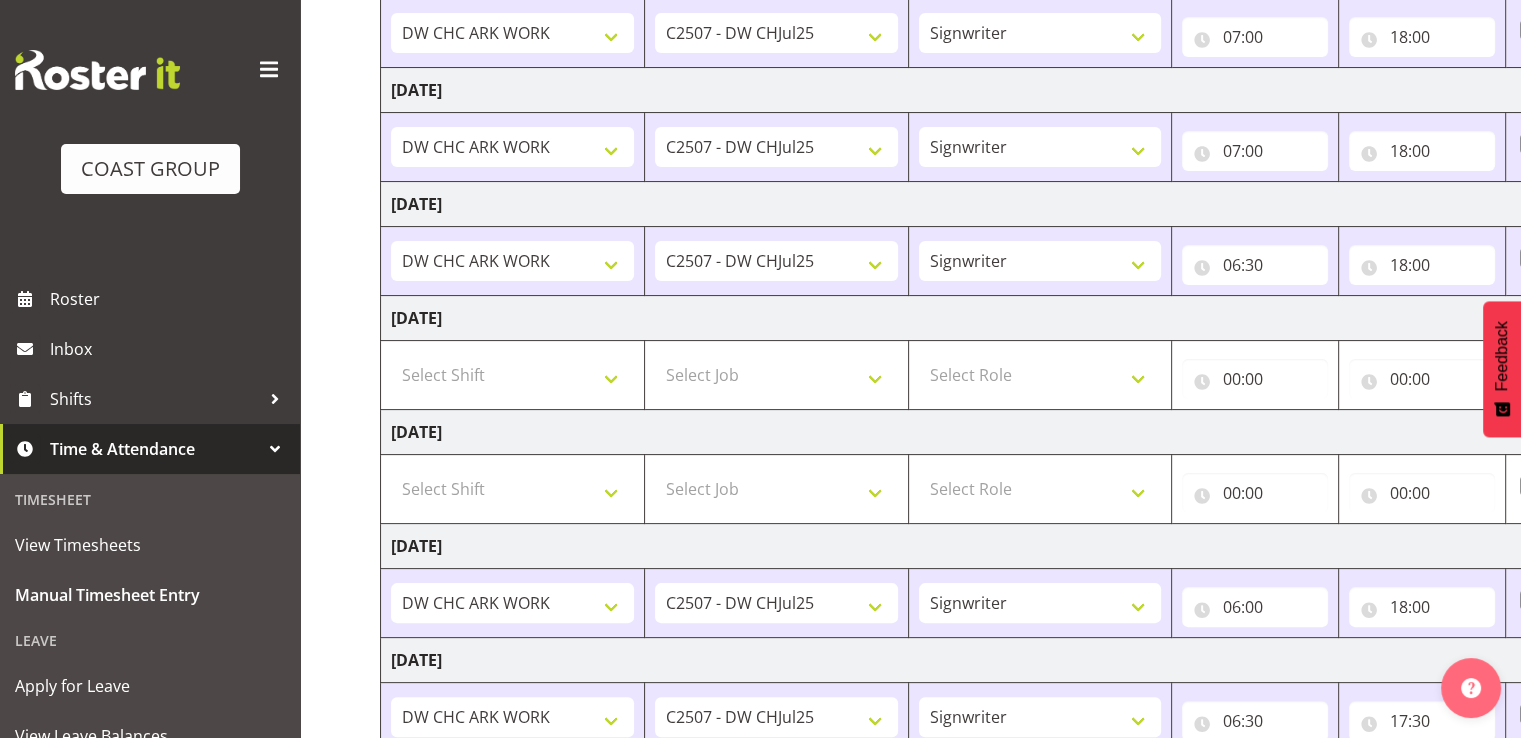 scroll, scrollTop: 500, scrollLeft: 0, axis: vertical 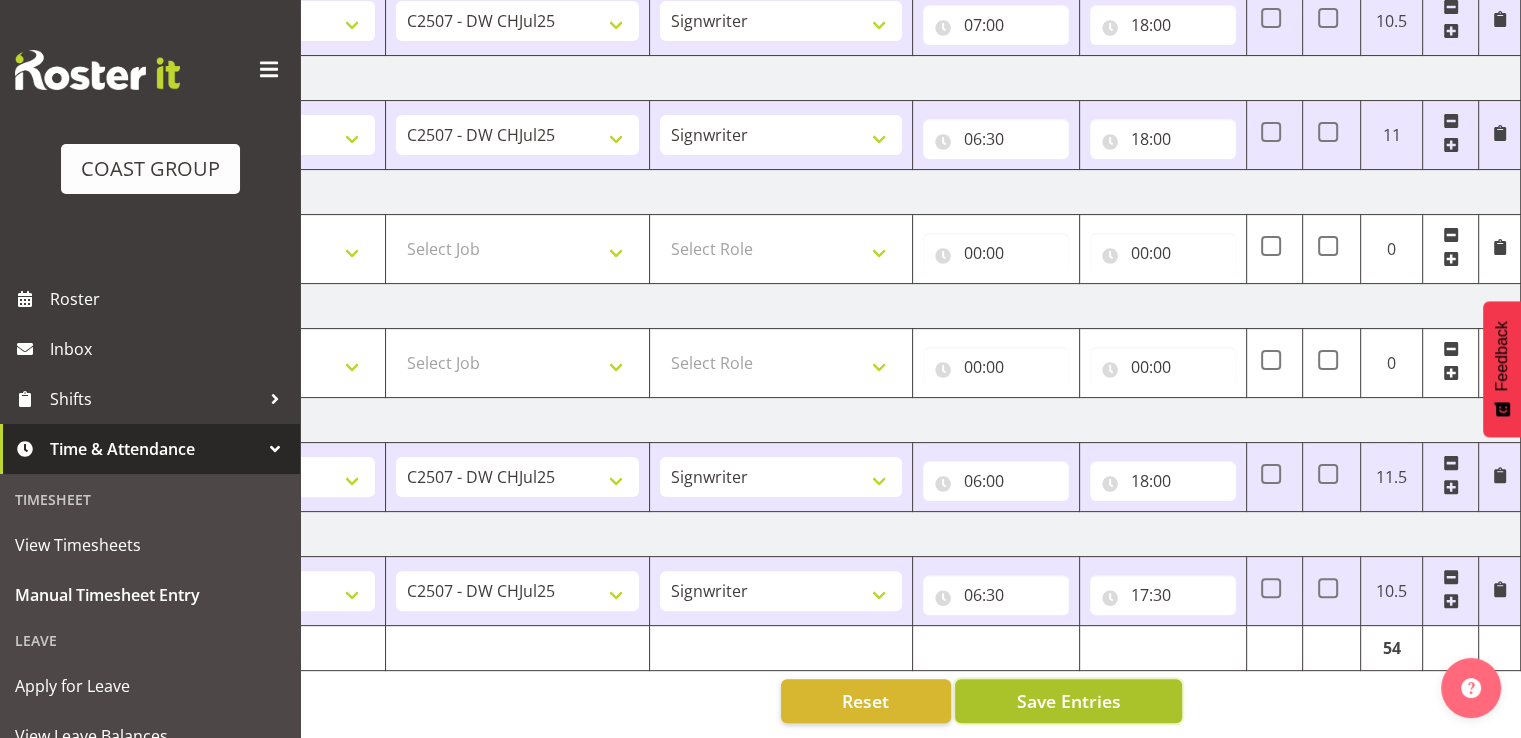 click on "Save
Entries" at bounding box center [1068, 701] 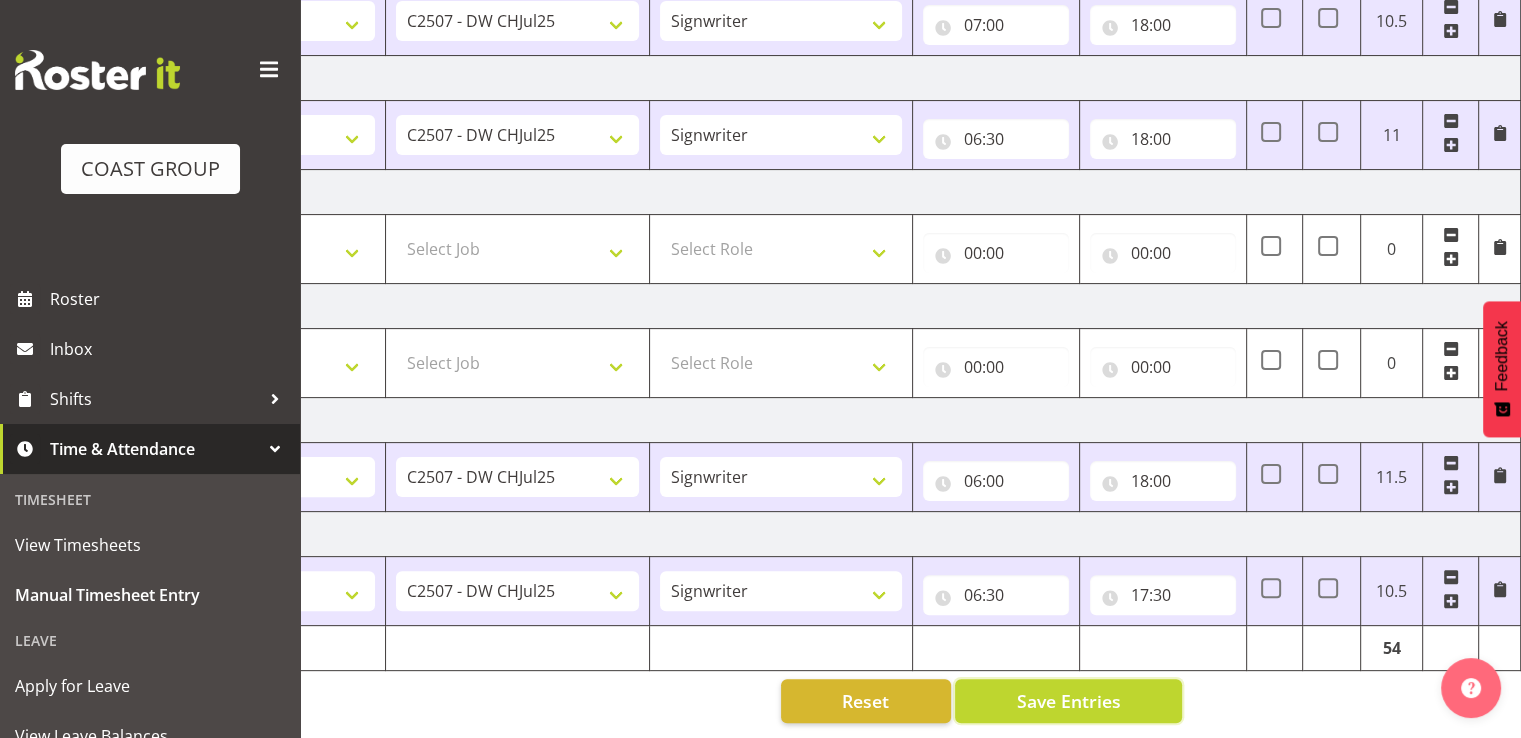 scroll, scrollTop: 0, scrollLeft: 0, axis: both 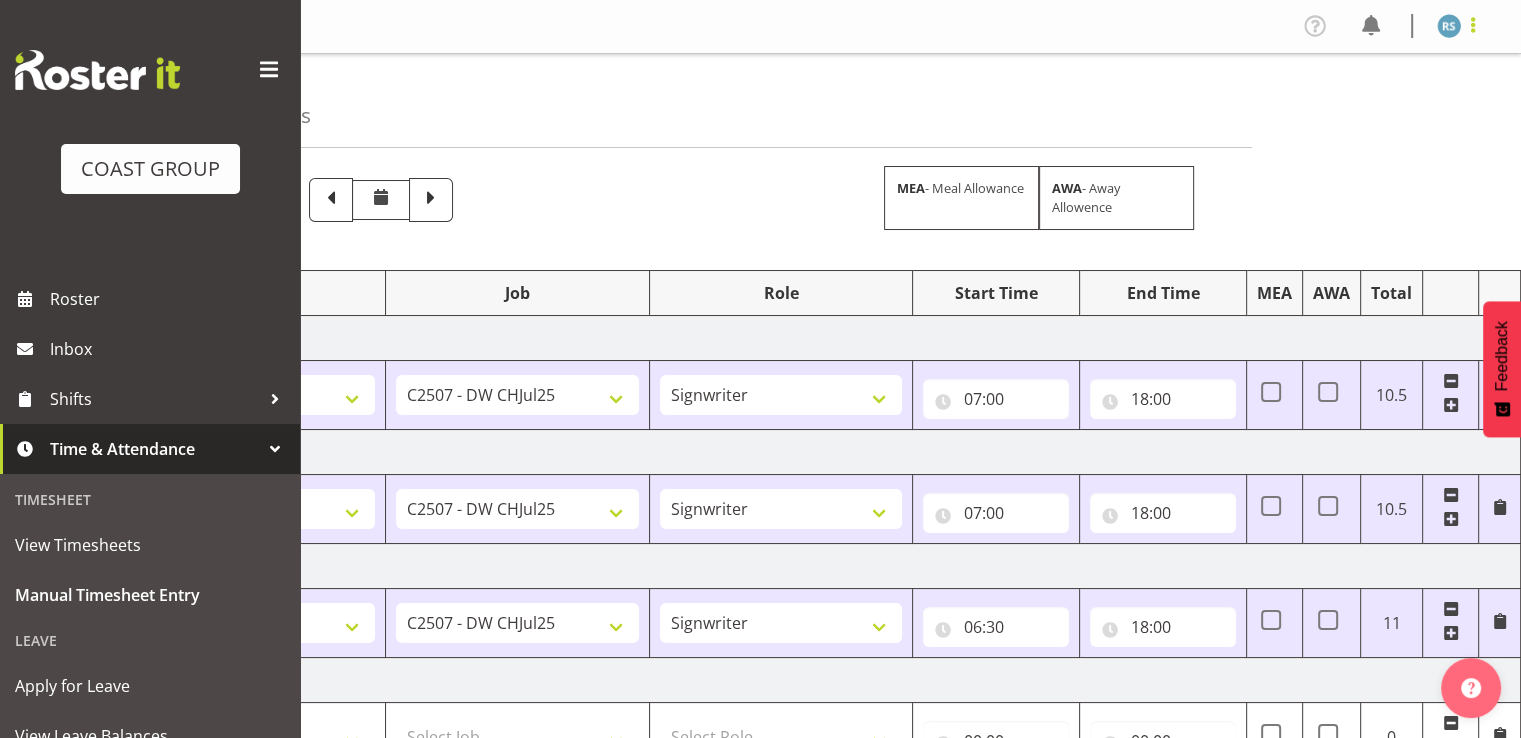 click at bounding box center (1473, 25) 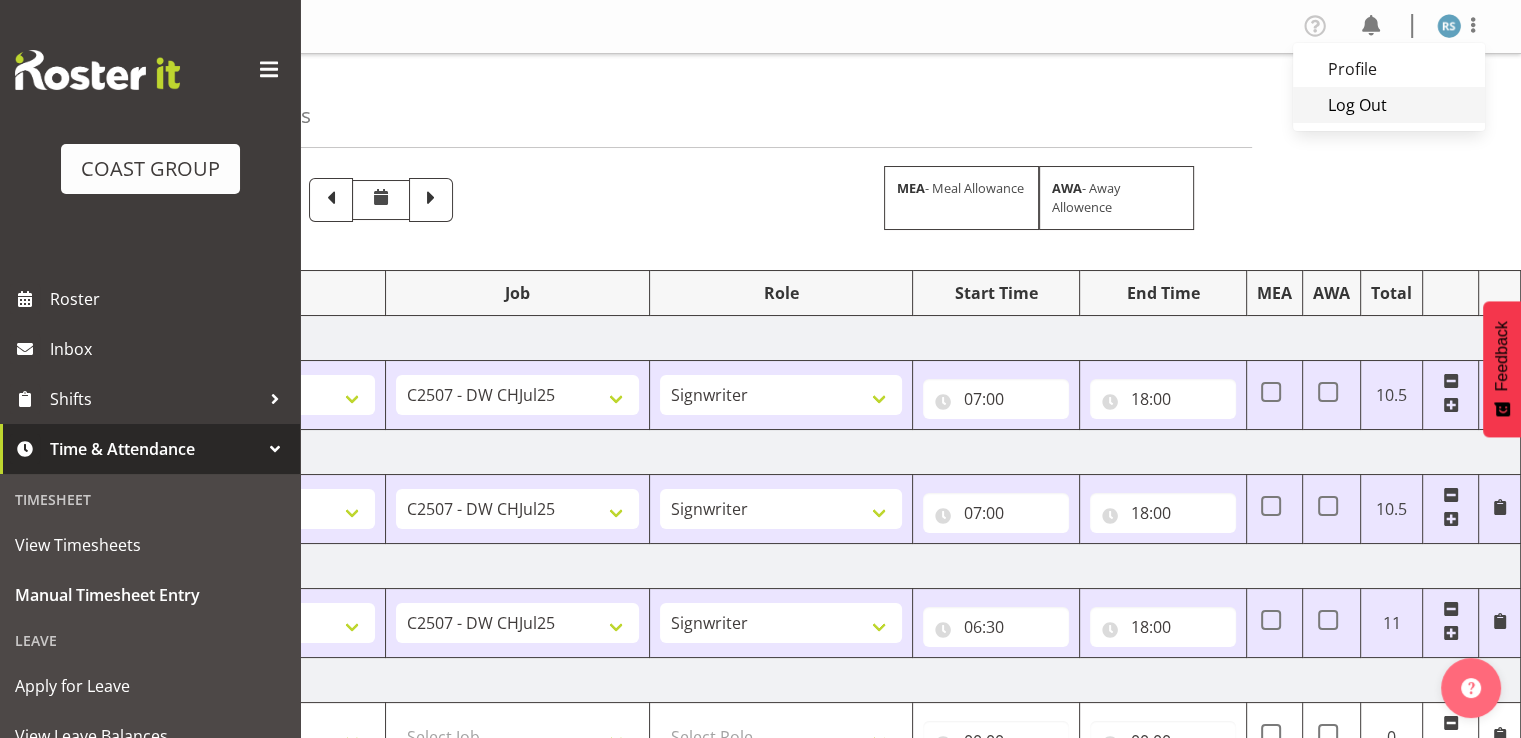 click on "Log Out" at bounding box center (1389, 105) 